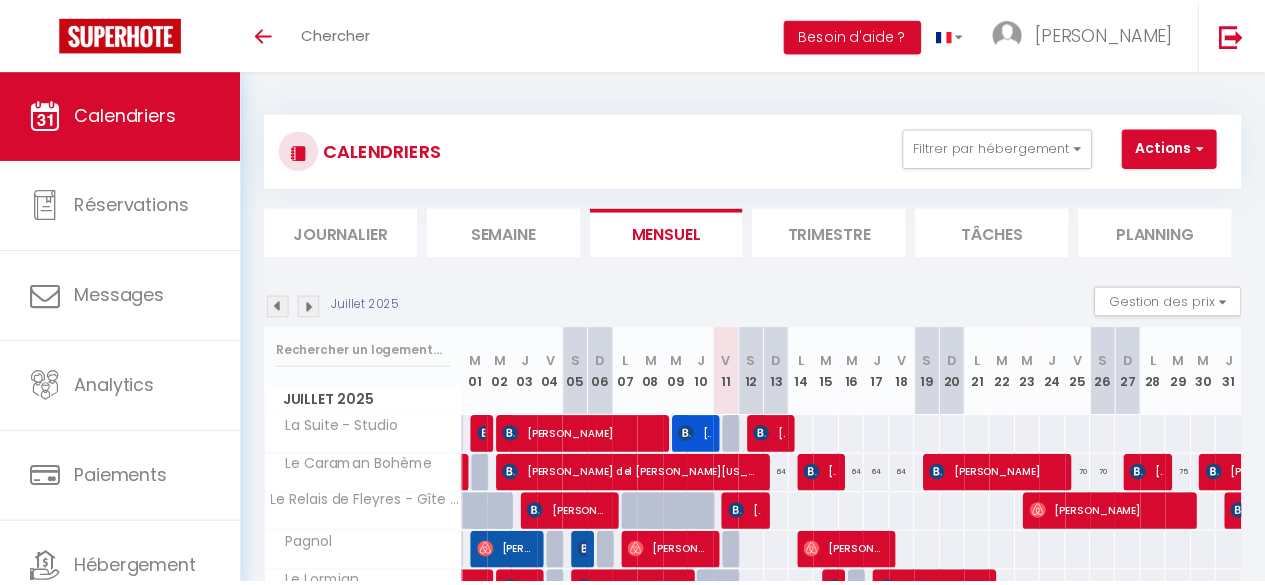 scroll, scrollTop: 0, scrollLeft: 0, axis: both 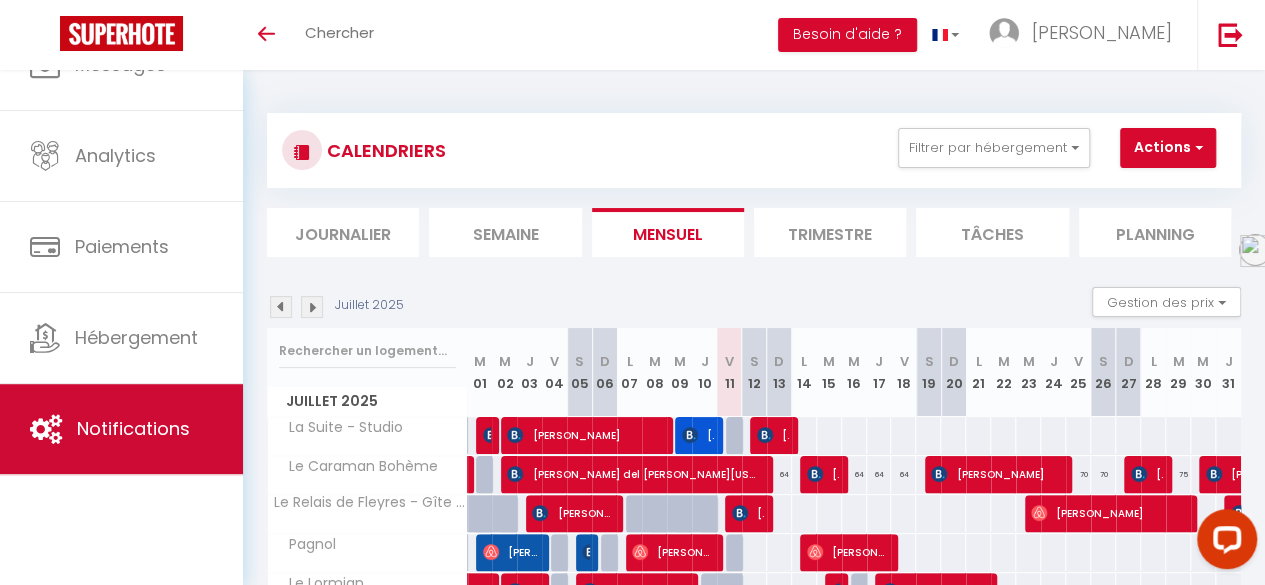 click on "Notifications" at bounding box center (133, 428) 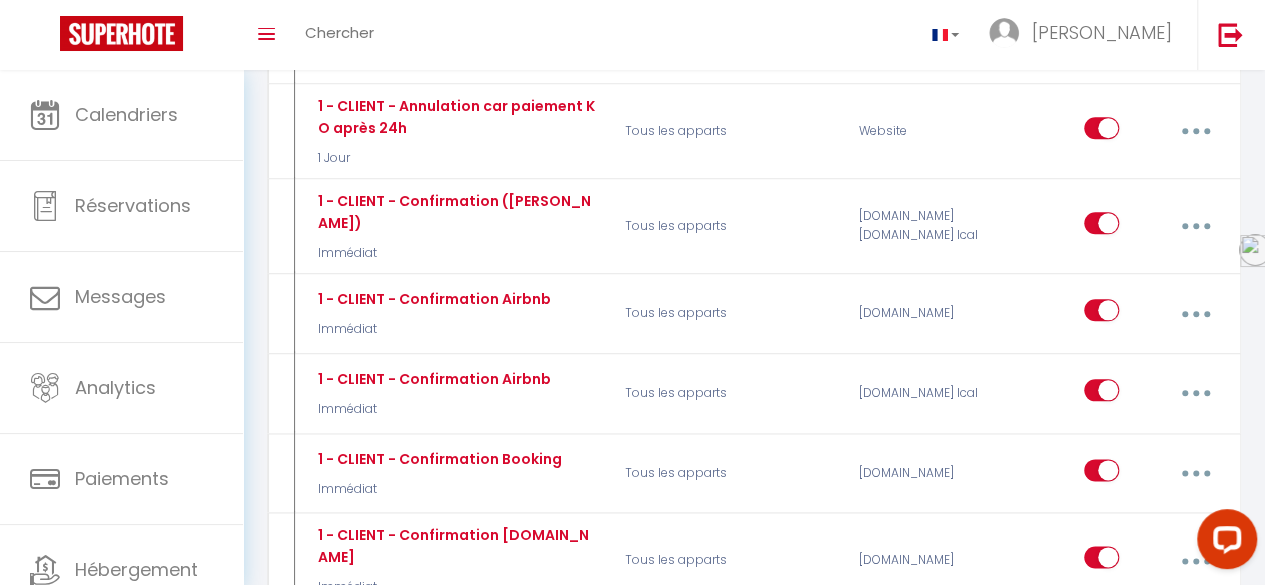 scroll, scrollTop: 0, scrollLeft: 0, axis: both 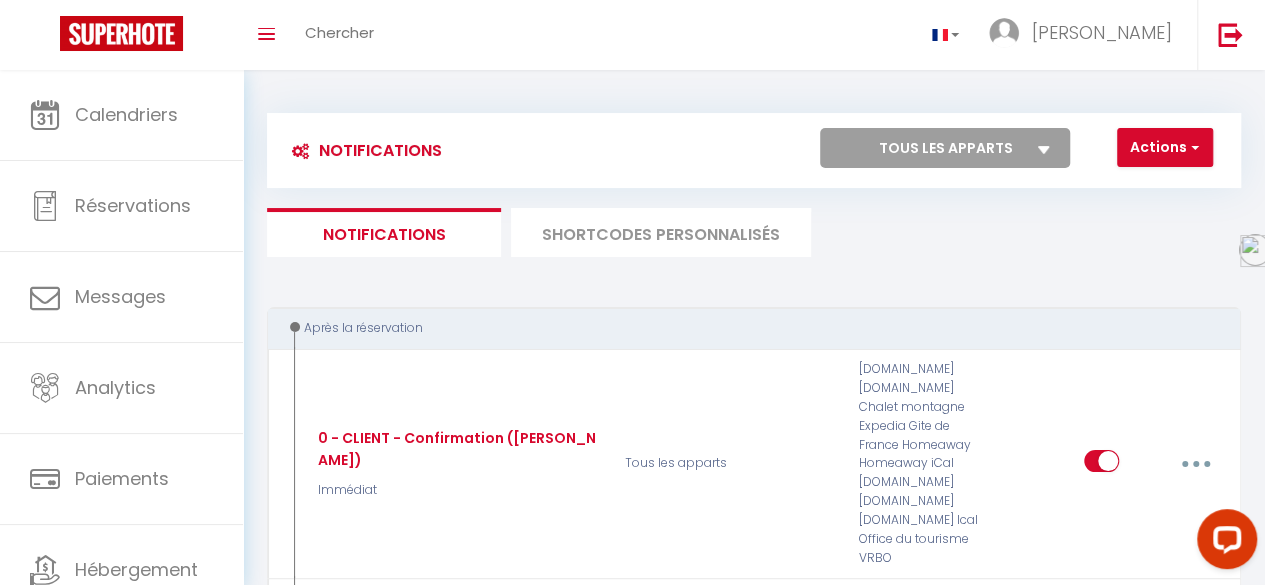 click on "SHORTCODES PERSONNALISÉS" at bounding box center (661, 232) 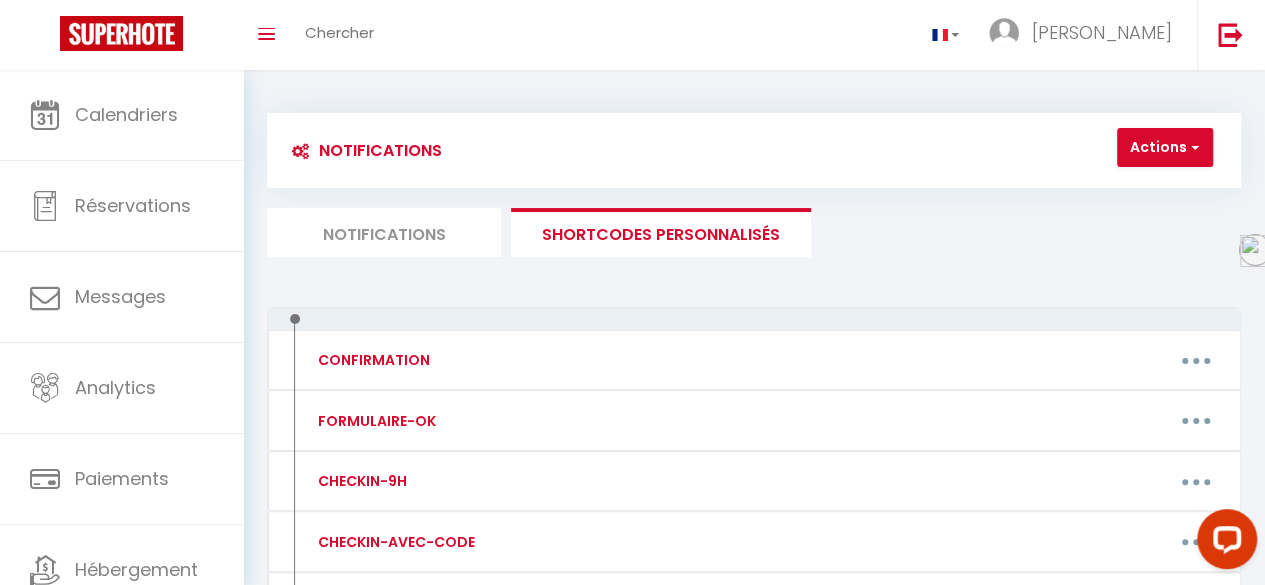 click on "Notifications" at bounding box center (384, 232) 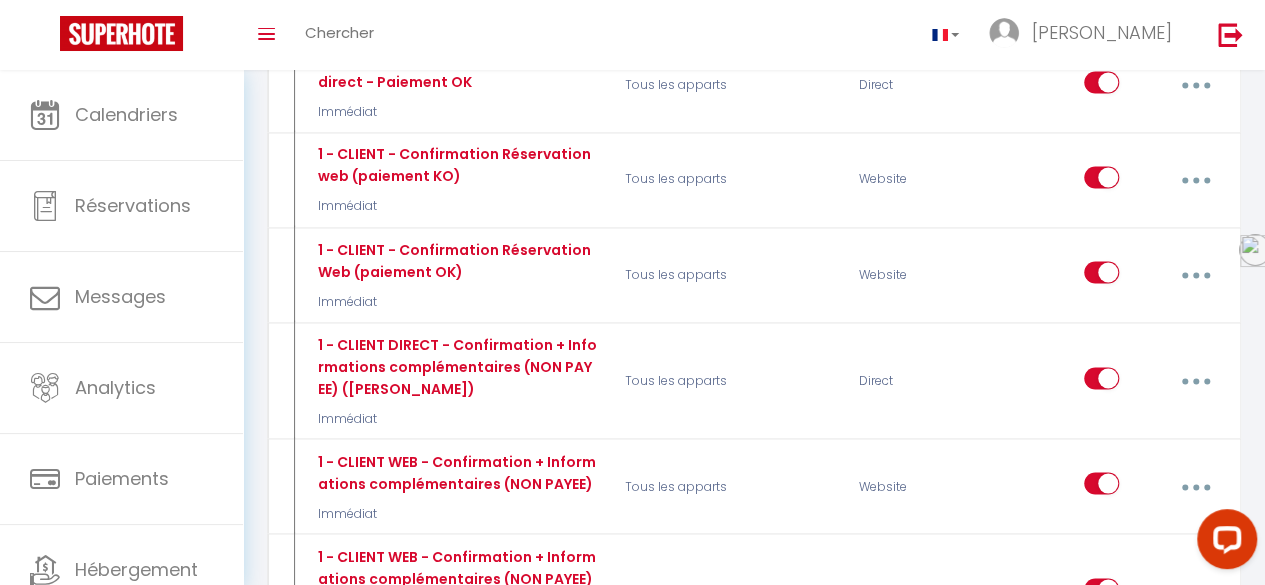 scroll, scrollTop: 1678, scrollLeft: 0, axis: vertical 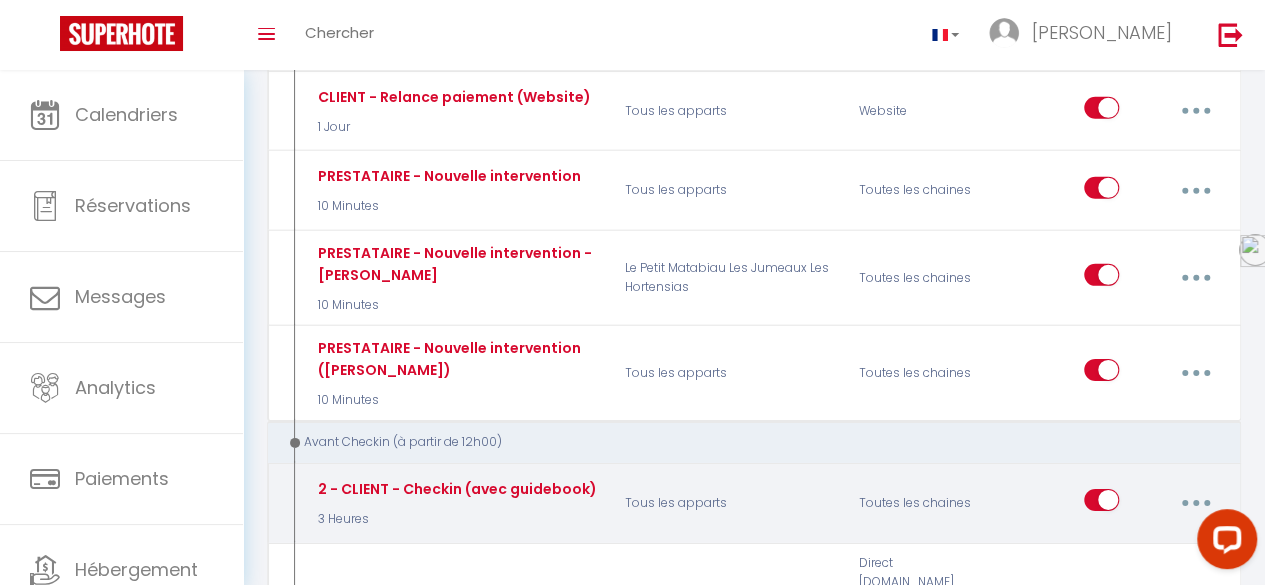 click at bounding box center [1196, 503] 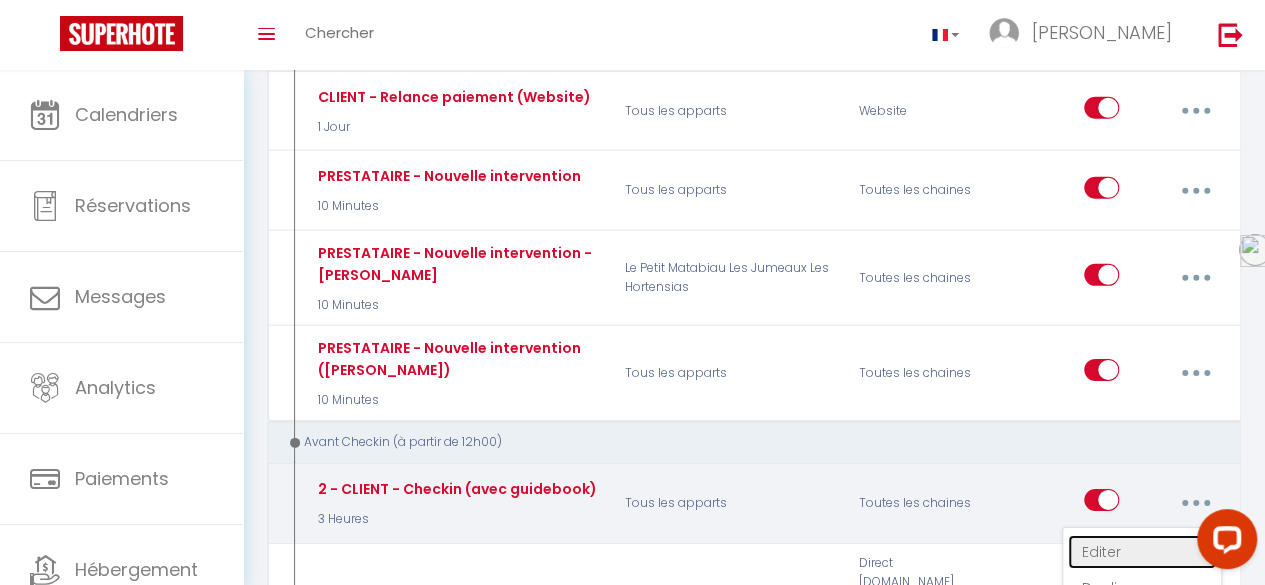 click on "Editer" at bounding box center [1142, 552] 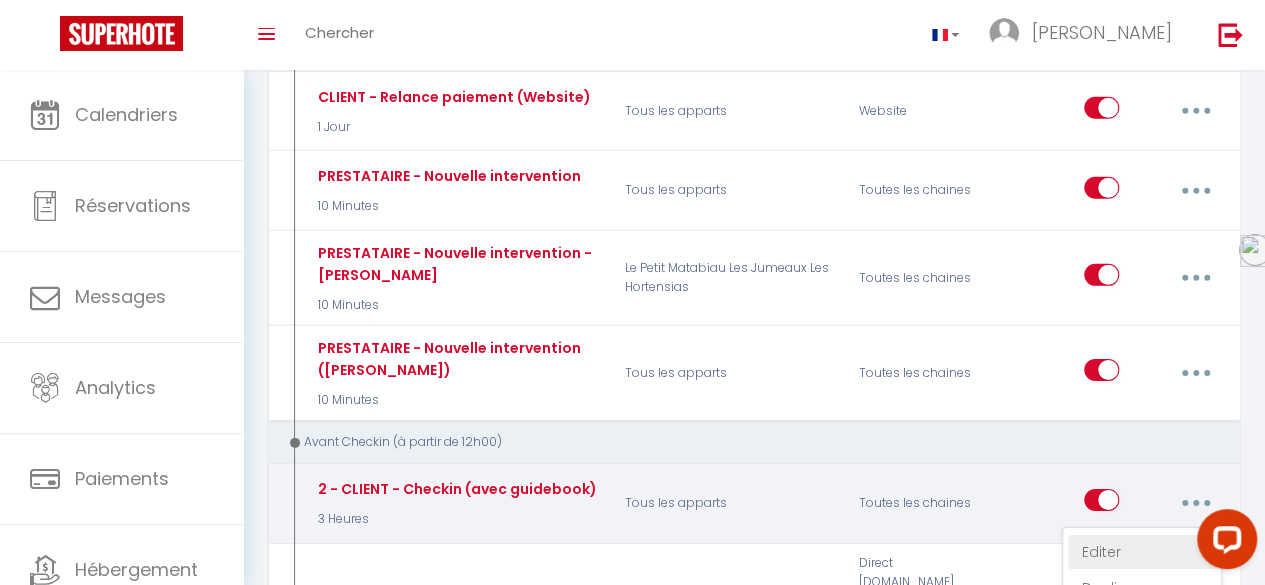 type on "2 - CLIENT - Checkin (avec guidebook)" 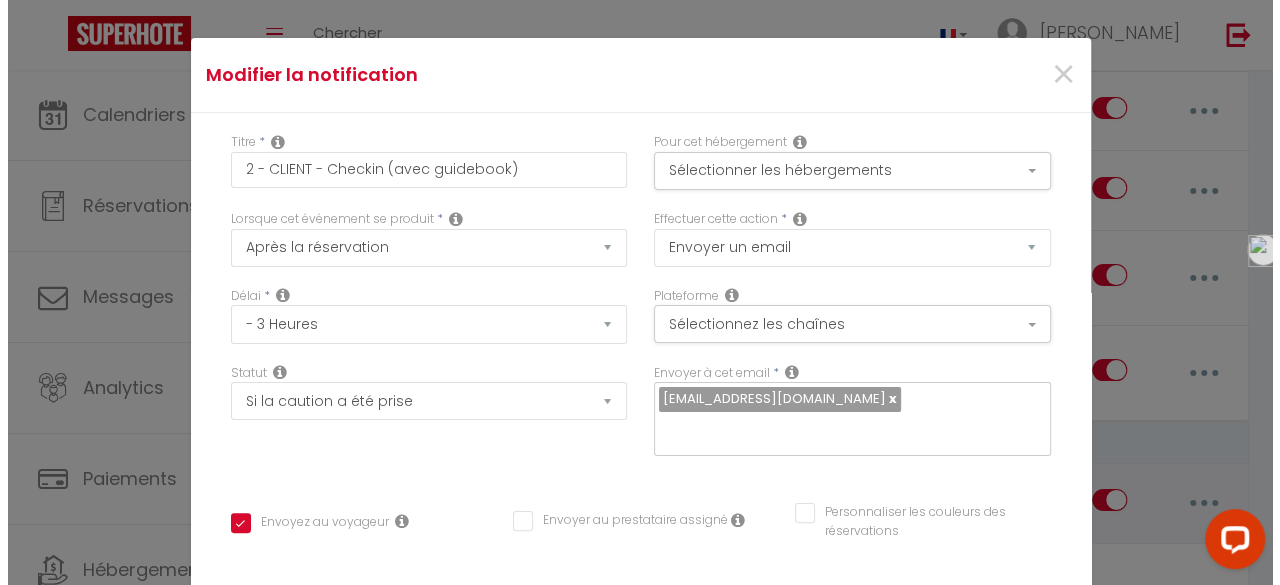 scroll, scrollTop: 2912, scrollLeft: 0, axis: vertical 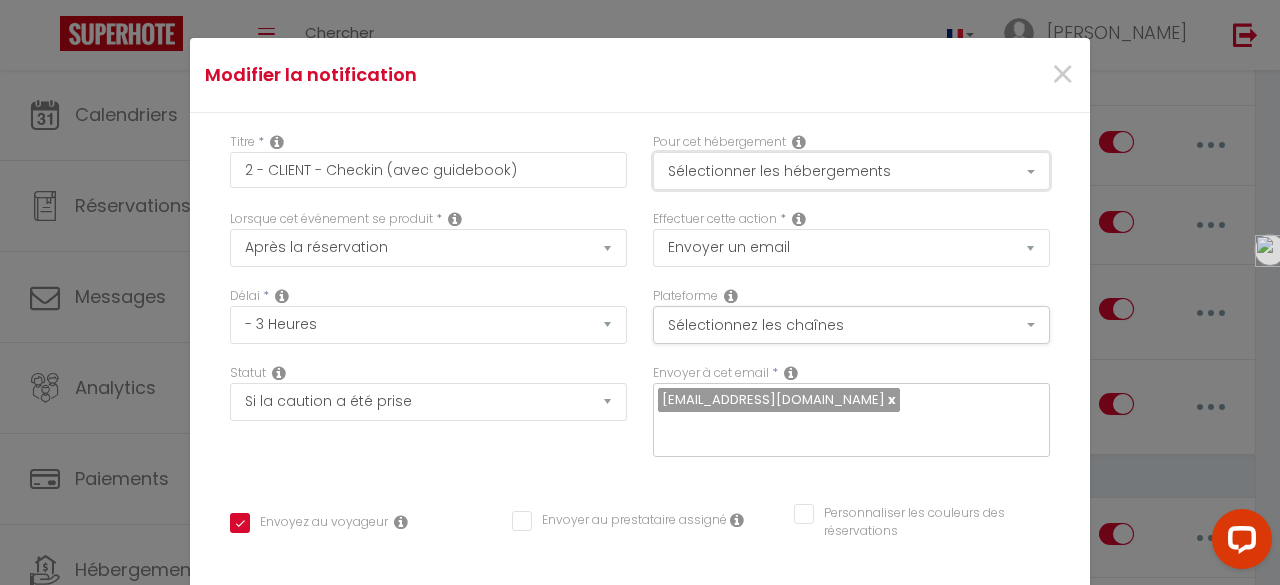 click on "Sélectionner les hébergements" at bounding box center (851, 171) 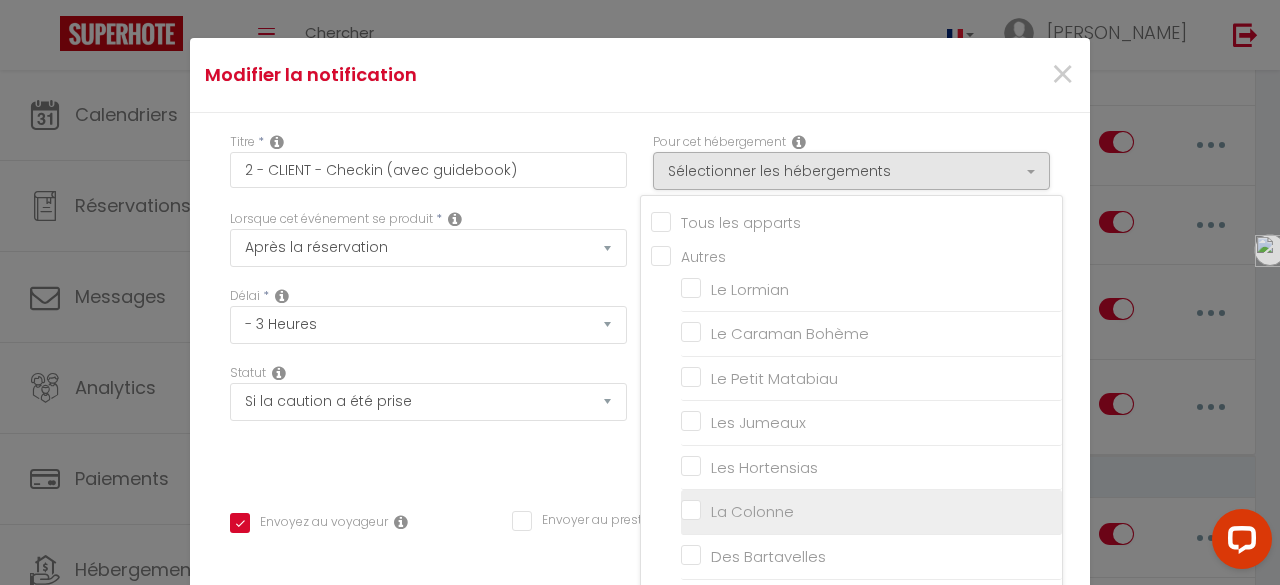 click on "La Colonne" at bounding box center (871, 512) 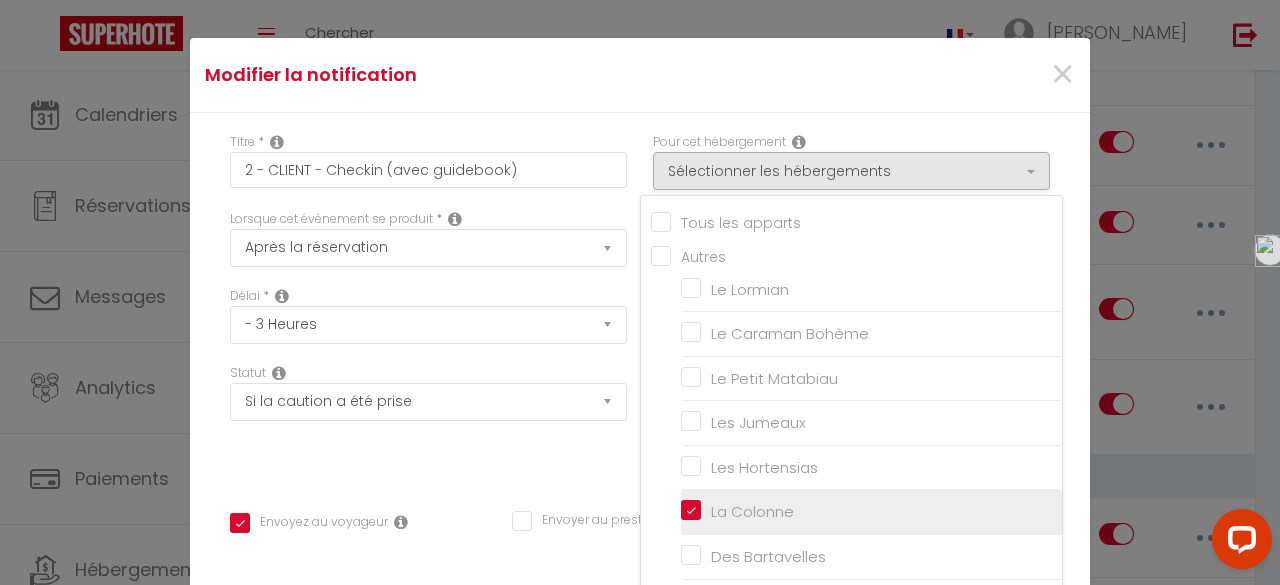 checkbox on "false" 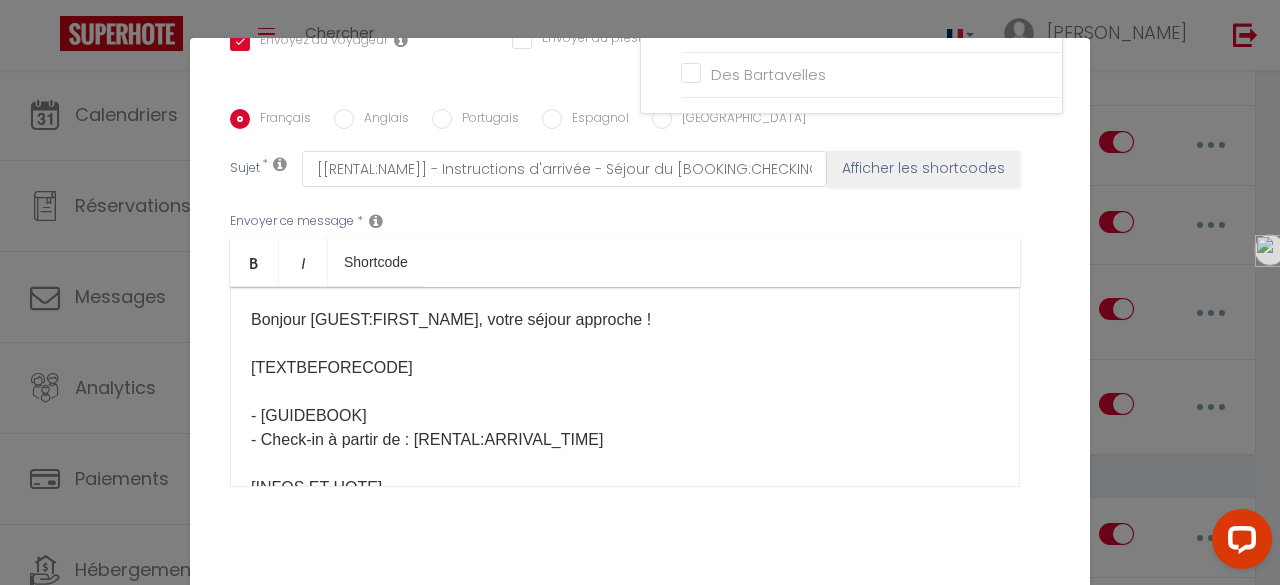 scroll, scrollTop: 503, scrollLeft: 0, axis: vertical 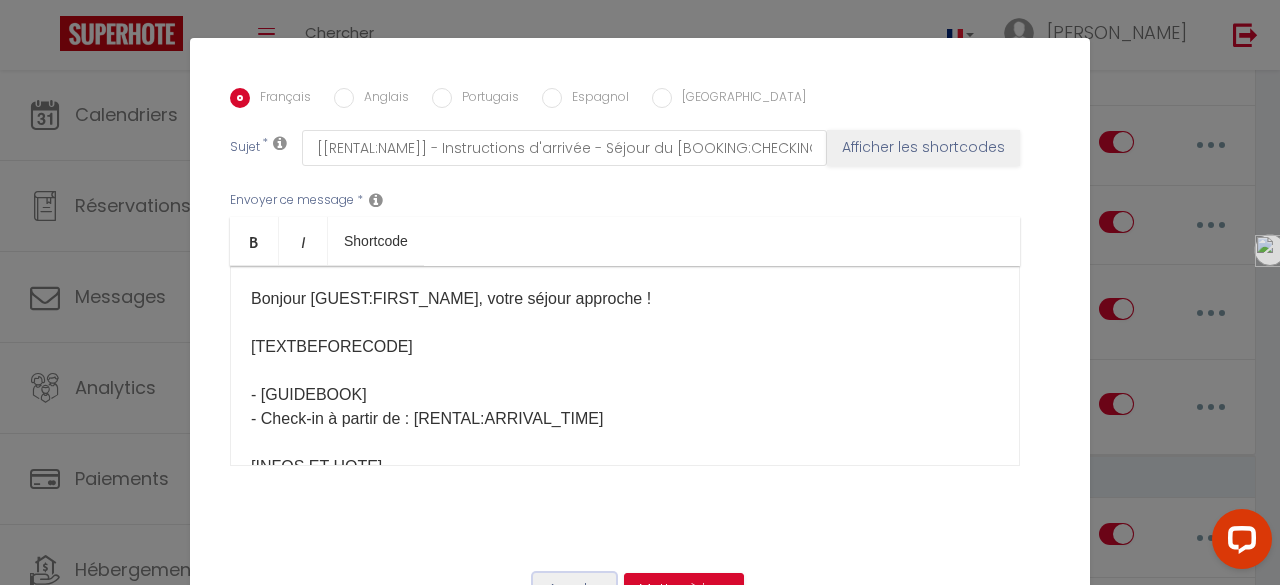click on "Annuler" at bounding box center (574, 590) 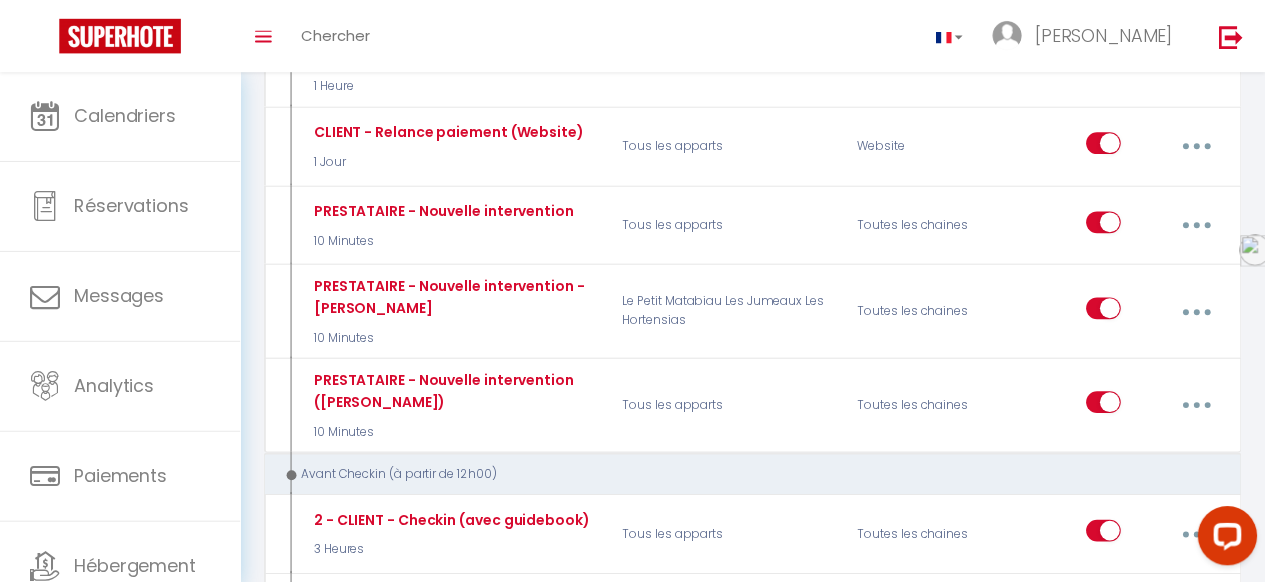 scroll, scrollTop: 2987, scrollLeft: 0, axis: vertical 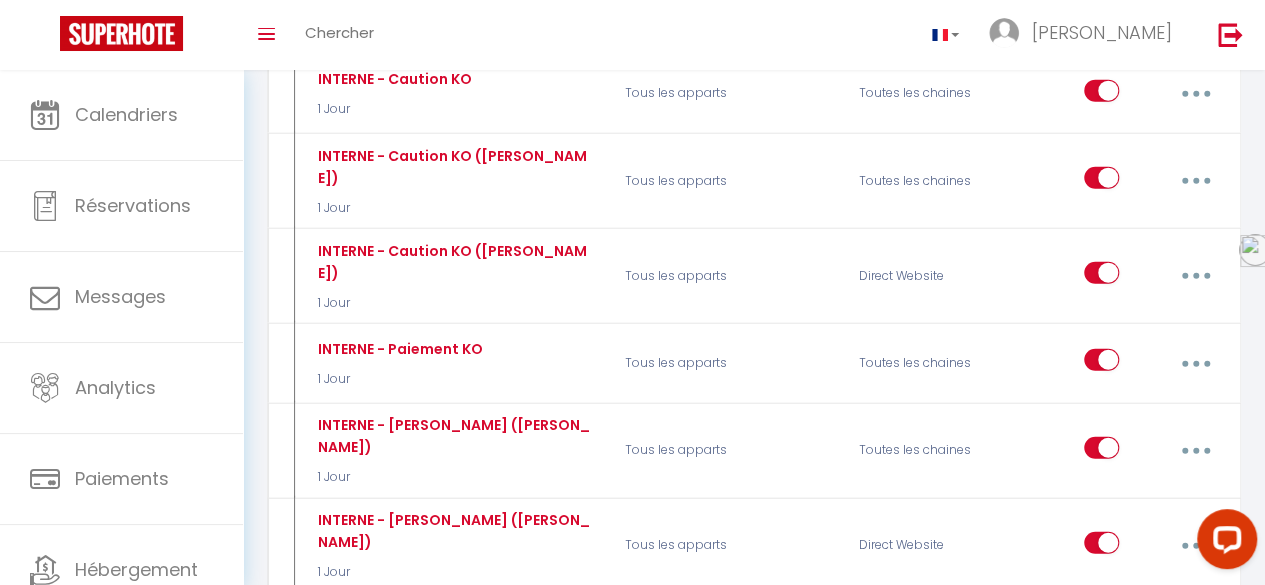 click at bounding box center (1195, 756) 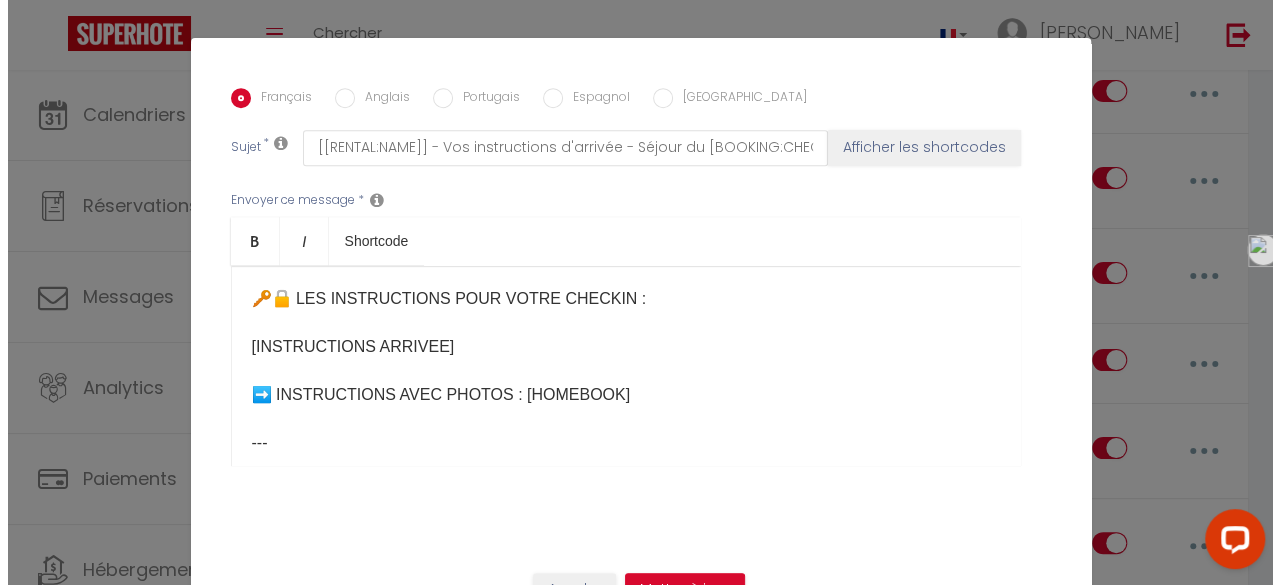 scroll, scrollTop: 6038, scrollLeft: 0, axis: vertical 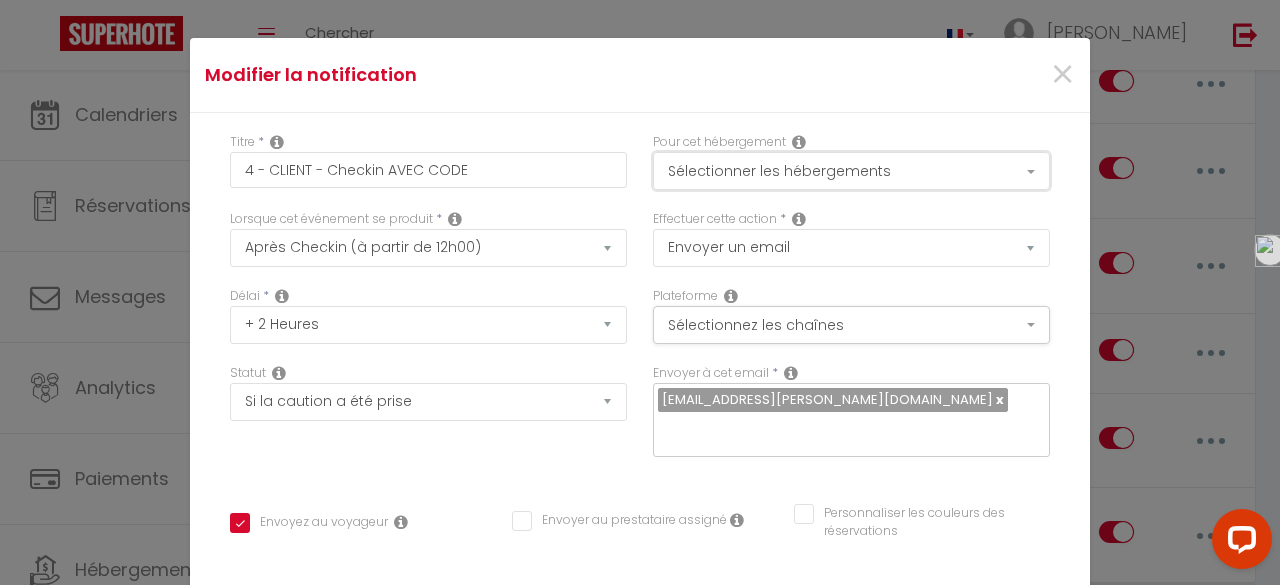 click on "Sélectionner les hébergements" at bounding box center [851, 171] 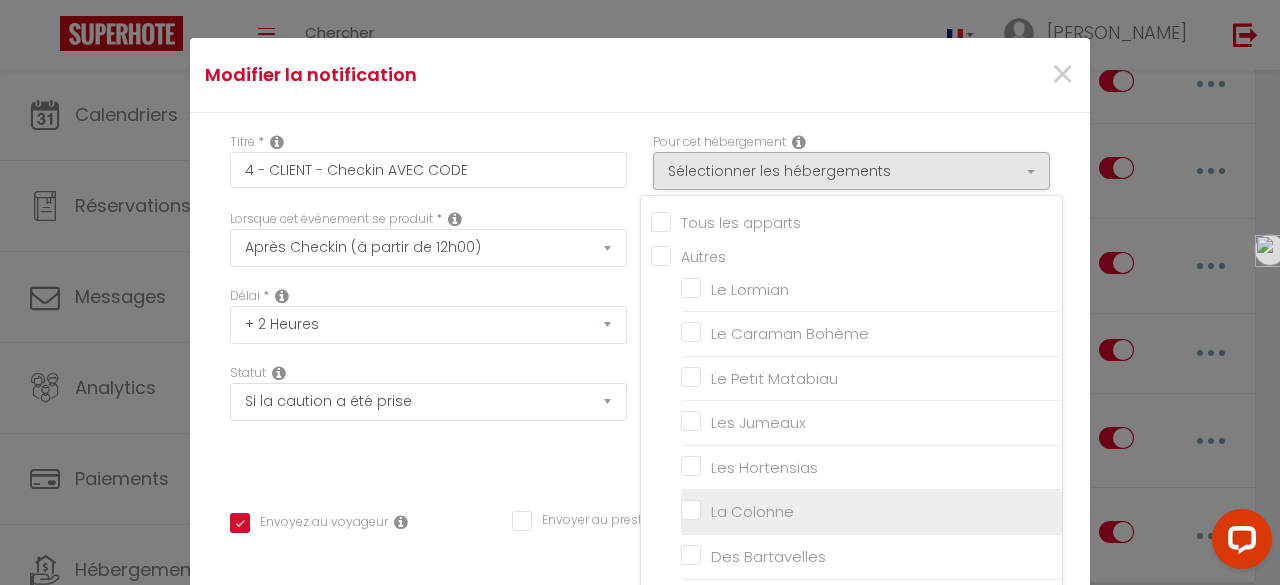click on "La Colonne" at bounding box center (871, 512) 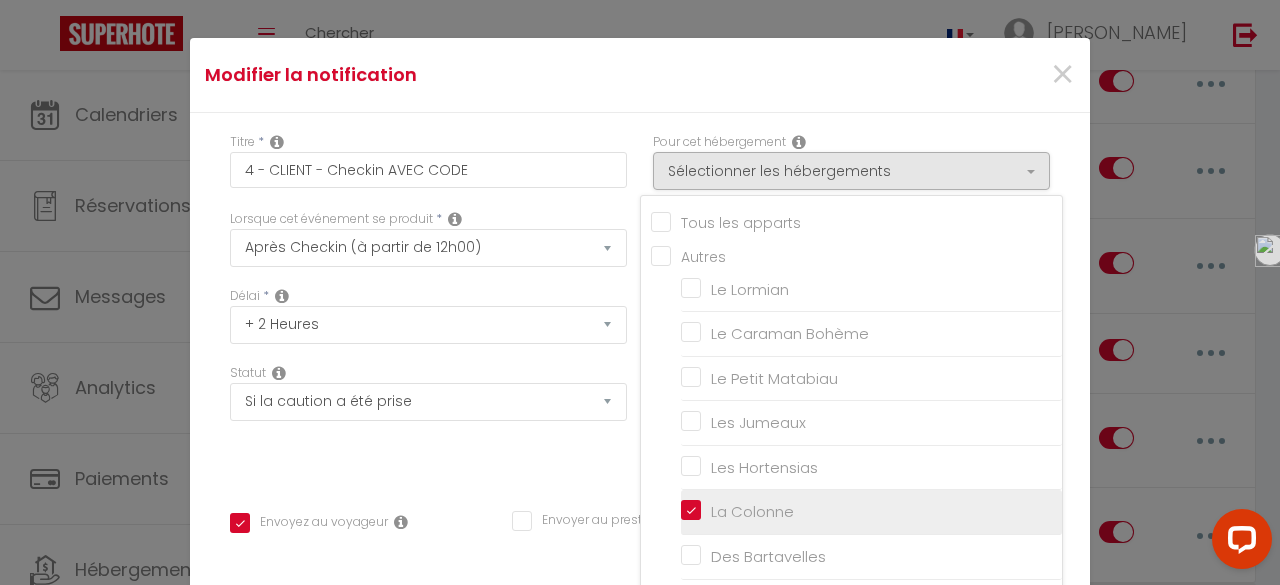 checkbox on "false" 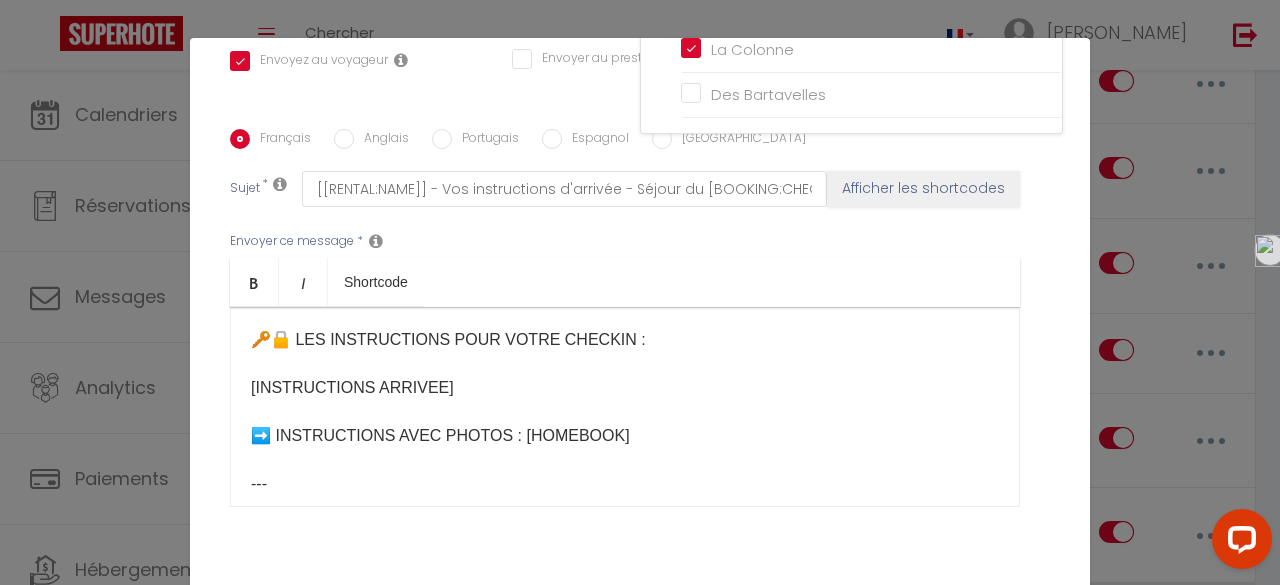 scroll, scrollTop: 504, scrollLeft: 0, axis: vertical 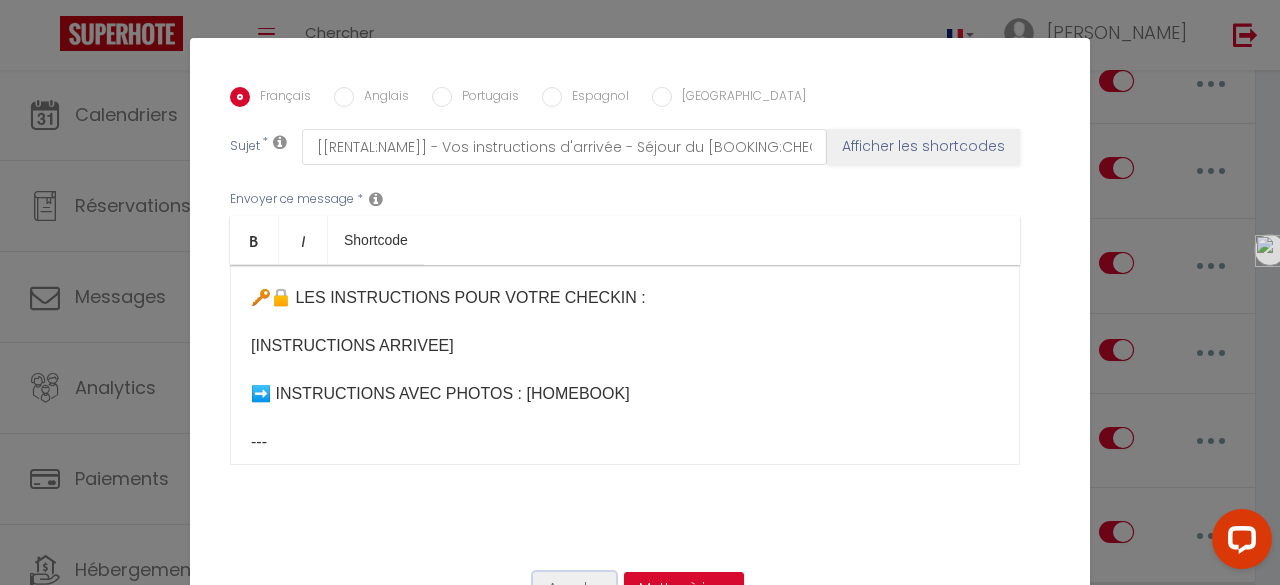 click on "Annuler" at bounding box center [574, 589] 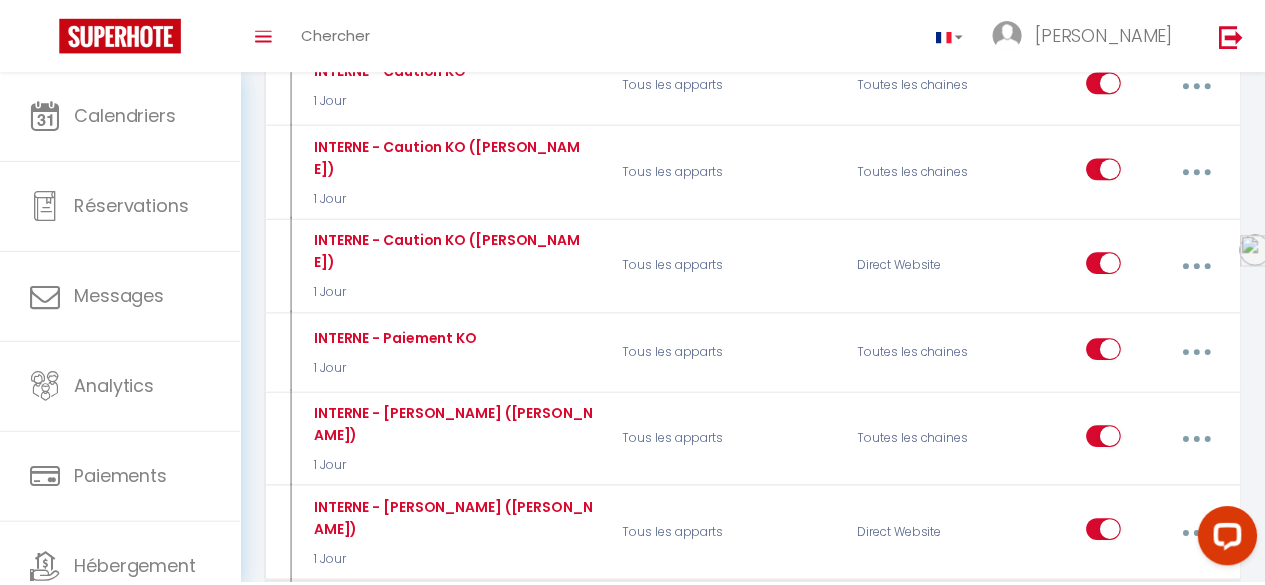 scroll, scrollTop: 6144, scrollLeft: 0, axis: vertical 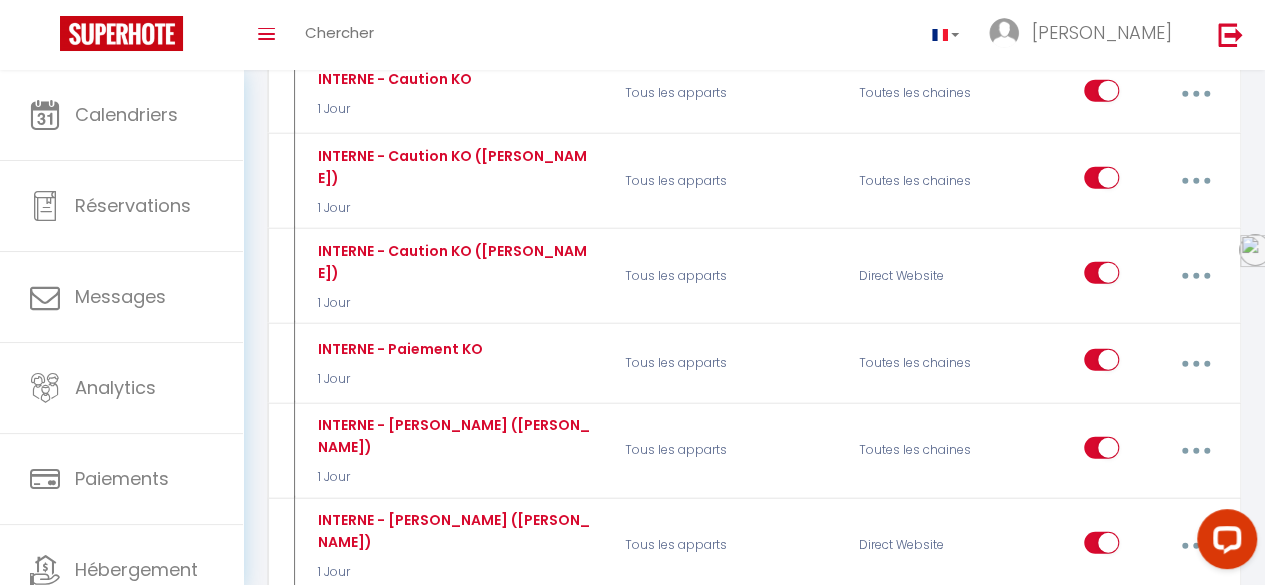 click at bounding box center [1195, 756] 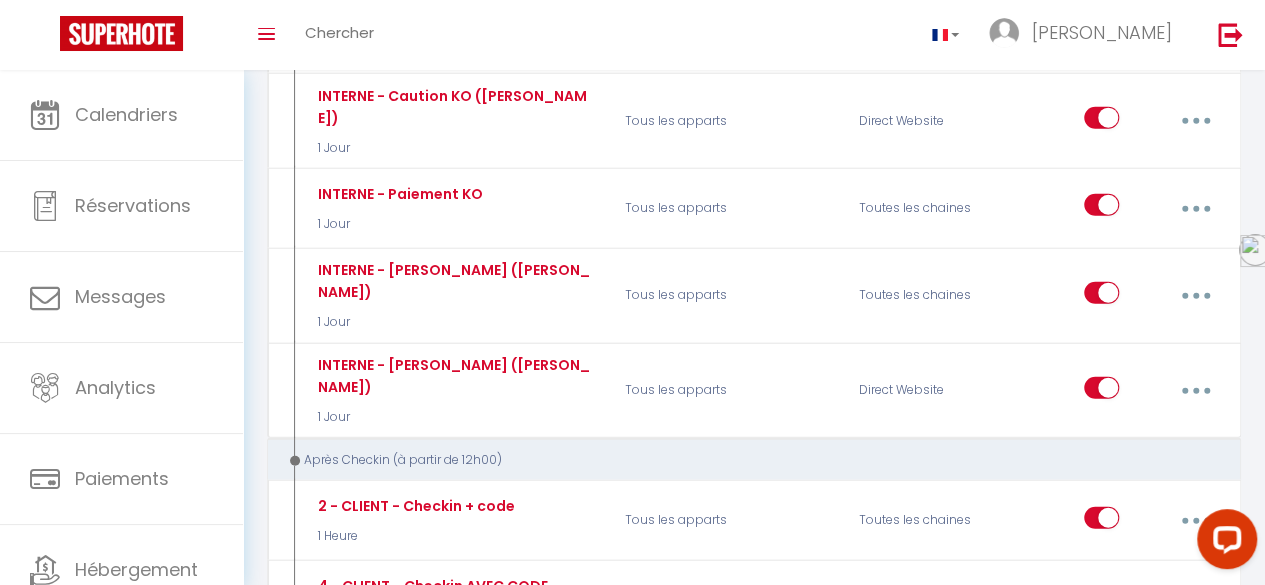 scroll, scrollTop: 6329, scrollLeft: 0, axis: vertical 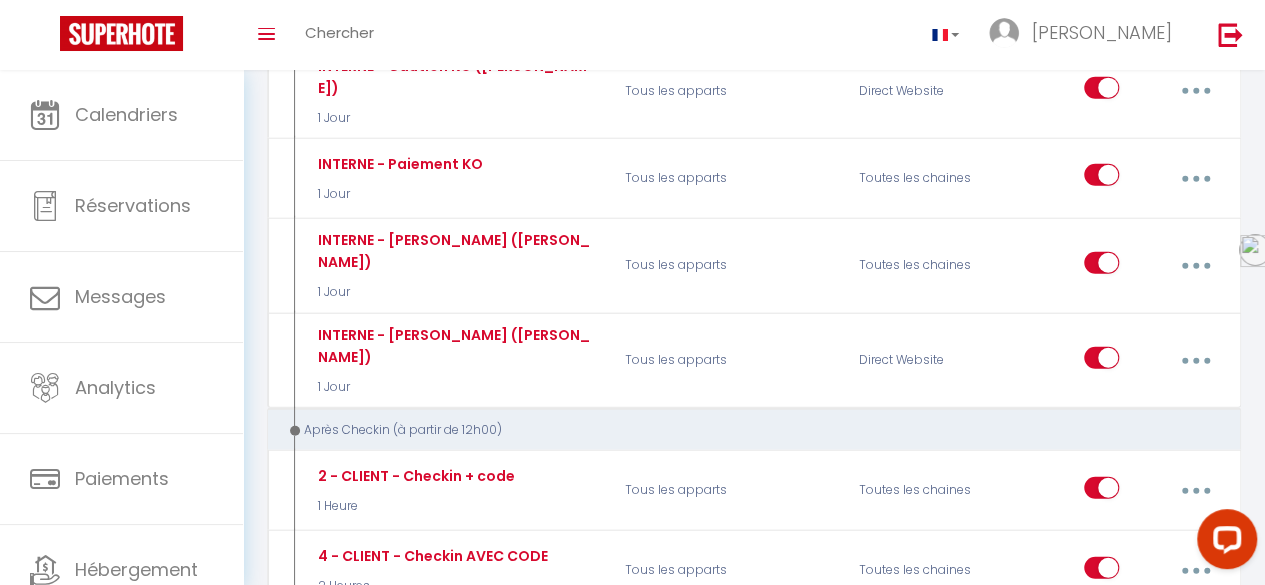 click on "Toutes les chaines" at bounding box center [924, 752] 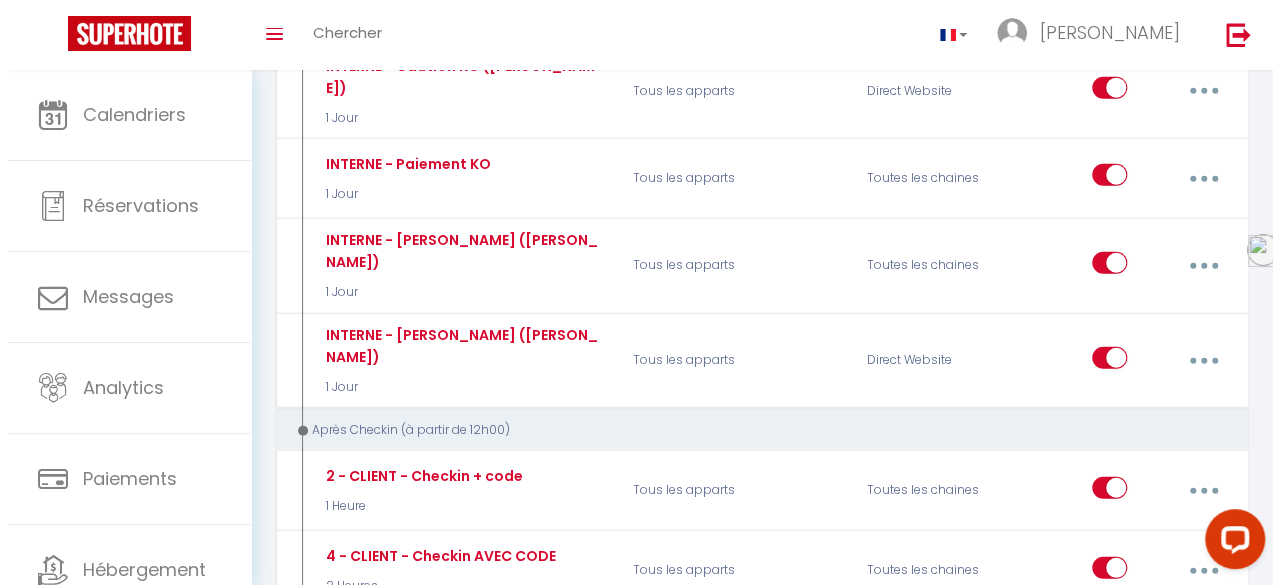 scroll, scrollTop: 6224, scrollLeft: 0, axis: vertical 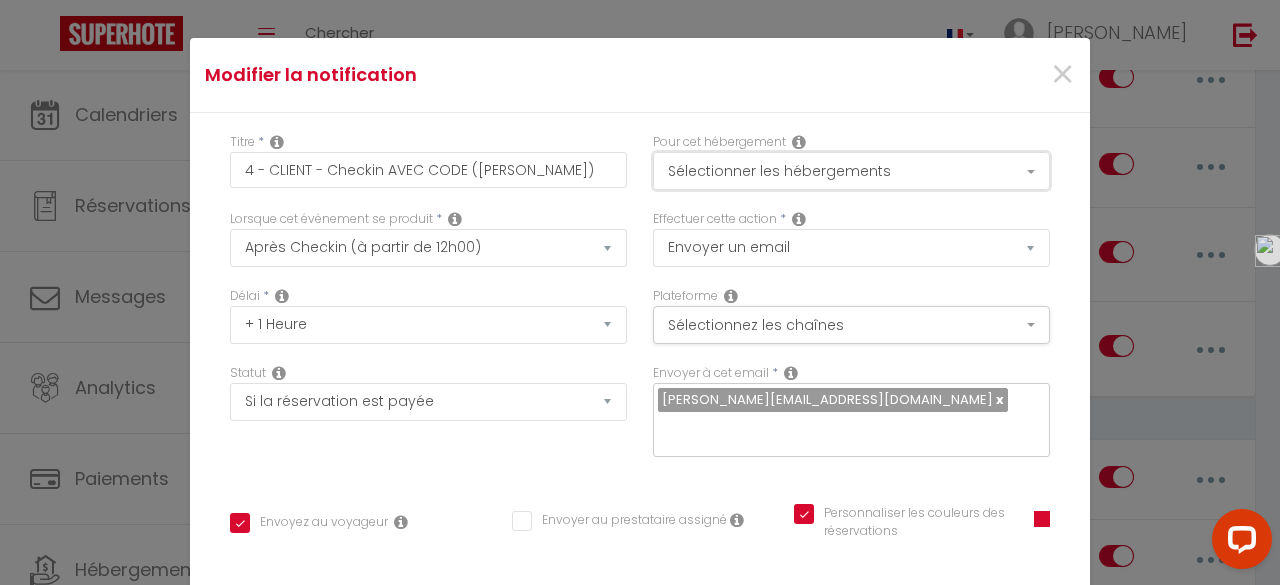 click on "Sélectionner les hébergements" at bounding box center (851, 171) 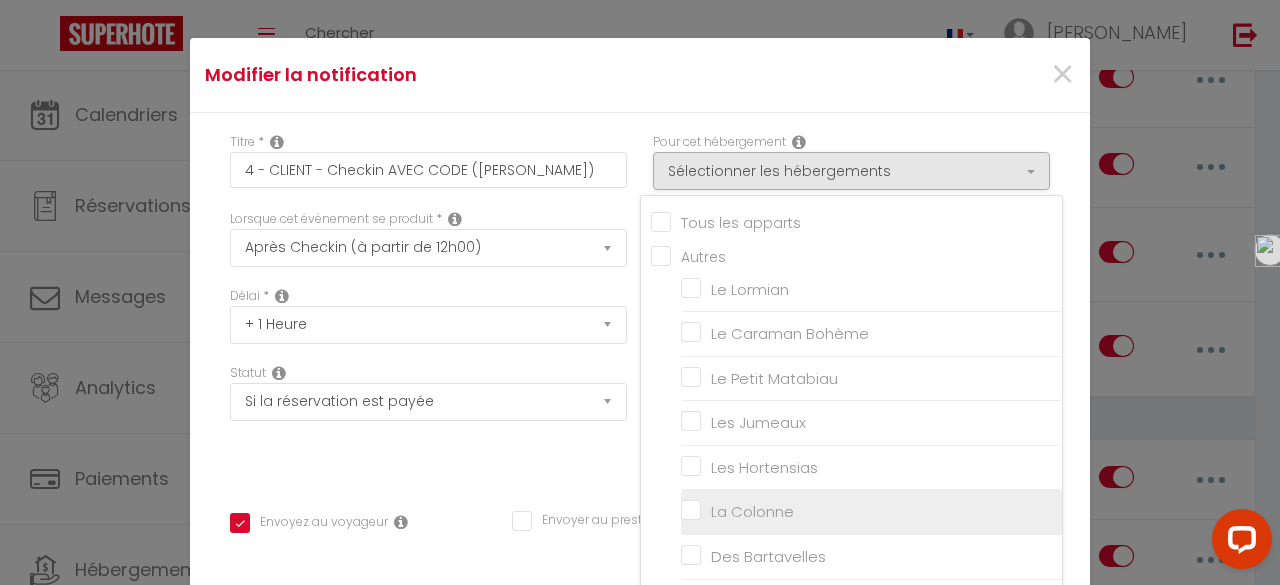 click on "La Colonne" at bounding box center [871, 512] 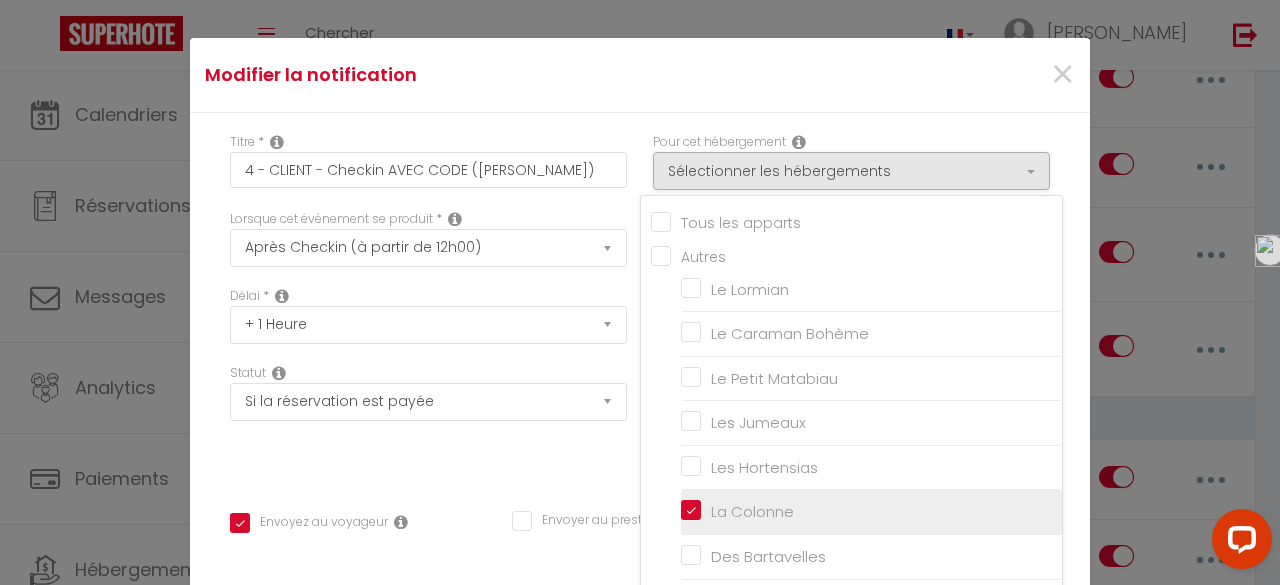 checkbox on "false" 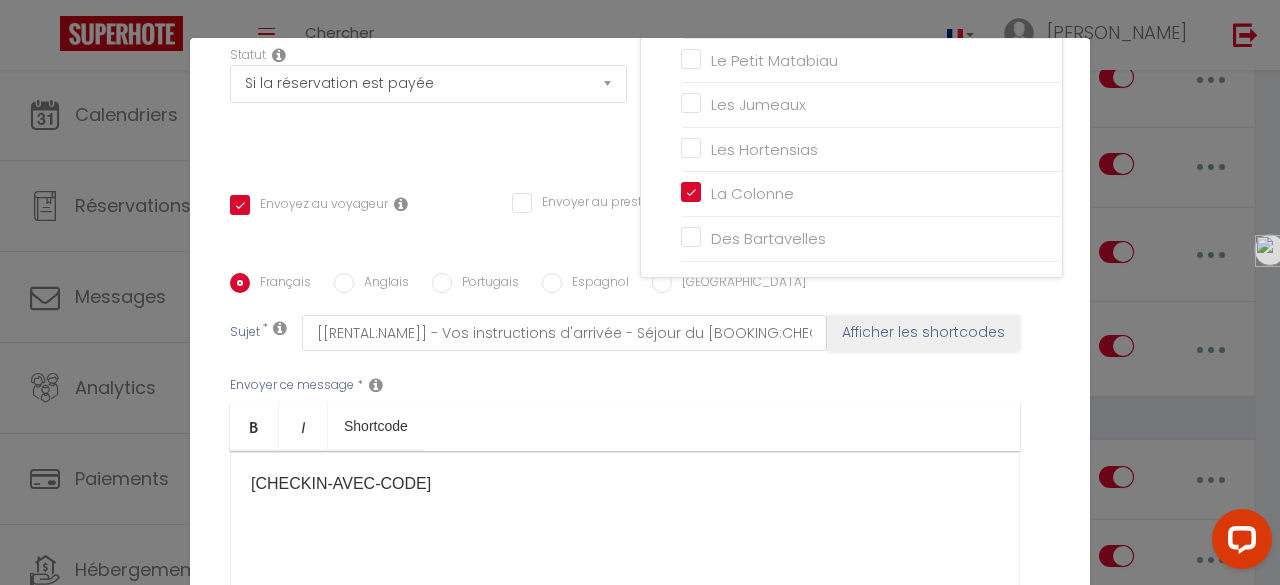 scroll, scrollTop: 0, scrollLeft: 0, axis: both 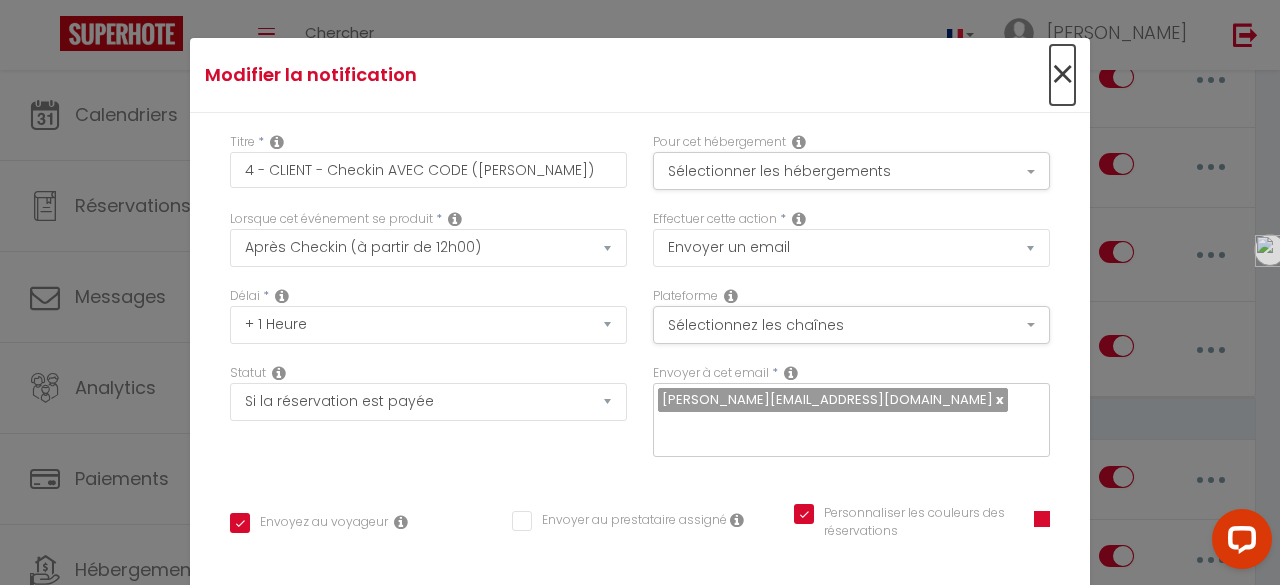 click on "×" at bounding box center [1062, 75] 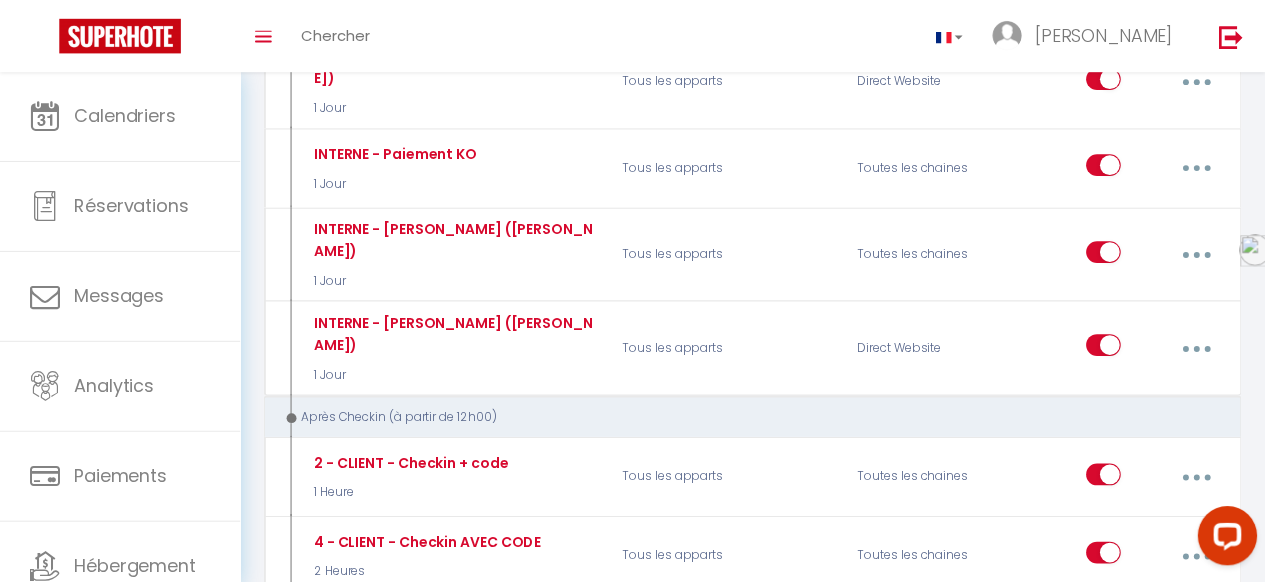 scroll, scrollTop: 6329, scrollLeft: 0, axis: vertical 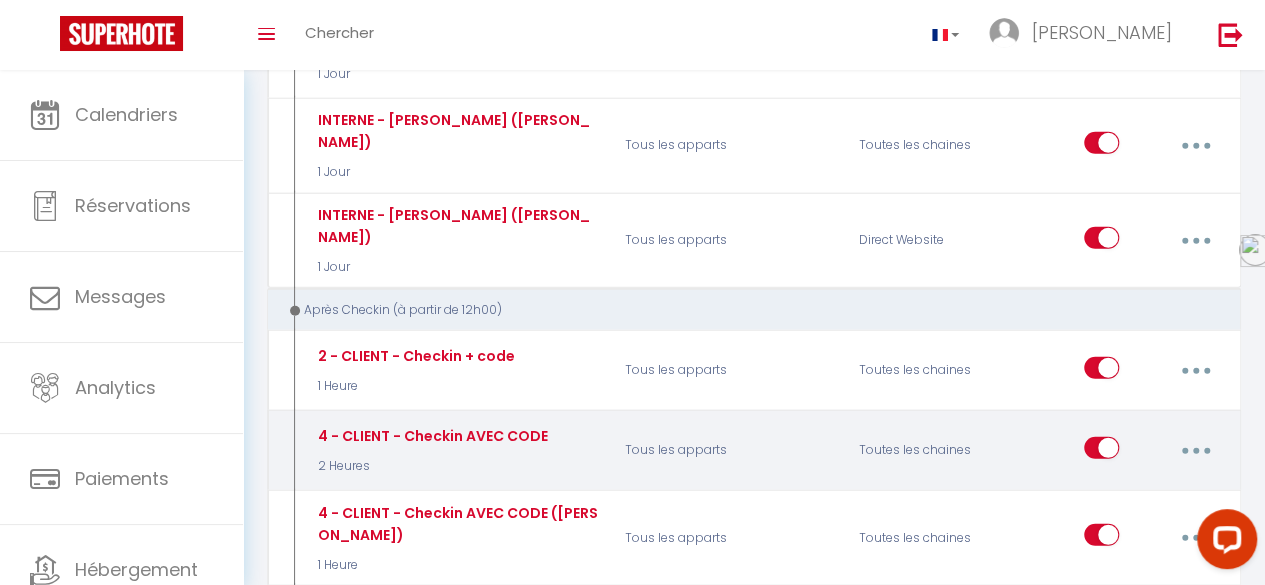 click at bounding box center [1195, 451] 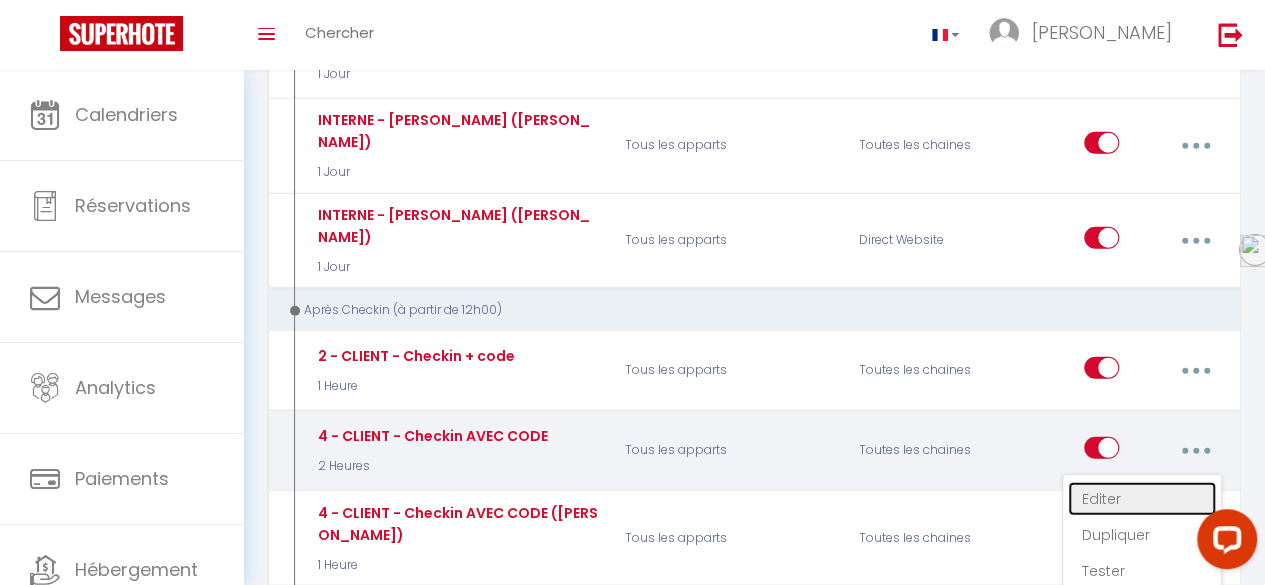 click on "Editer" at bounding box center [1142, 499] 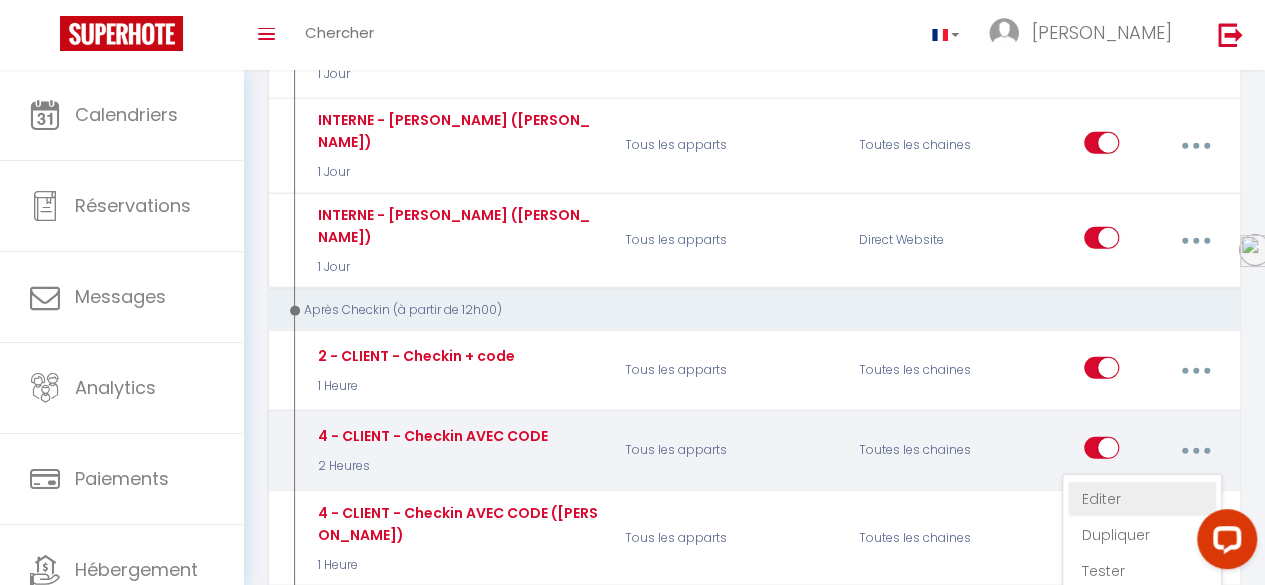 type on "4 - CLIENT - Checkin AVEC CODE" 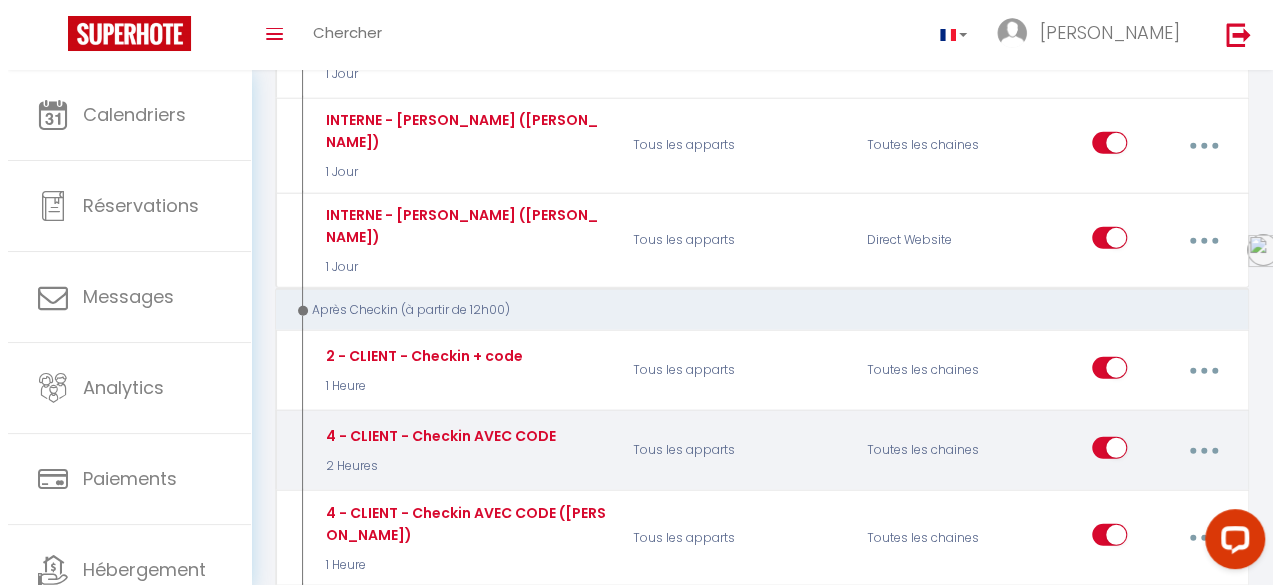 scroll, scrollTop: 6344, scrollLeft: 0, axis: vertical 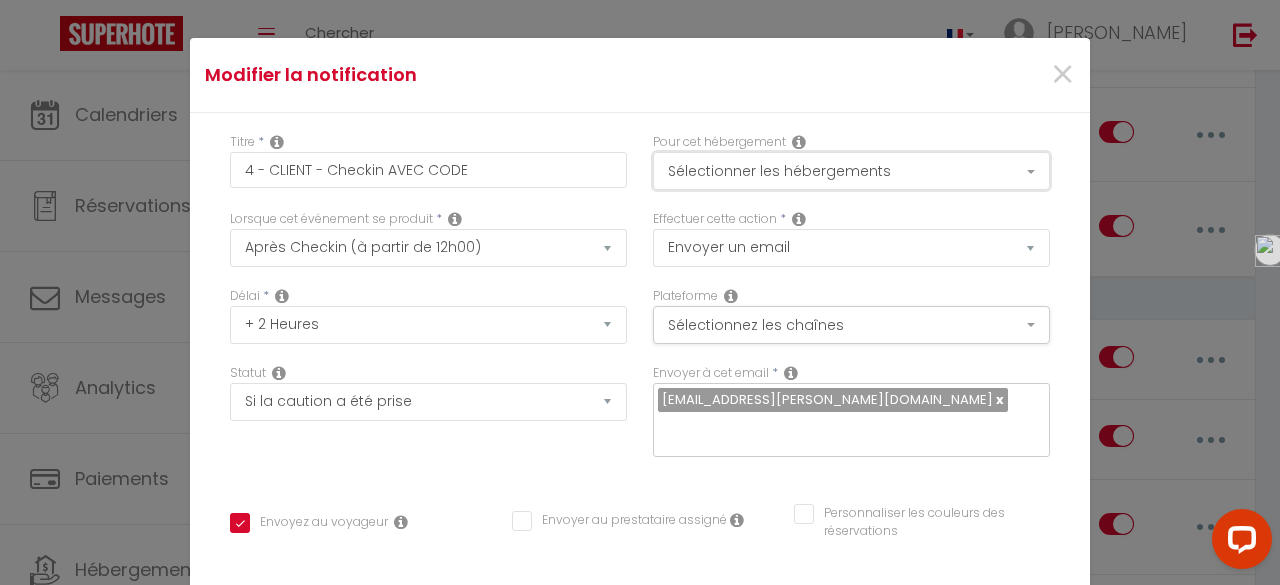 click on "Sélectionner les hébergements" at bounding box center (851, 171) 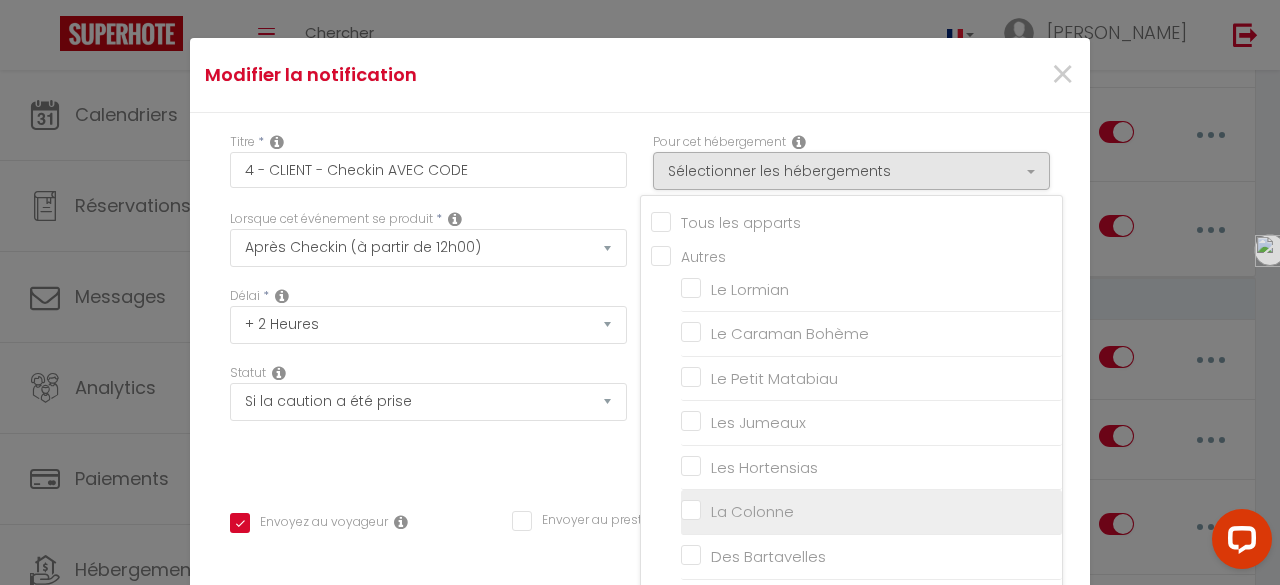 click on "La Colonne" at bounding box center [871, 512] 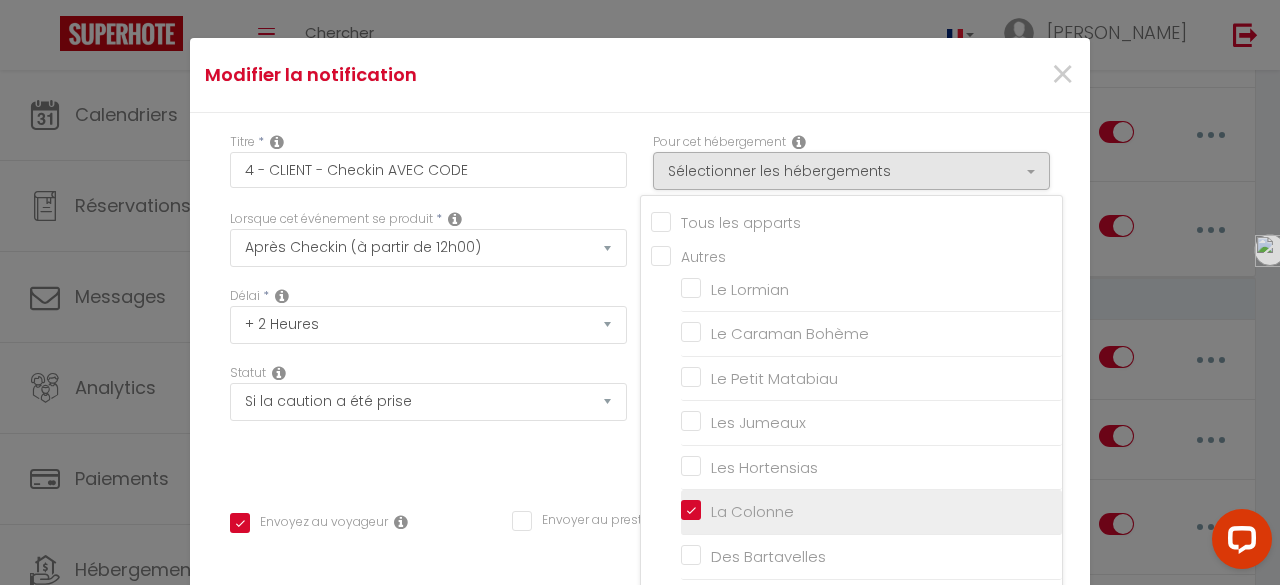 checkbox on "false" 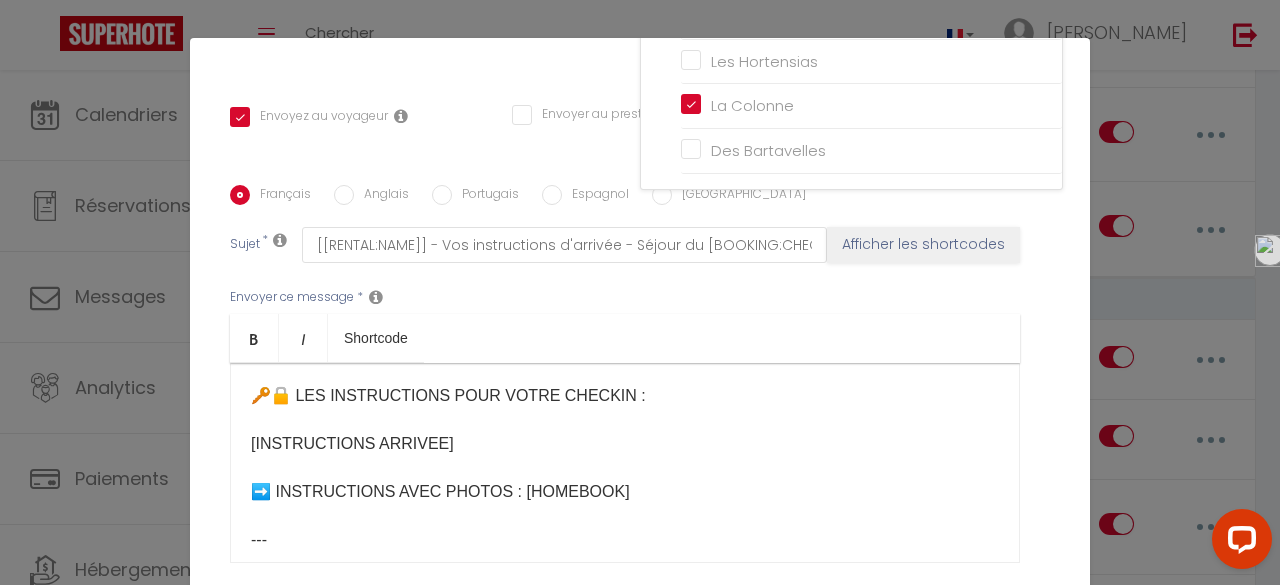 scroll, scrollTop: 504, scrollLeft: 0, axis: vertical 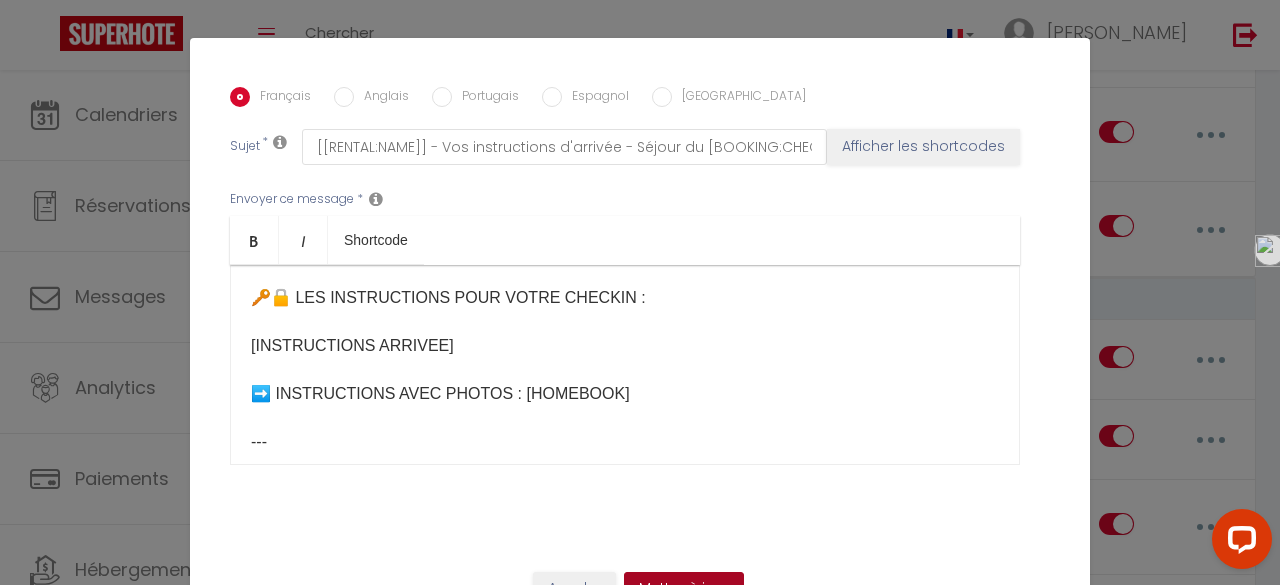 click on "Mettre à jour" at bounding box center (684, 589) 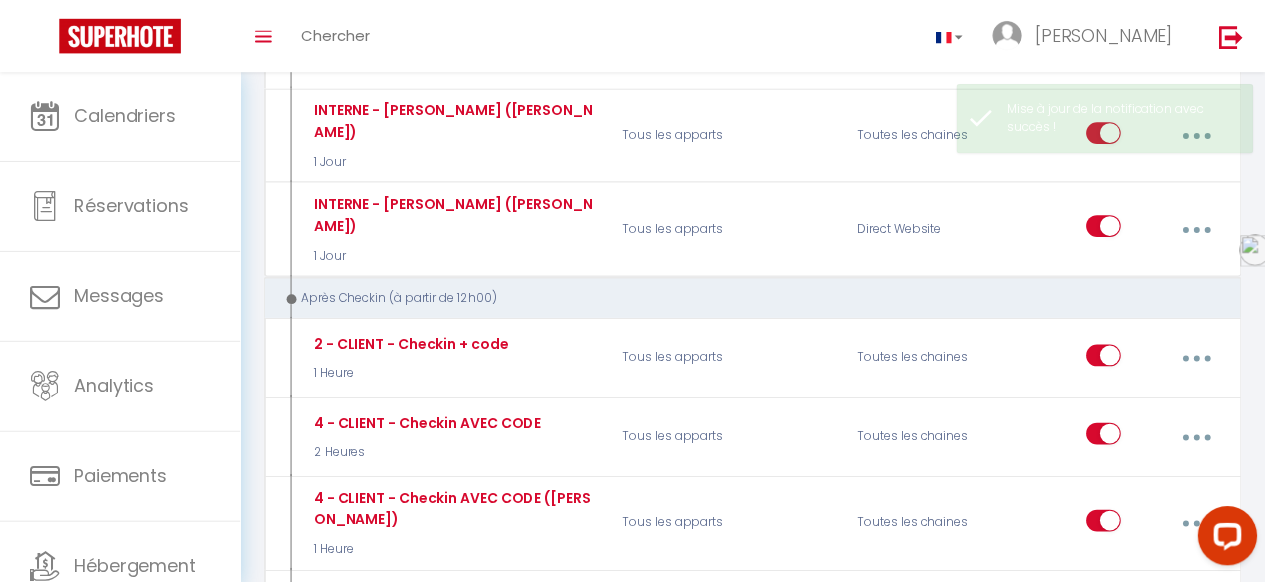 scroll, scrollTop: 6449, scrollLeft: 0, axis: vertical 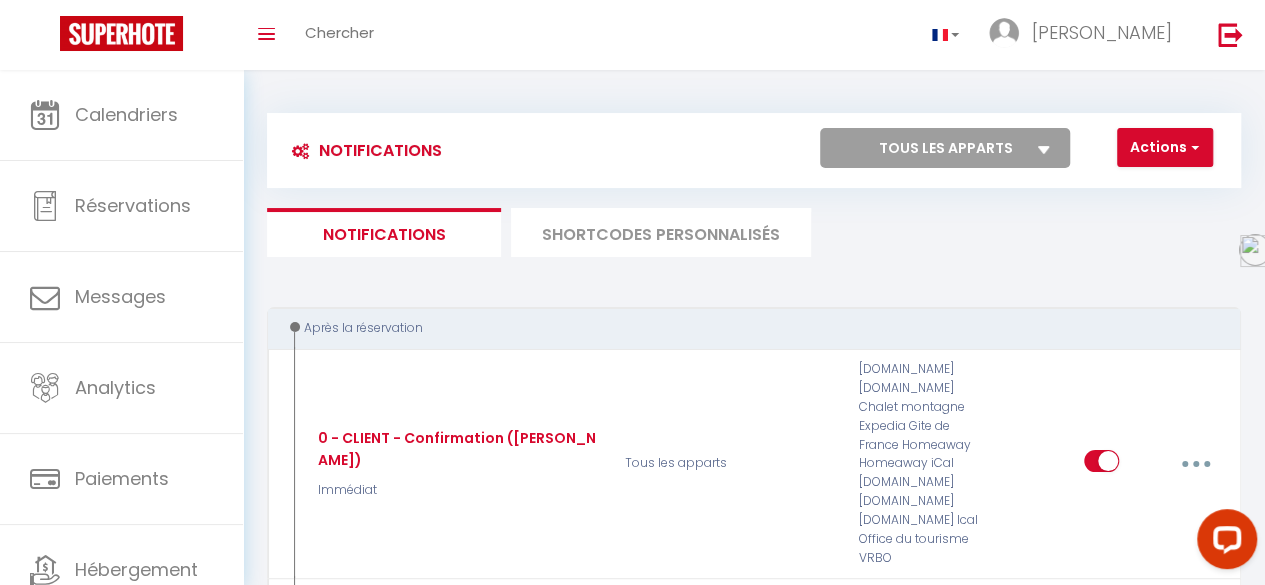 click on "SHORTCODES PERSONNALISÉS" at bounding box center (661, 232) 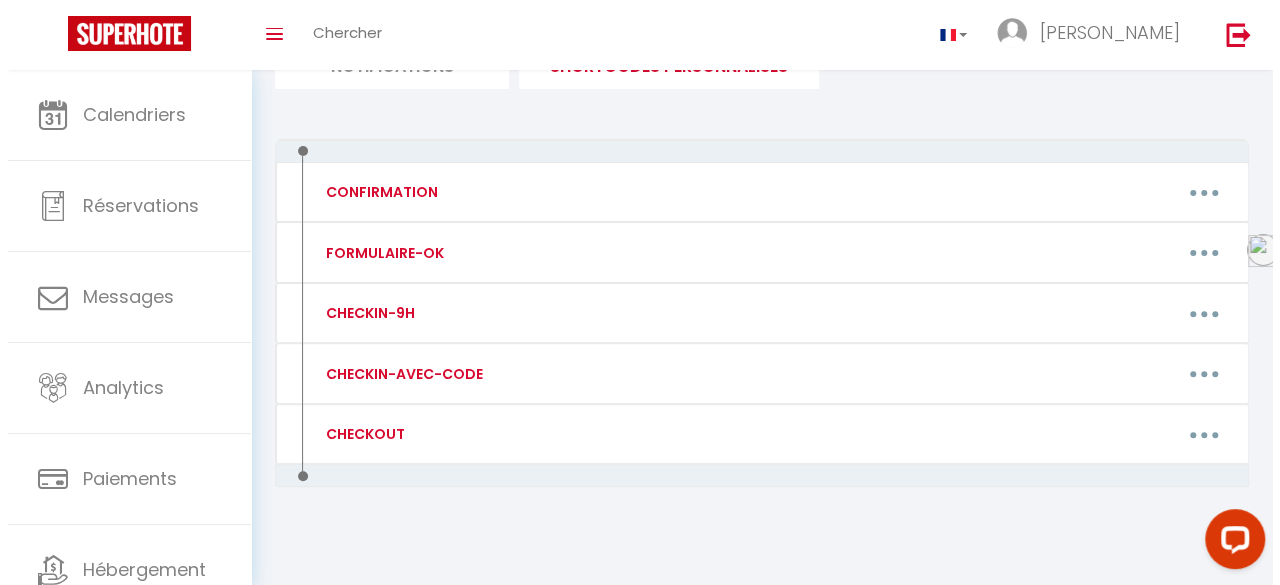 scroll, scrollTop: 170, scrollLeft: 0, axis: vertical 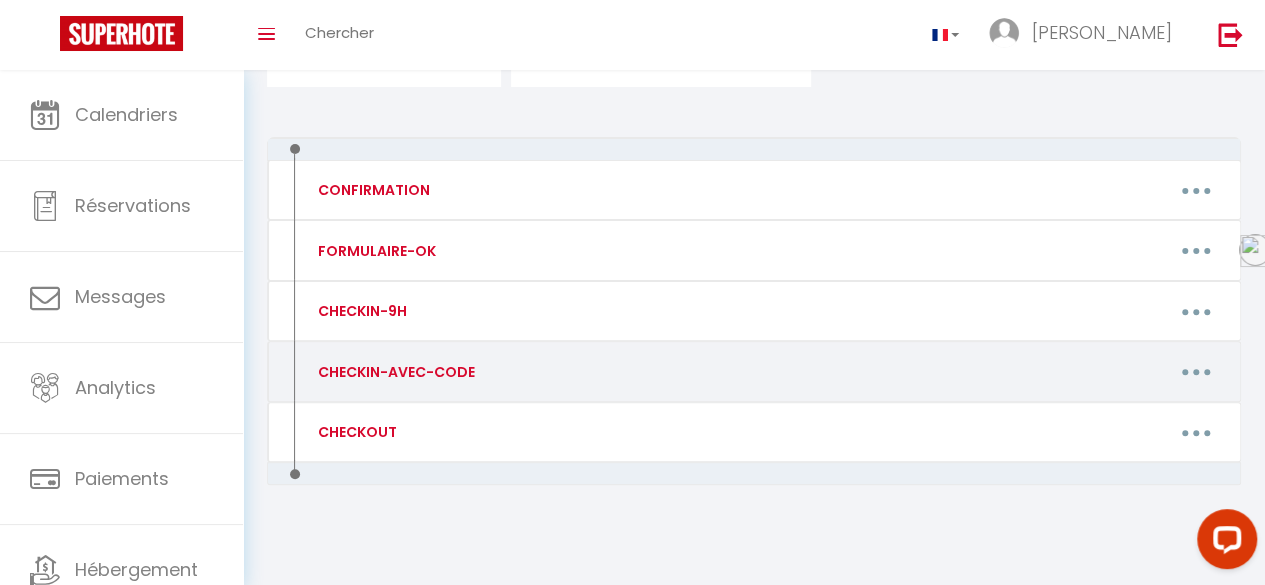 click on "Editer   Supprimer" at bounding box center (885, 372) 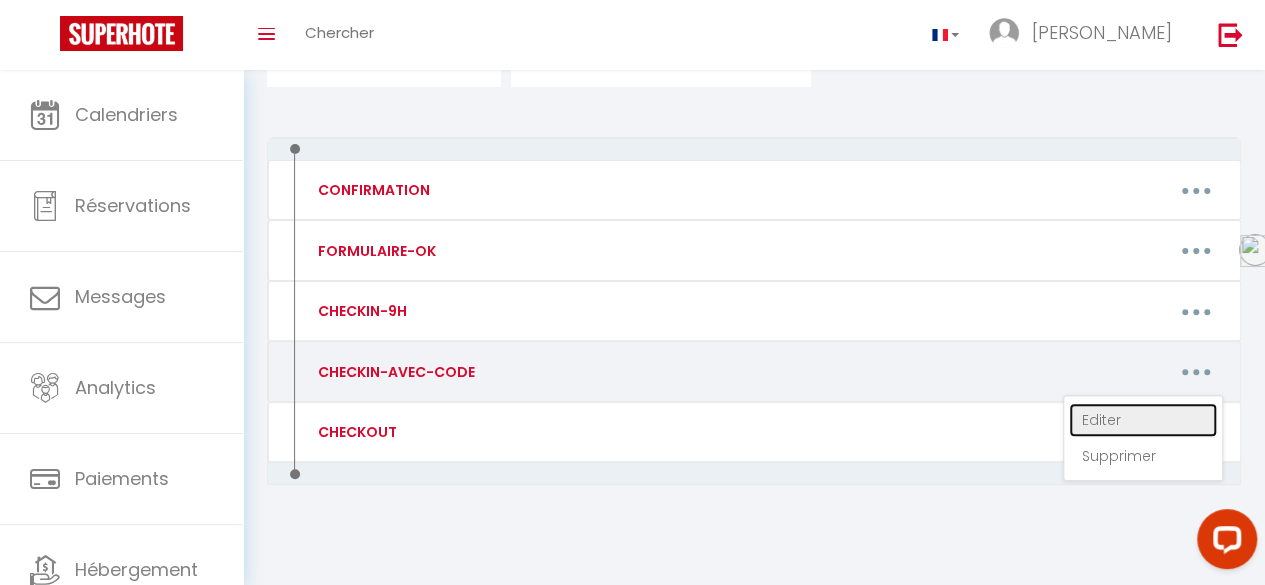 click on "Editer" at bounding box center (1143, 420) 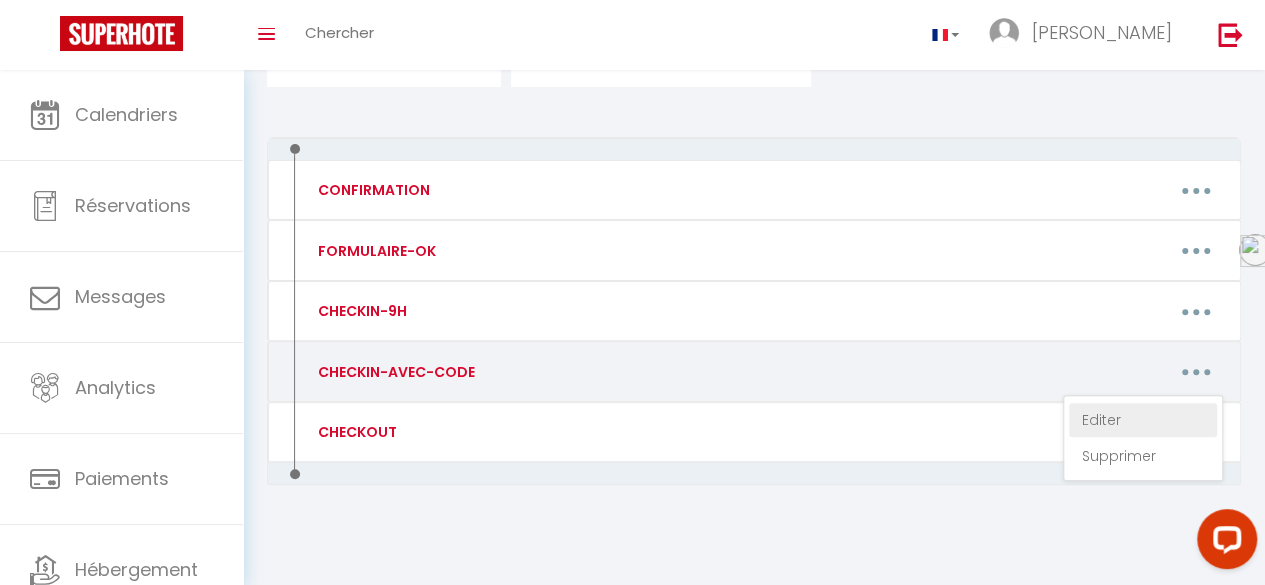 type on "CHECKIN-AVEC-CODE" 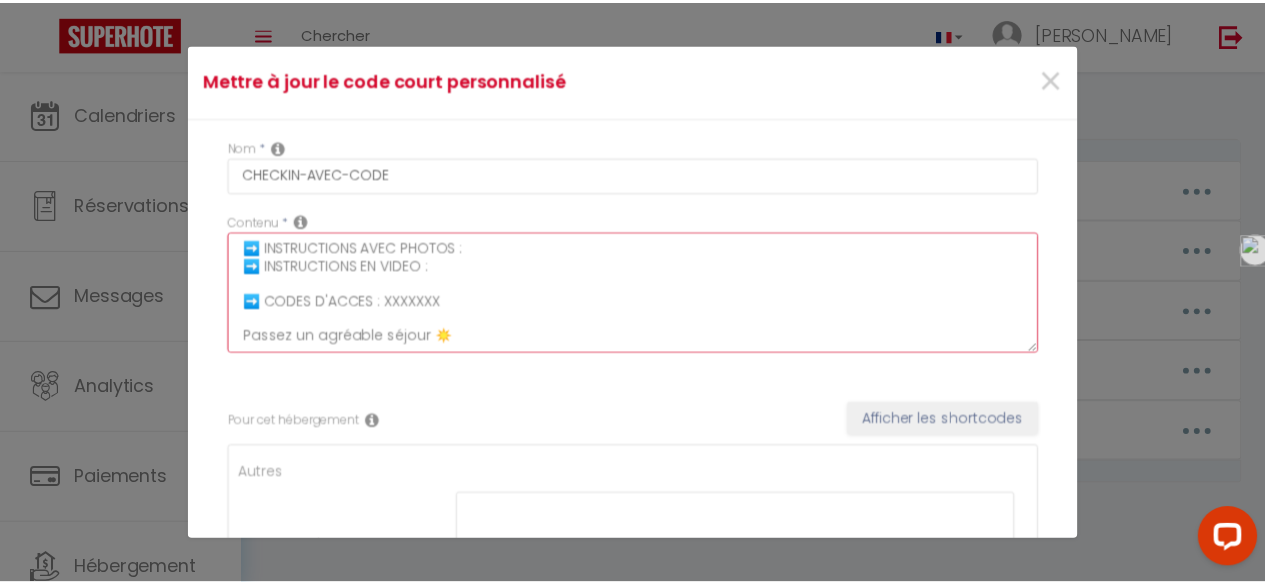 scroll, scrollTop: 0, scrollLeft: 0, axis: both 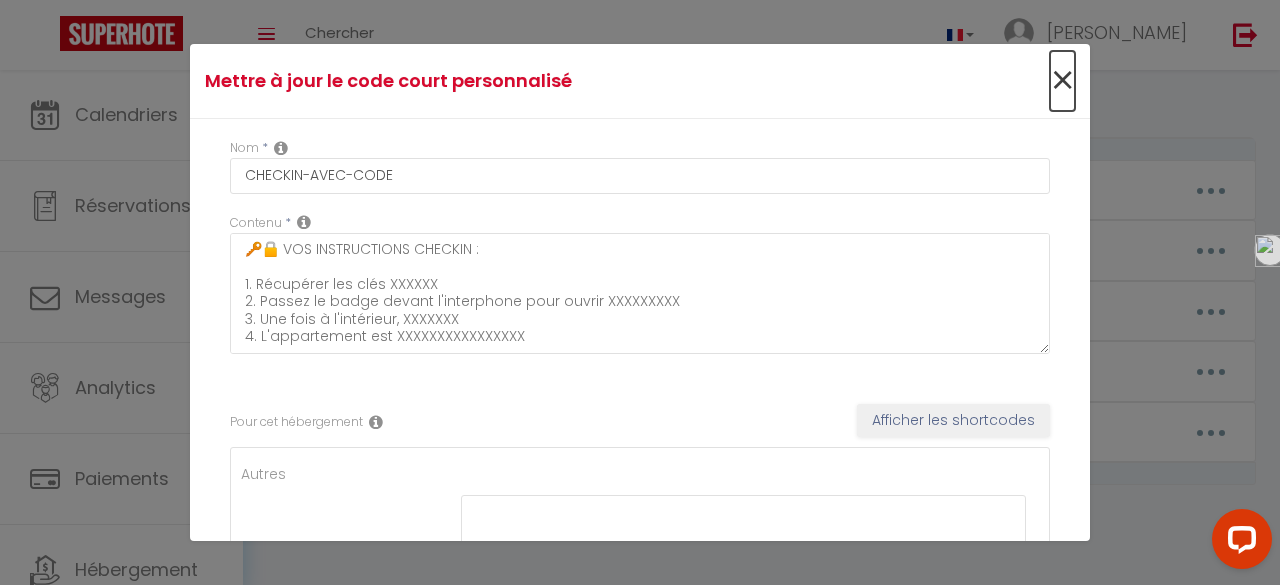 click on "×" at bounding box center [1062, 81] 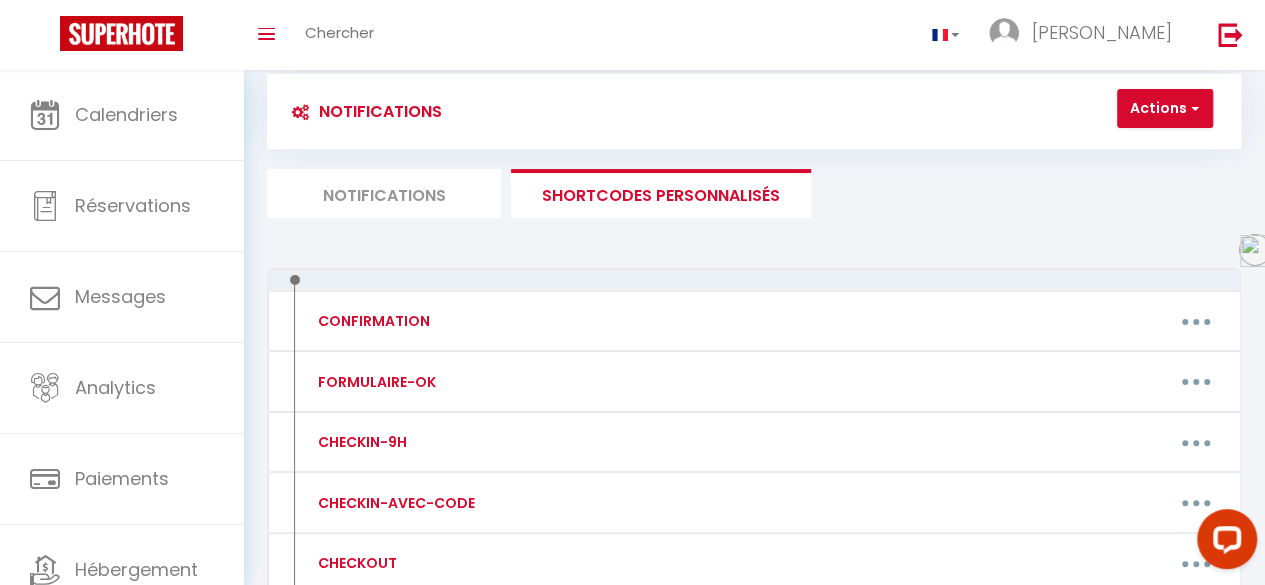 scroll, scrollTop: 33, scrollLeft: 0, axis: vertical 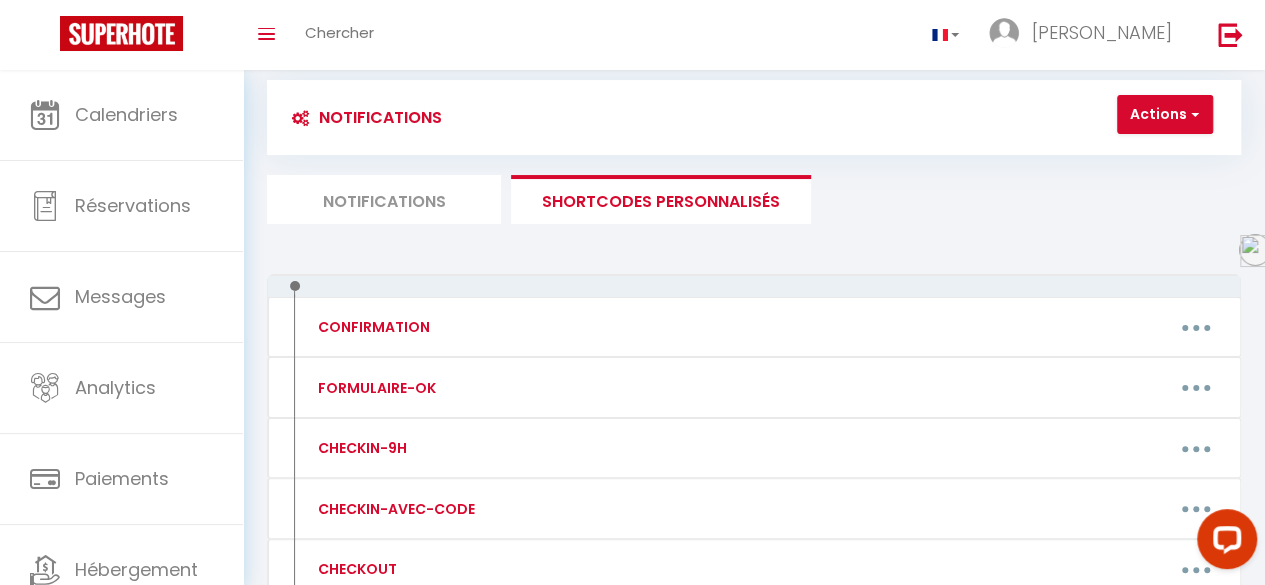 click on "Notifications" at bounding box center [384, 199] 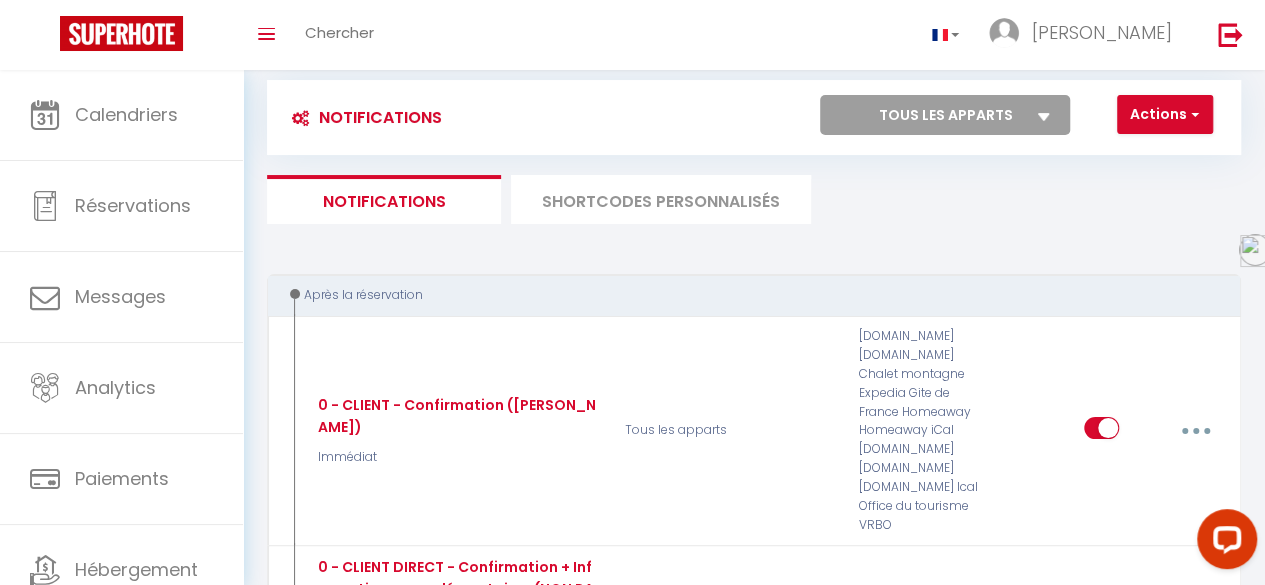 click on "Tous les apparts    Le Lormian Le Caraman Bohème Le Petit Matabiau Les Jumeaux Les Hortensias La Colonne Des Bartavelles" at bounding box center [945, 115] 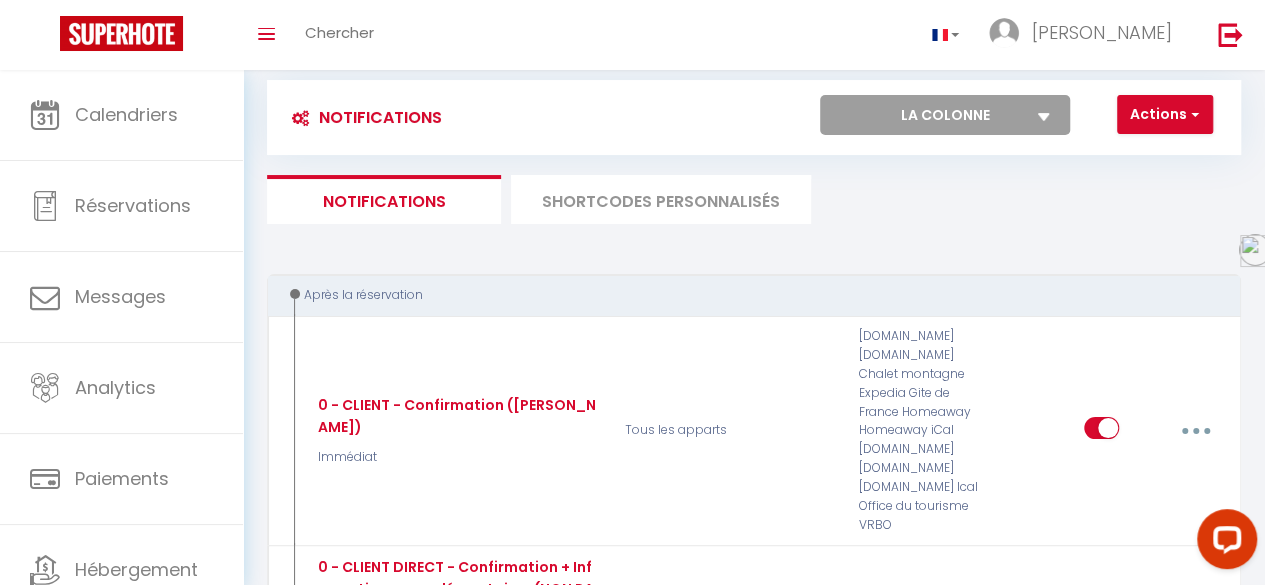 click on "Tous les apparts    Le Lormian Le Caraman Bohème Le Petit Matabiau Les Jumeaux Les Hortensias La Colonne Des Bartavelles" at bounding box center (945, 115) 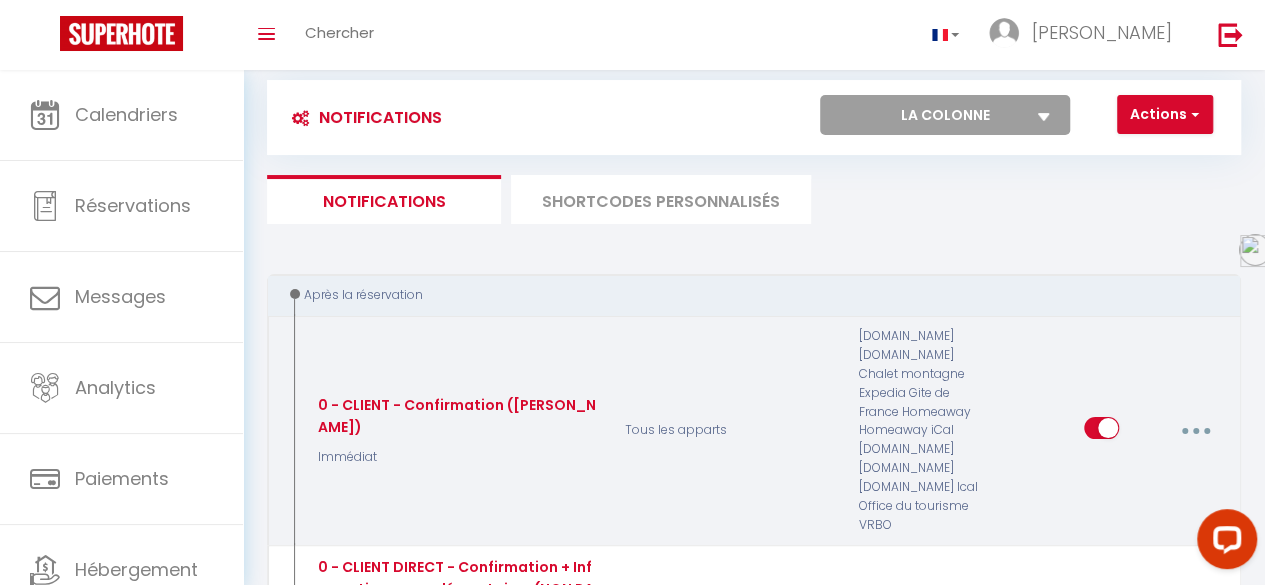 checkbox on "true" 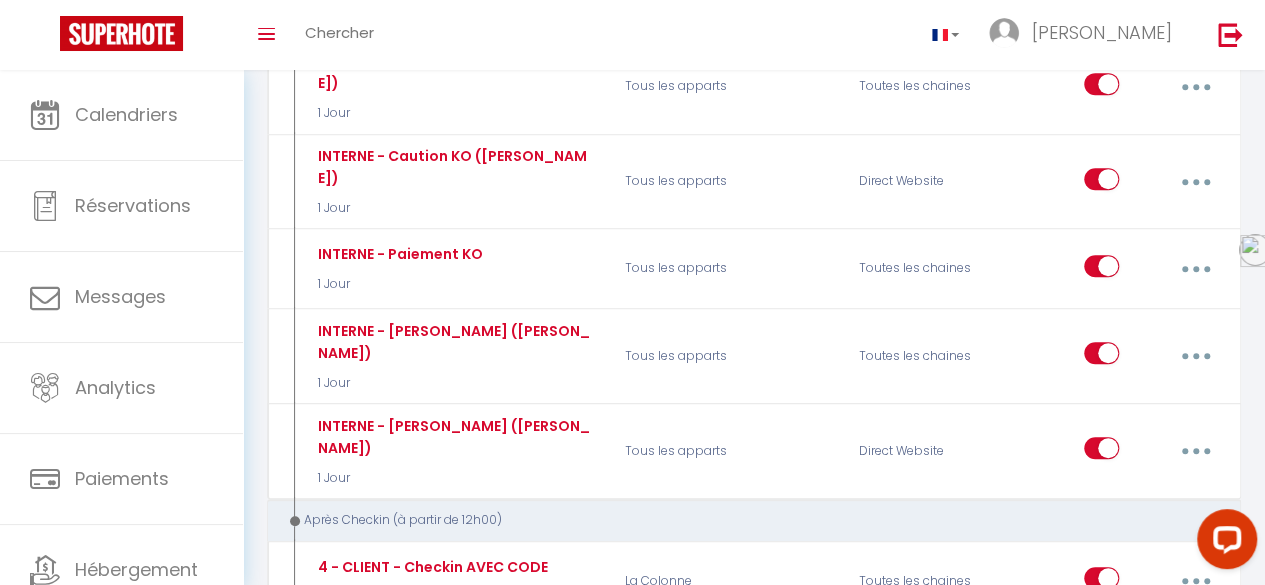 scroll, scrollTop: 4306, scrollLeft: 0, axis: vertical 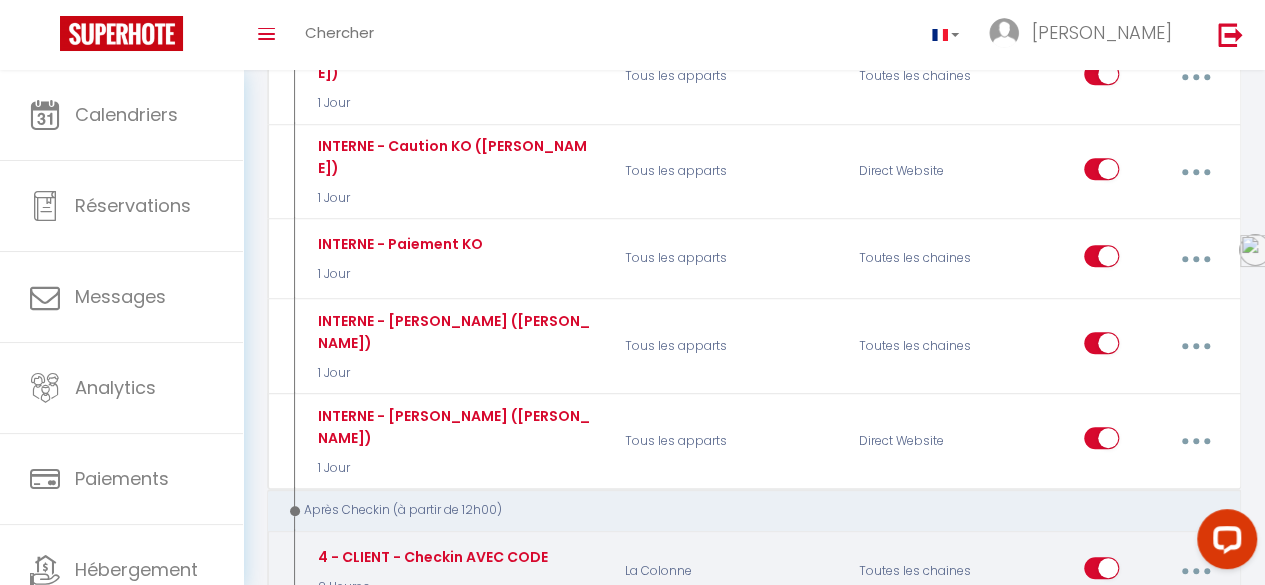 click at bounding box center [1195, 571] 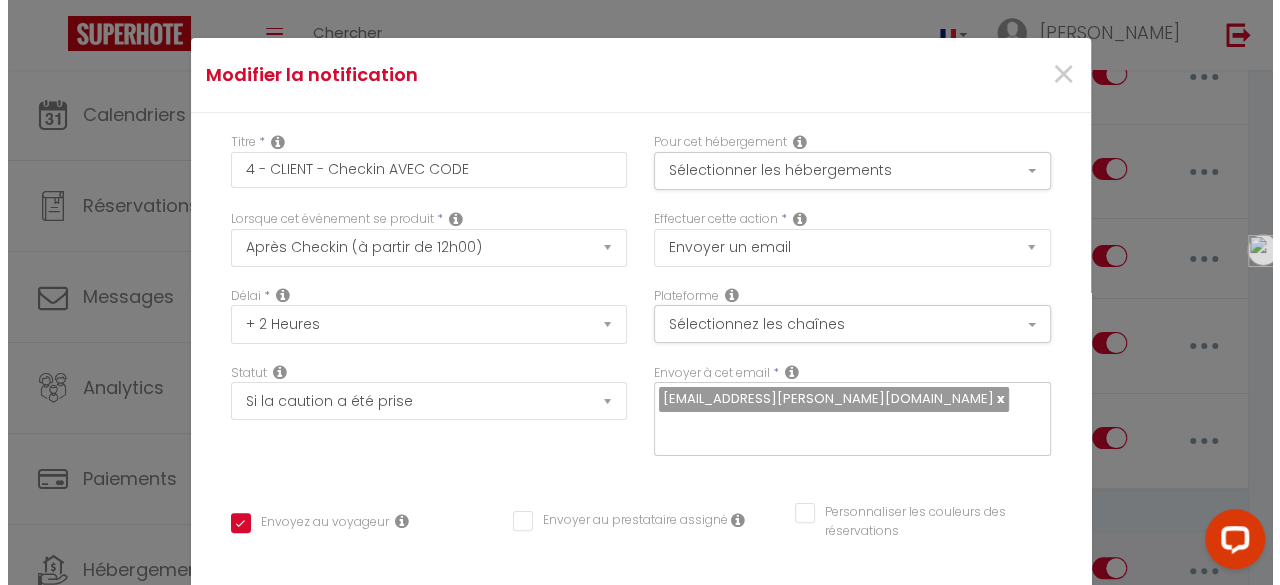 scroll, scrollTop: 4254, scrollLeft: 0, axis: vertical 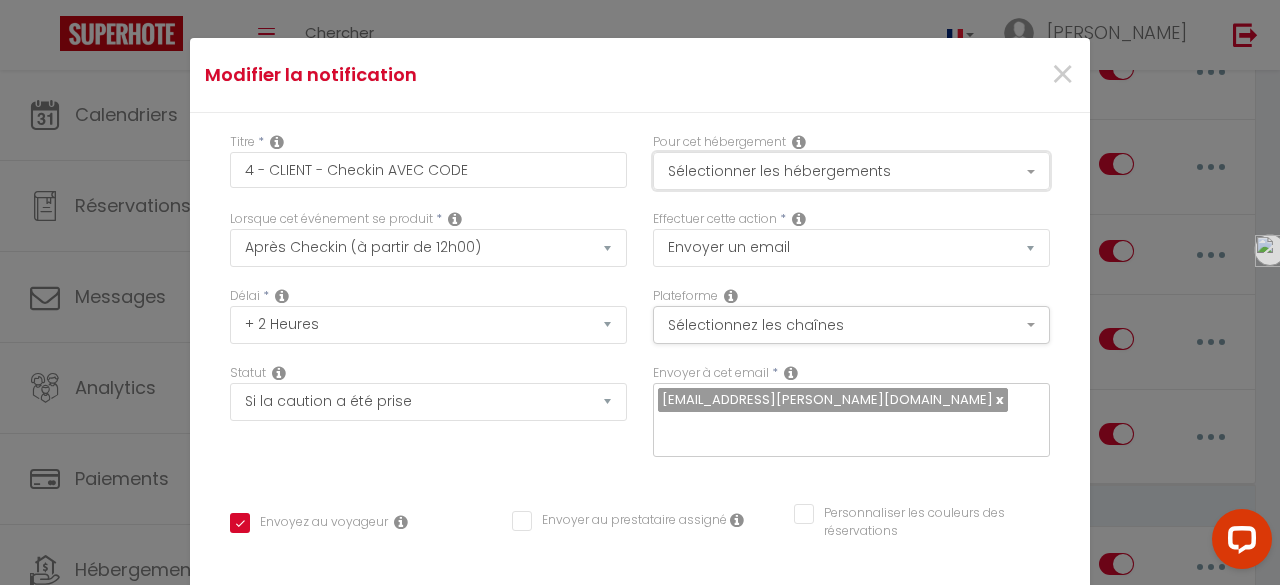 click on "Sélectionner les hébergements" at bounding box center [851, 171] 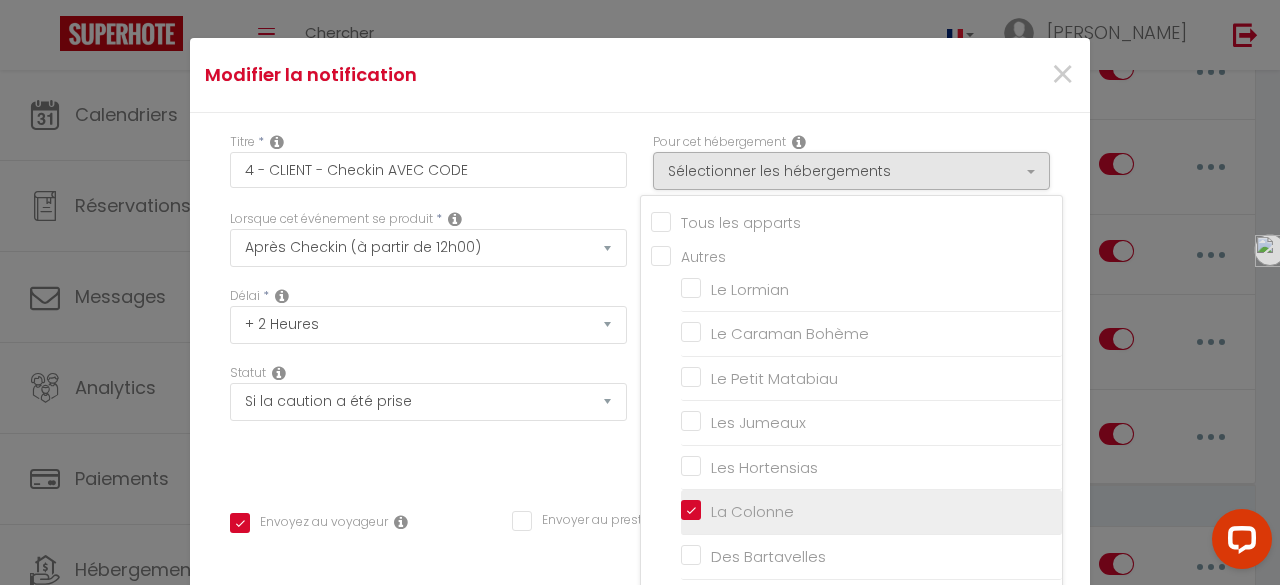 click on "La Colonne" at bounding box center [871, 512] 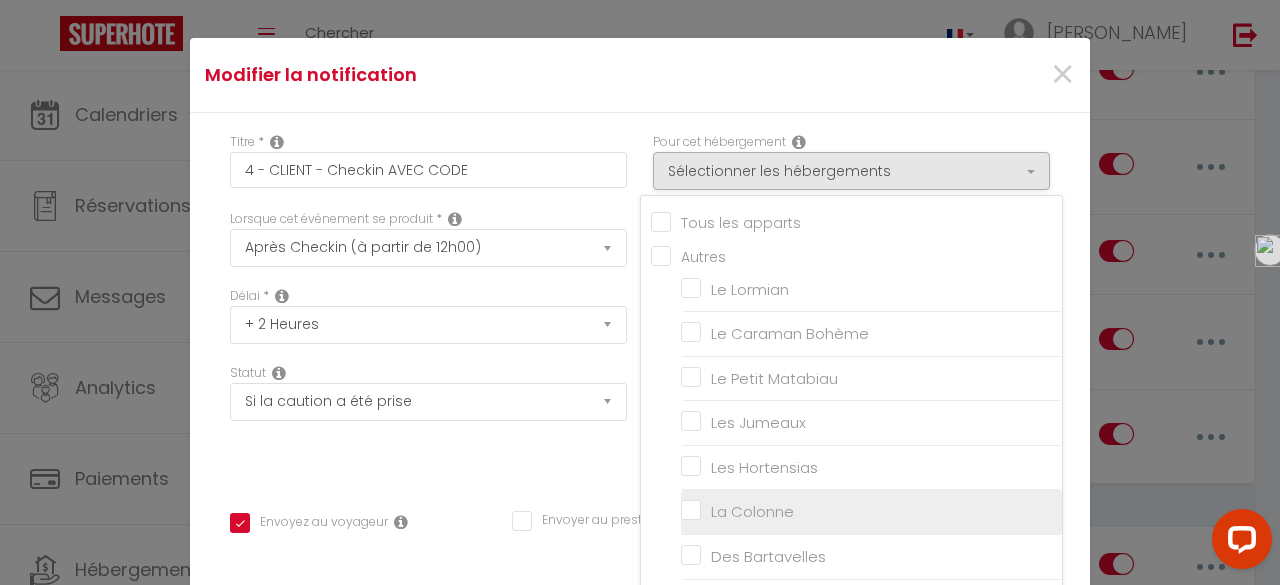 click on "La Colonne" at bounding box center (871, 512) 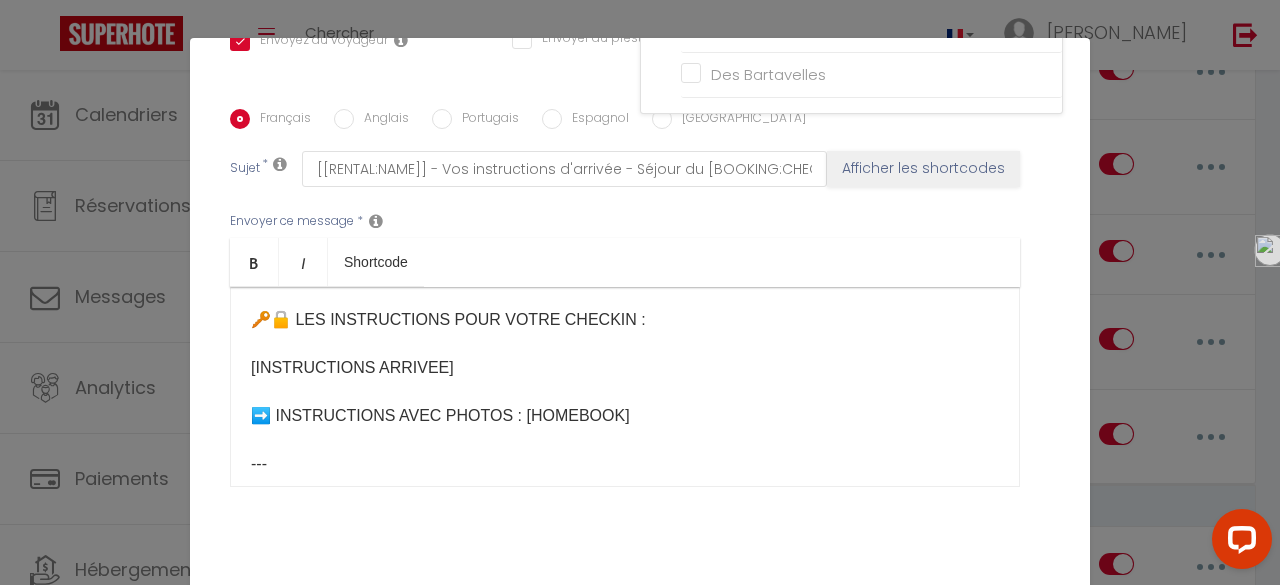 scroll, scrollTop: 480, scrollLeft: 0, axis: vertical 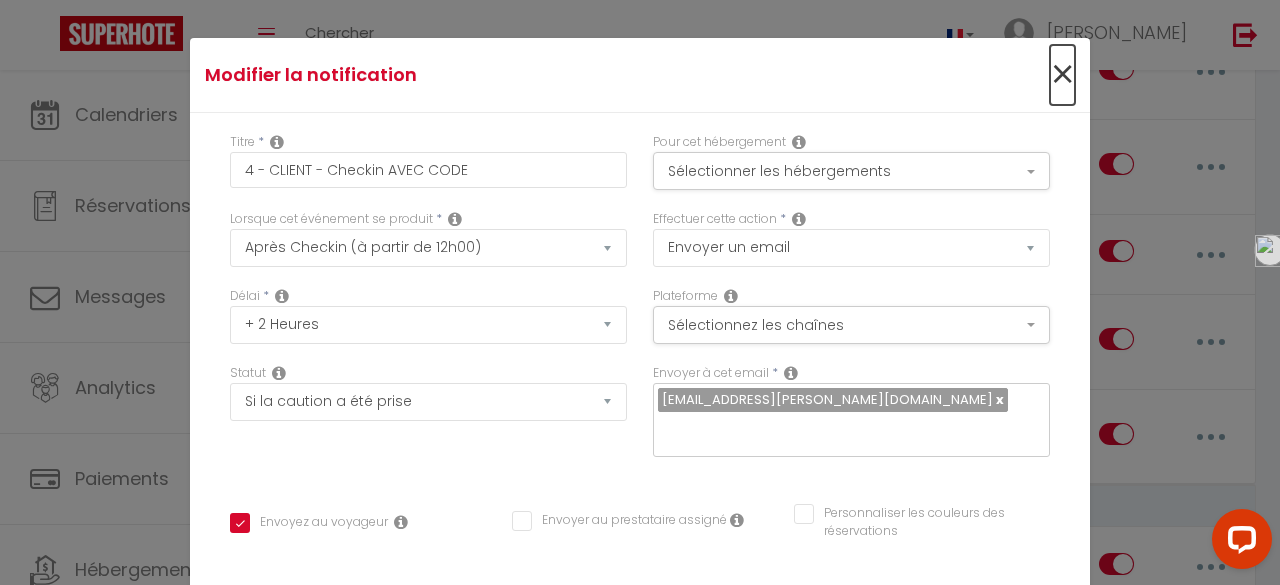 click on "×" at bounding box center (1062, 75) 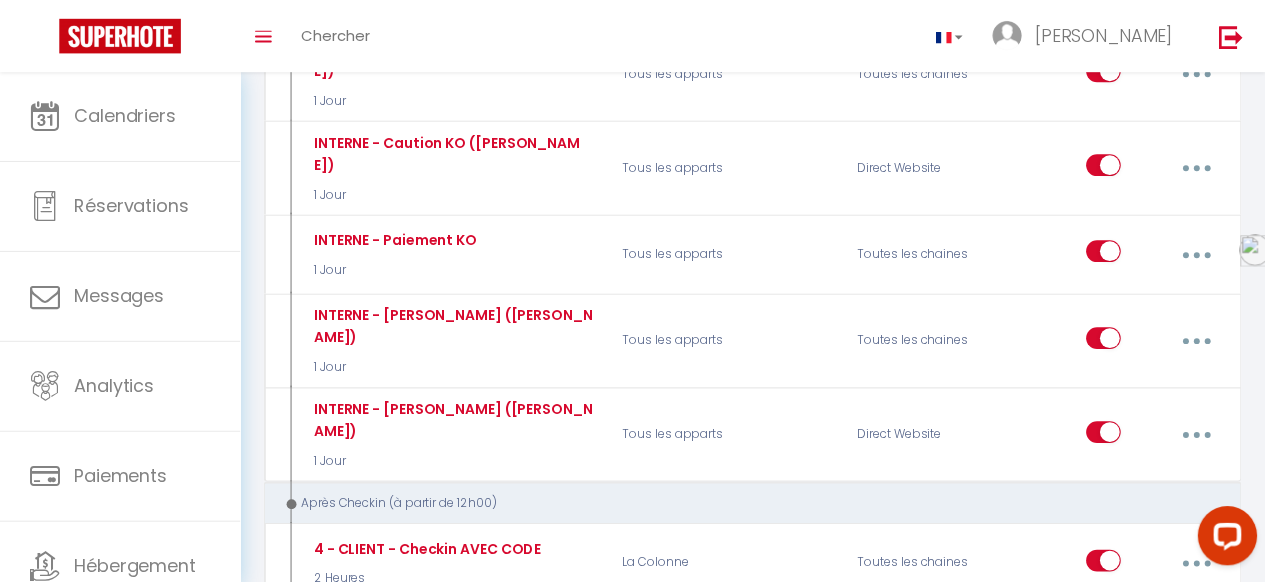 scroll, scrollTop: 4306, scrollLeft: 0, axis: vertical 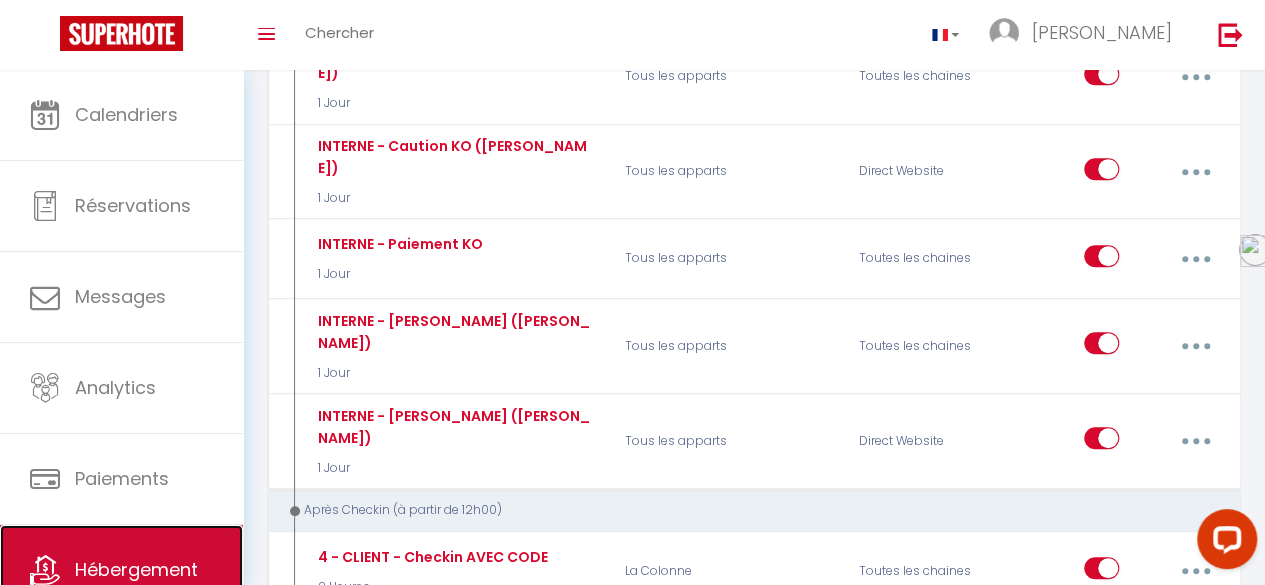 click on "Hébergement" at bounding box center (136, 569) 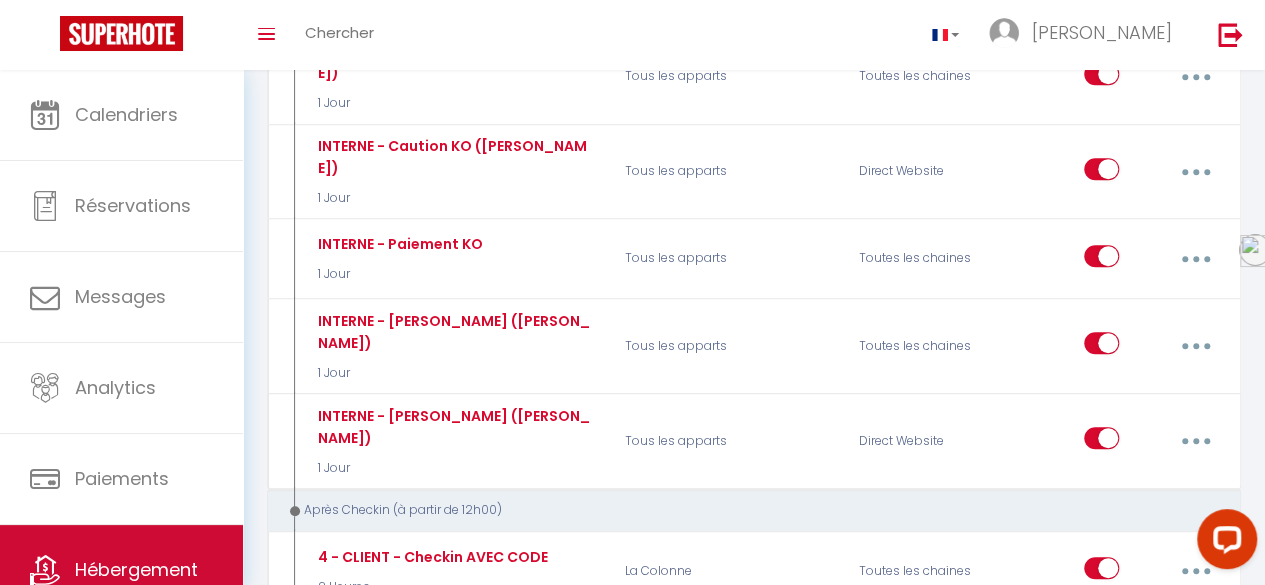 scroll, scrollTop: 0, scrollLeft: 0, axis: both 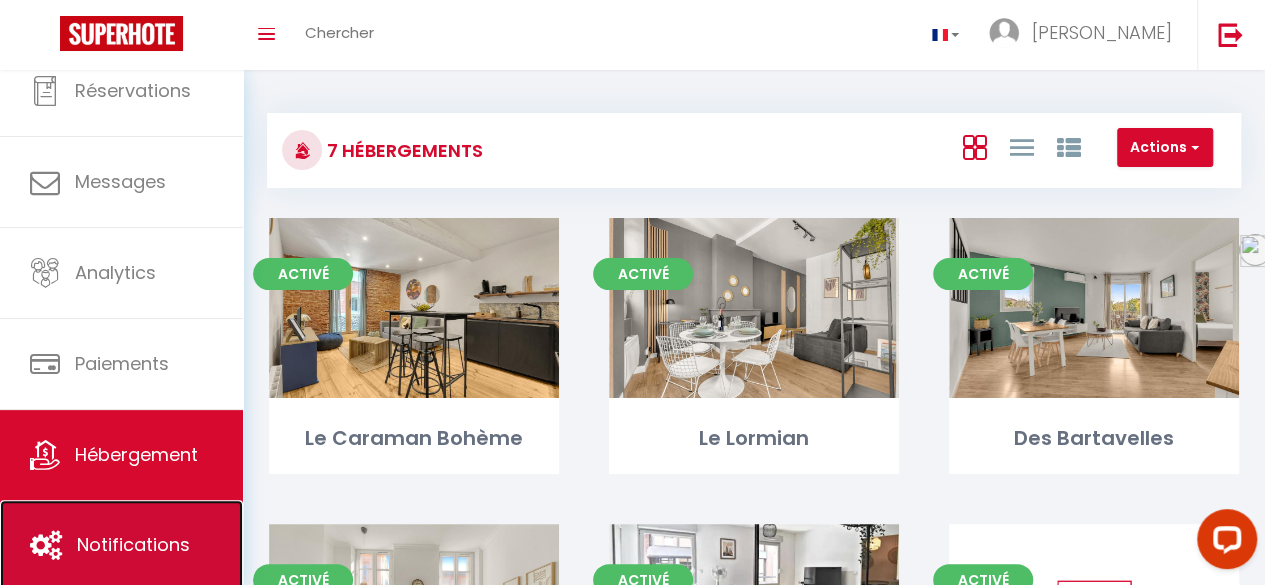 click on "Notifications" at bounding box center [133, 544] 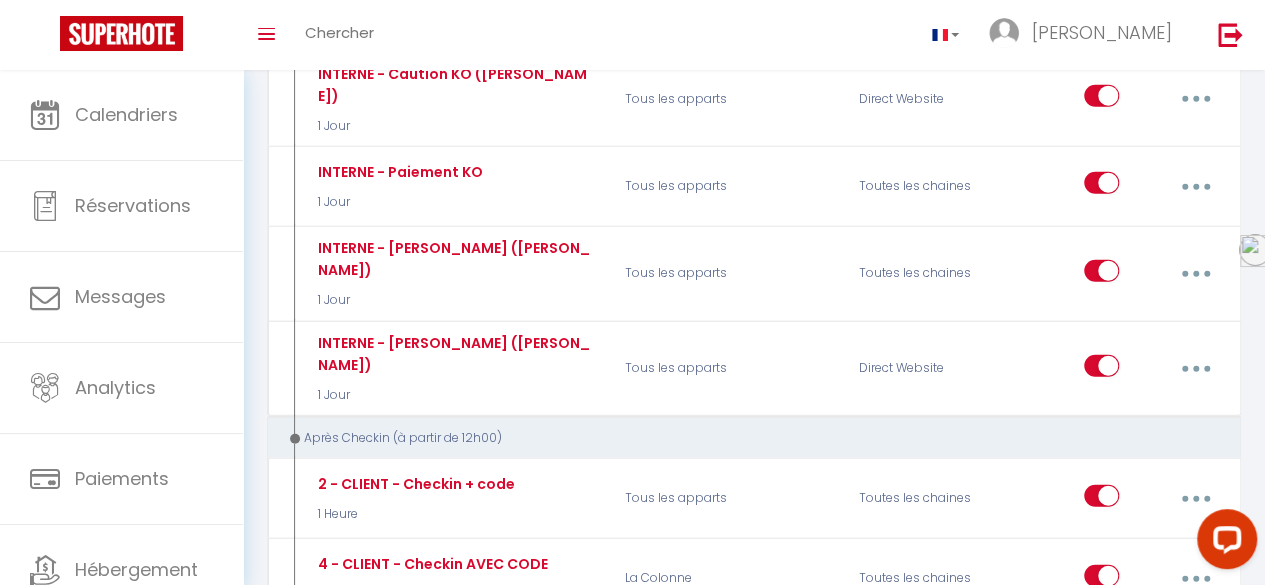 scroll, scrollTop: 6380, scrollLeft: 0, axis: vertical 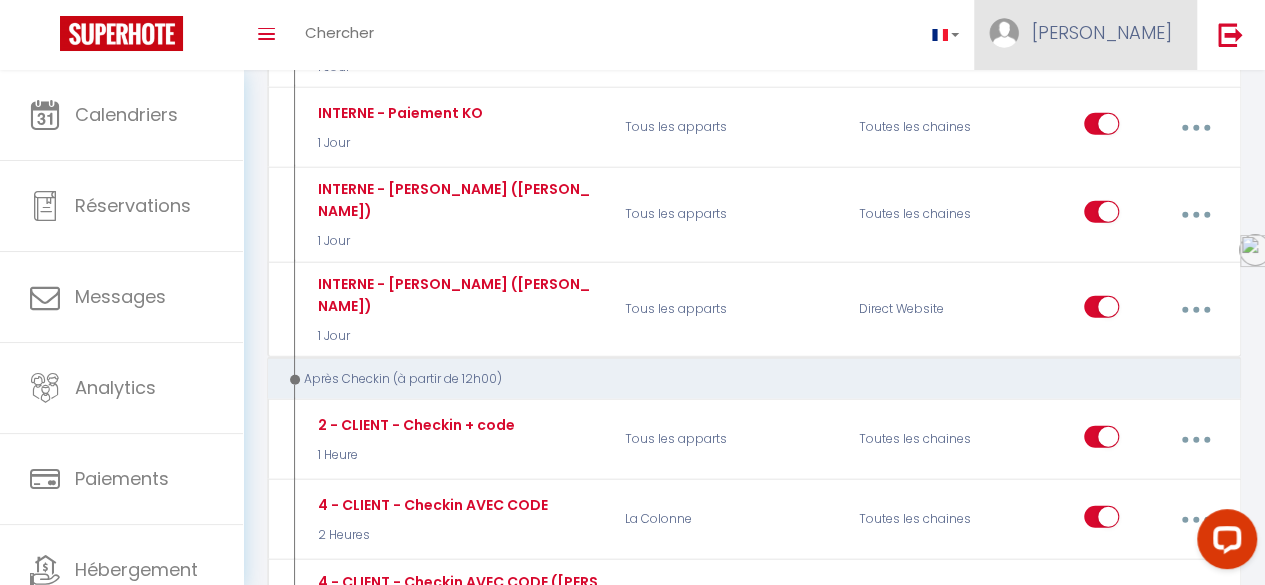 click on "[PERSON_NAME]" at bounding box center (1102, 32) 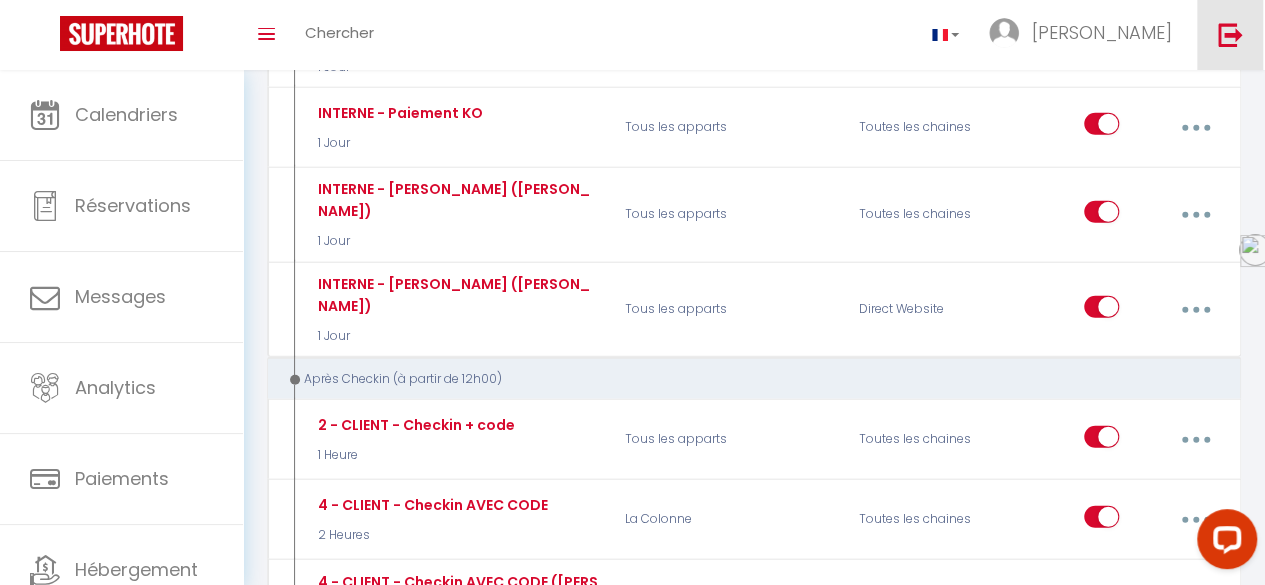 click at bounding box center [1230, 34] 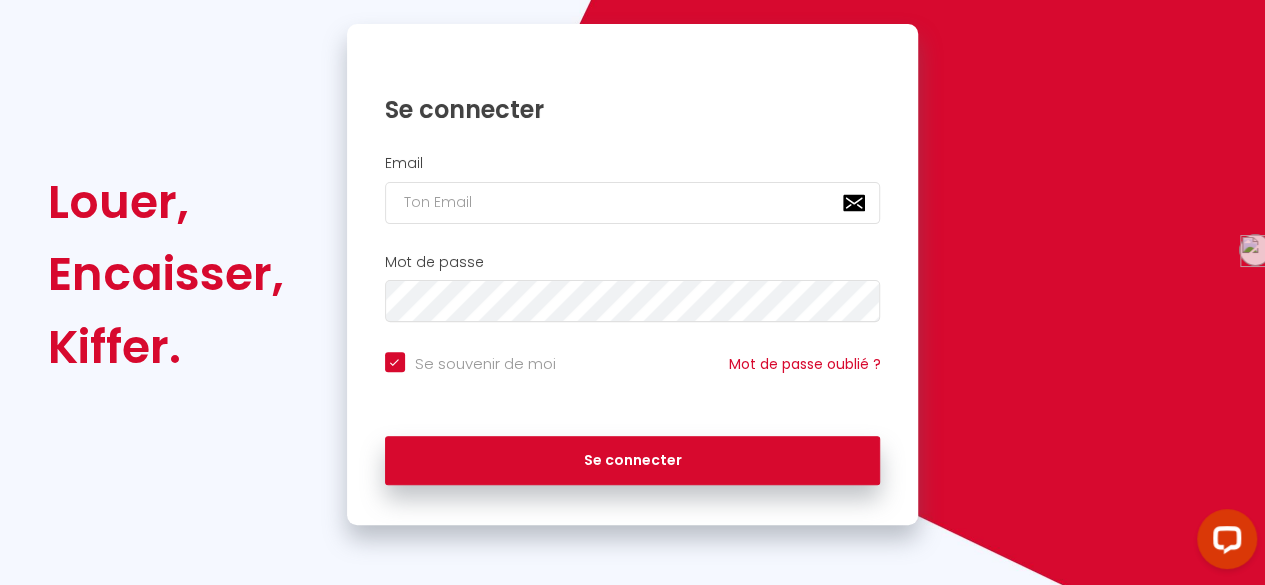 scroll, scrollTop: 151, scrollLeft: 0, axis: vertical 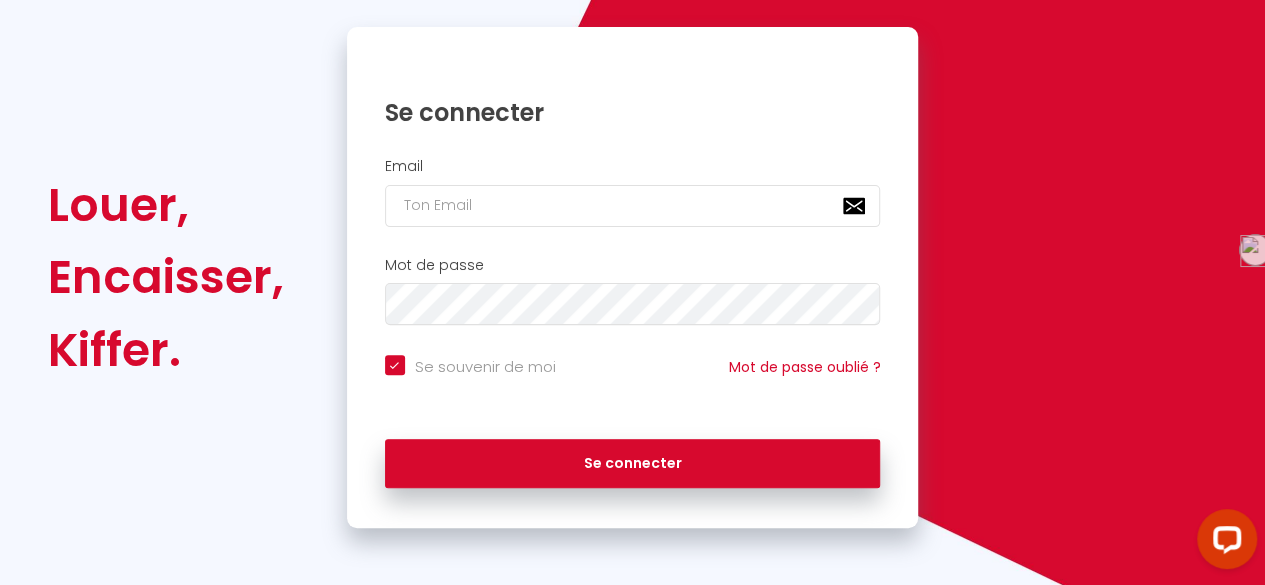 checkbox on "true" 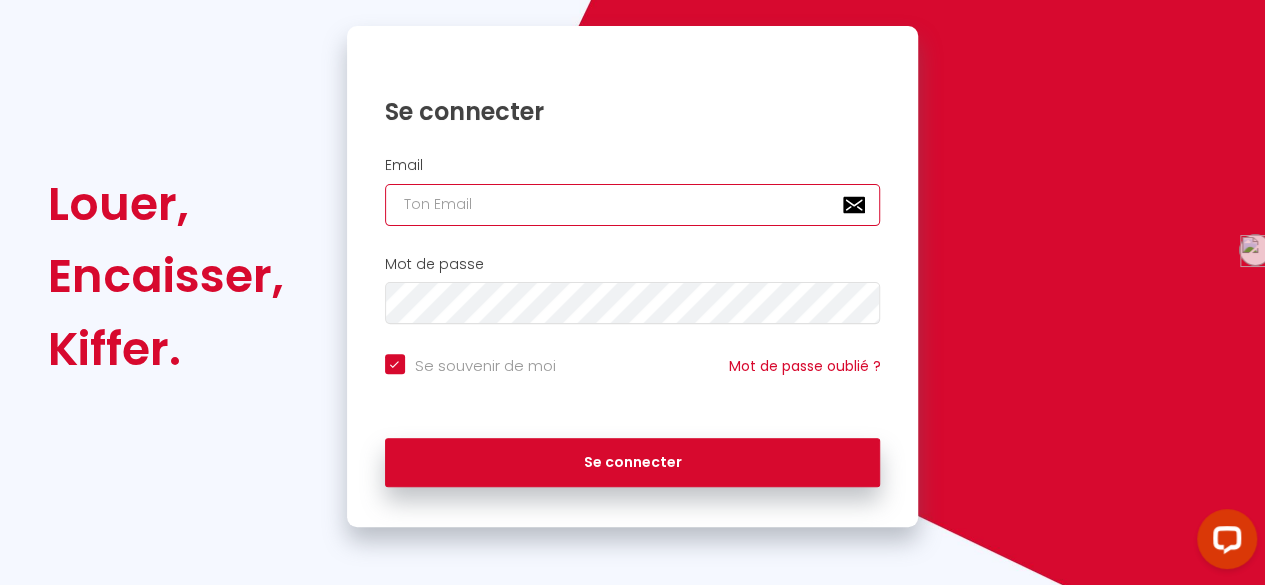 type on "[EMAIL_ADDRESS][DOMAIN_NAME]" 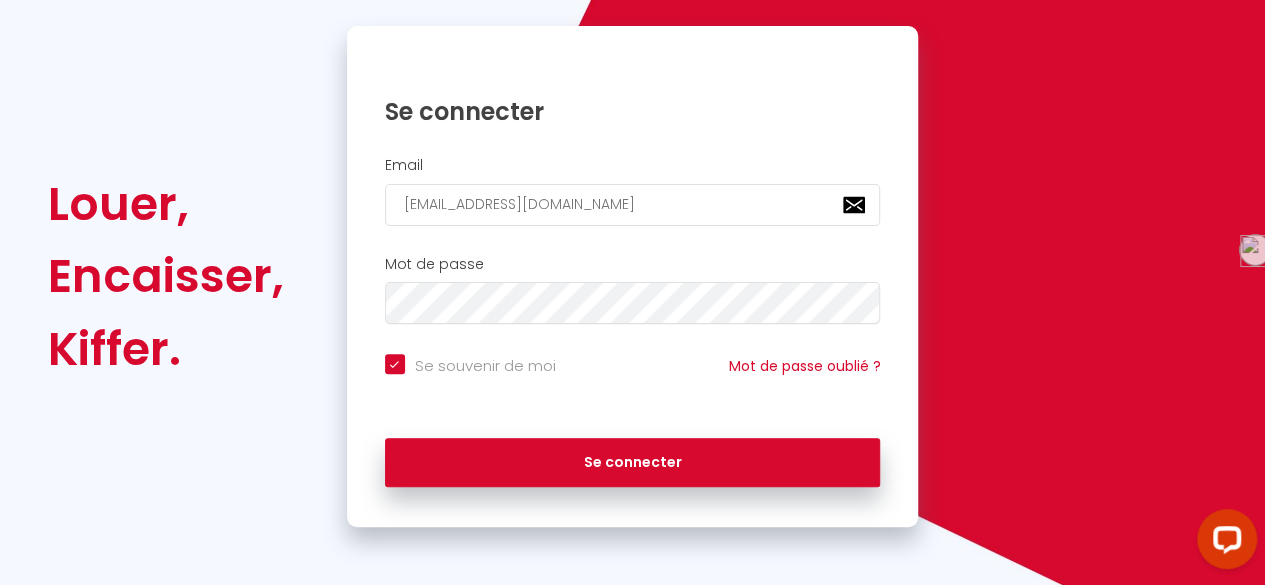 checkbox on "true" 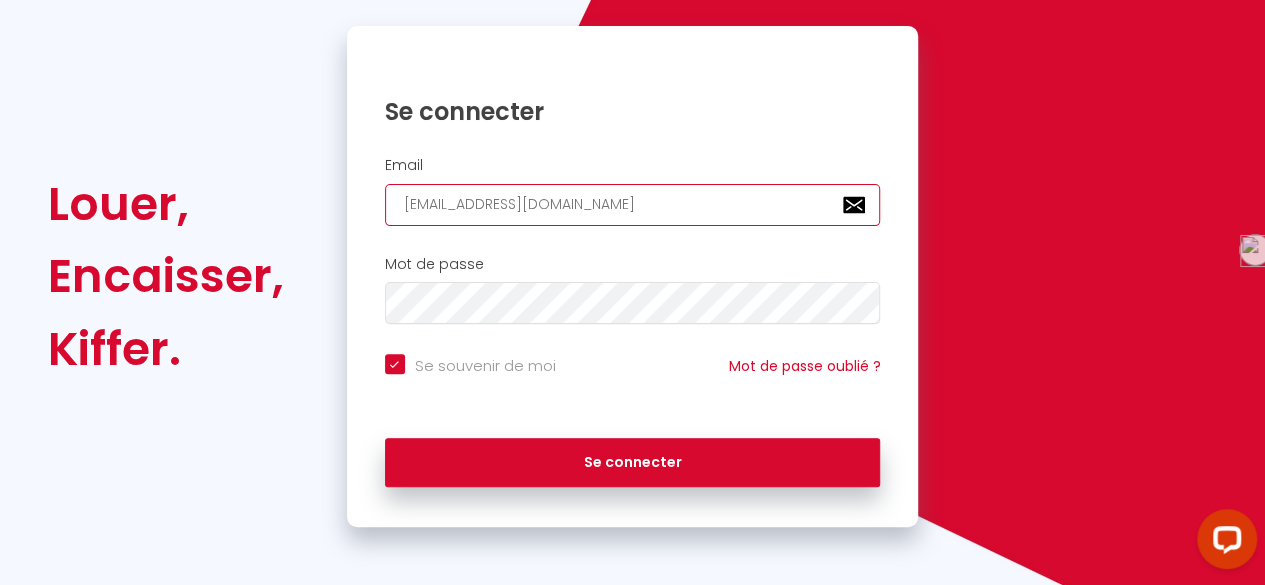 click on "[EMAIL_ADDRESS][DOMAIN_NAME]" at bounding box center [633, 205] 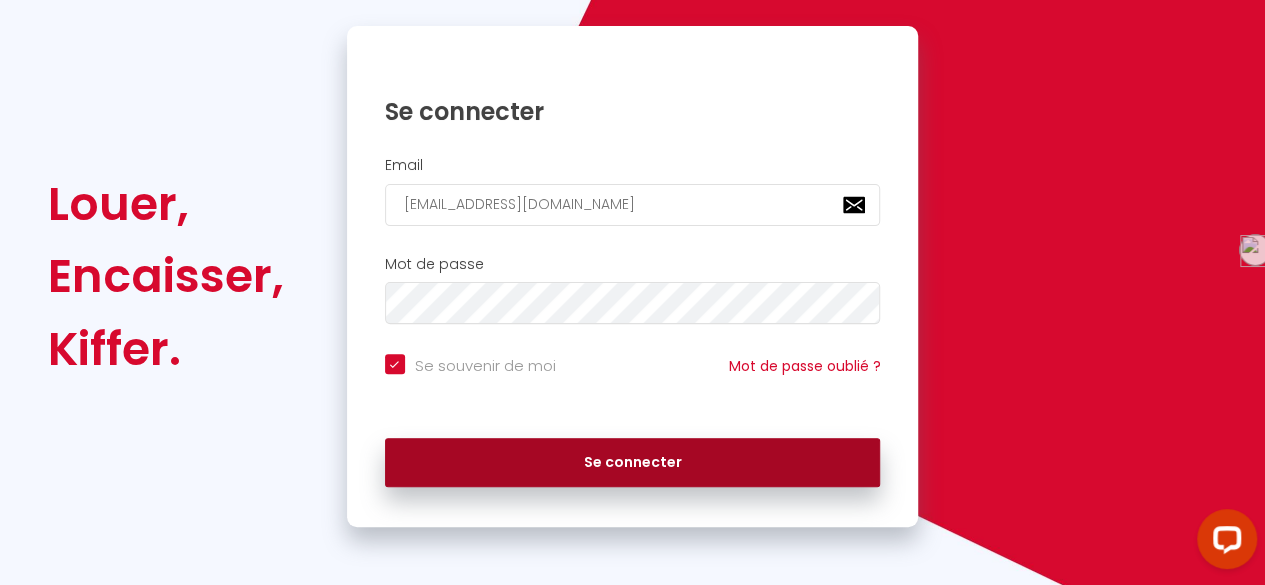 click on "Se connecter" at bounding box center (633, 463) 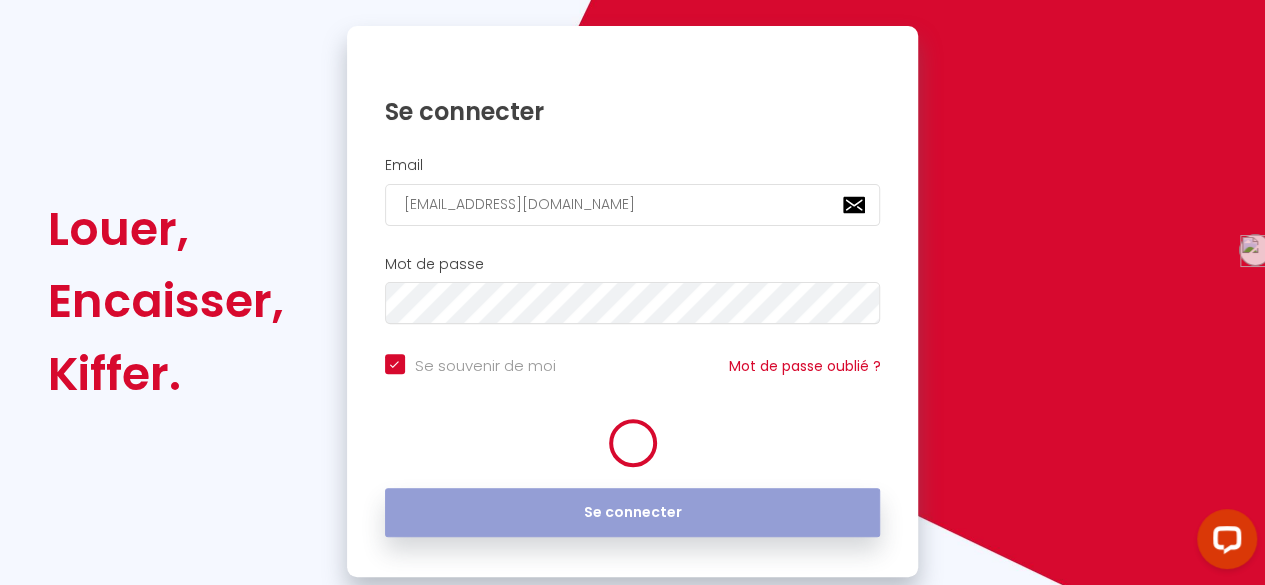 scroll, scrollTop: 0, scrollLeft: 0, axis: both 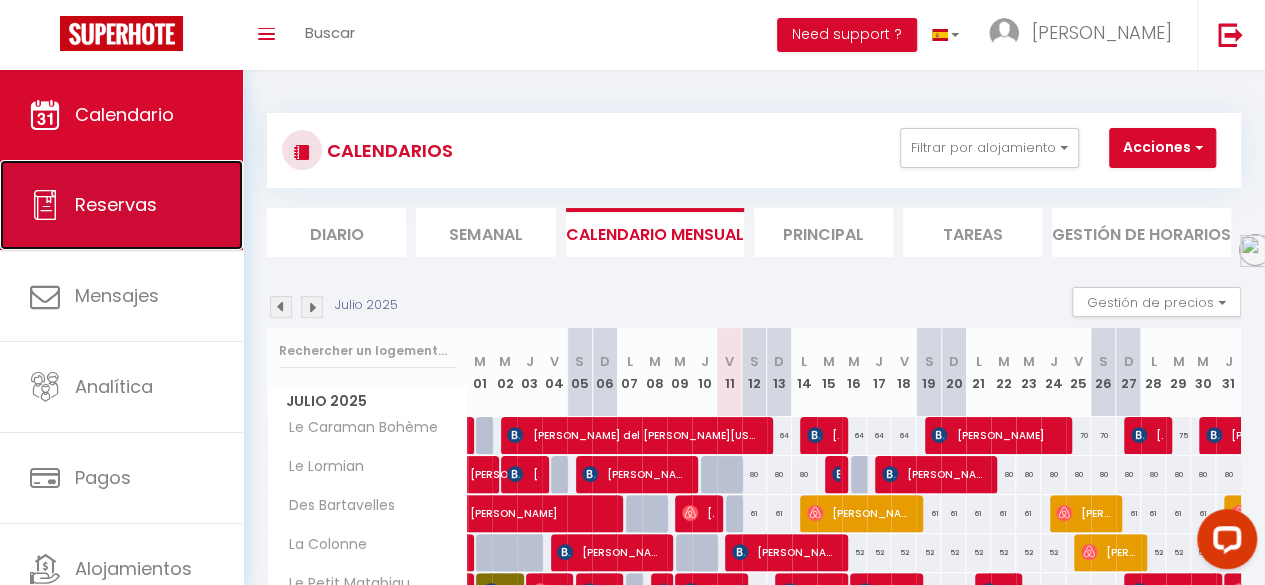 click on "Reservas" at bounding box center (121, 205) 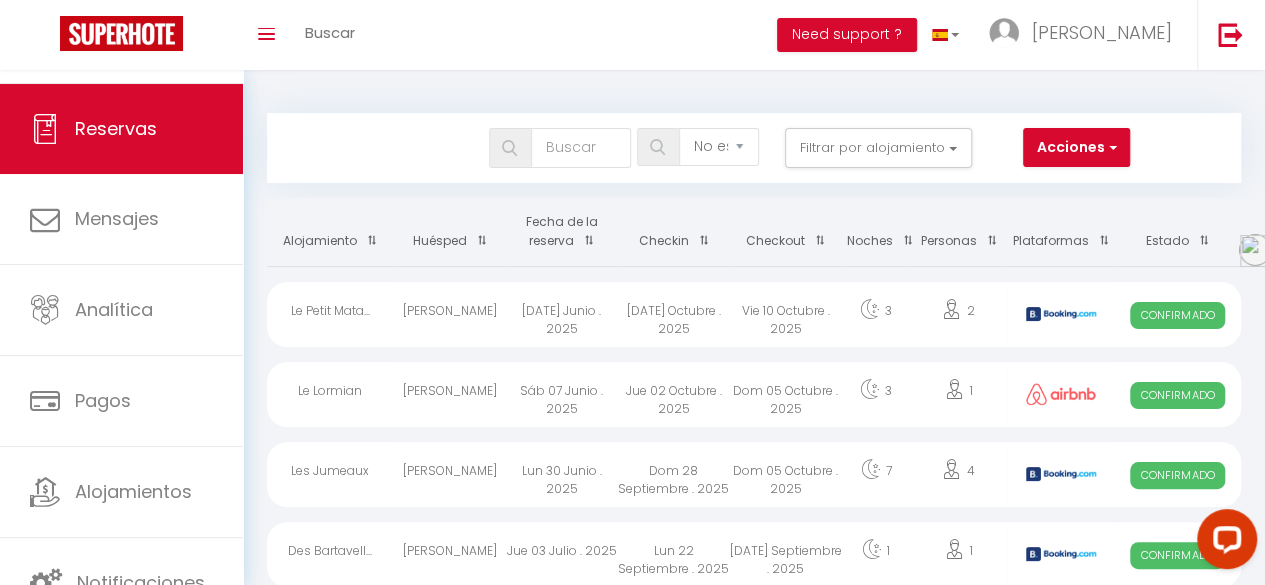scroll, scrollTop: 115, scrollLeft: 0, axis: vertical 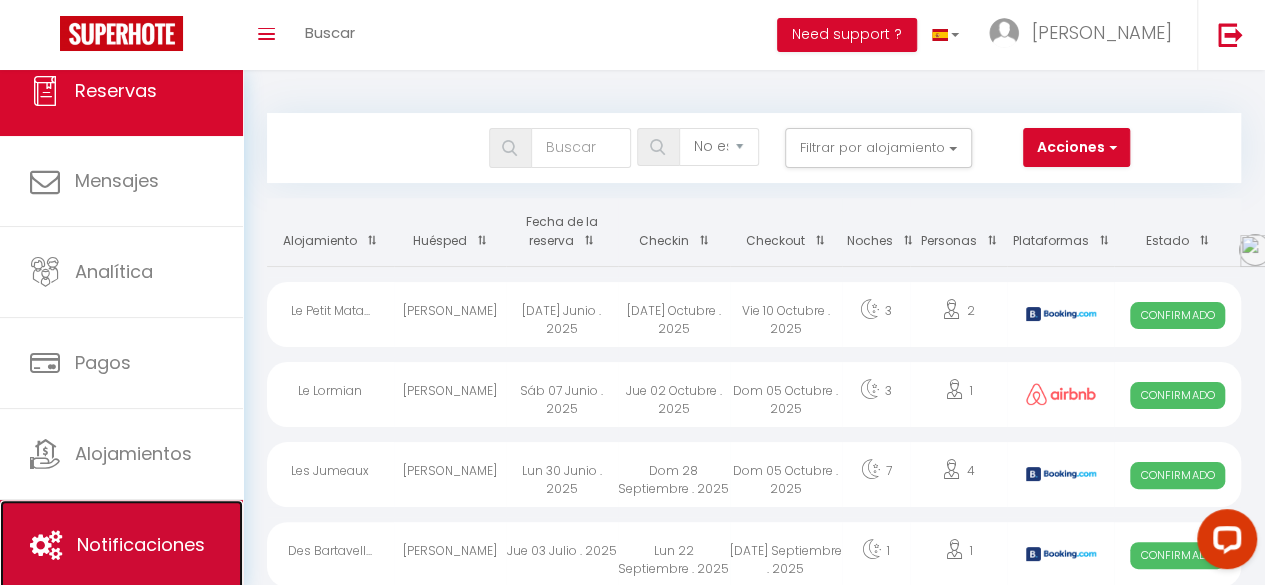 click on "Notificaciones" at bounding box center (141, 544) 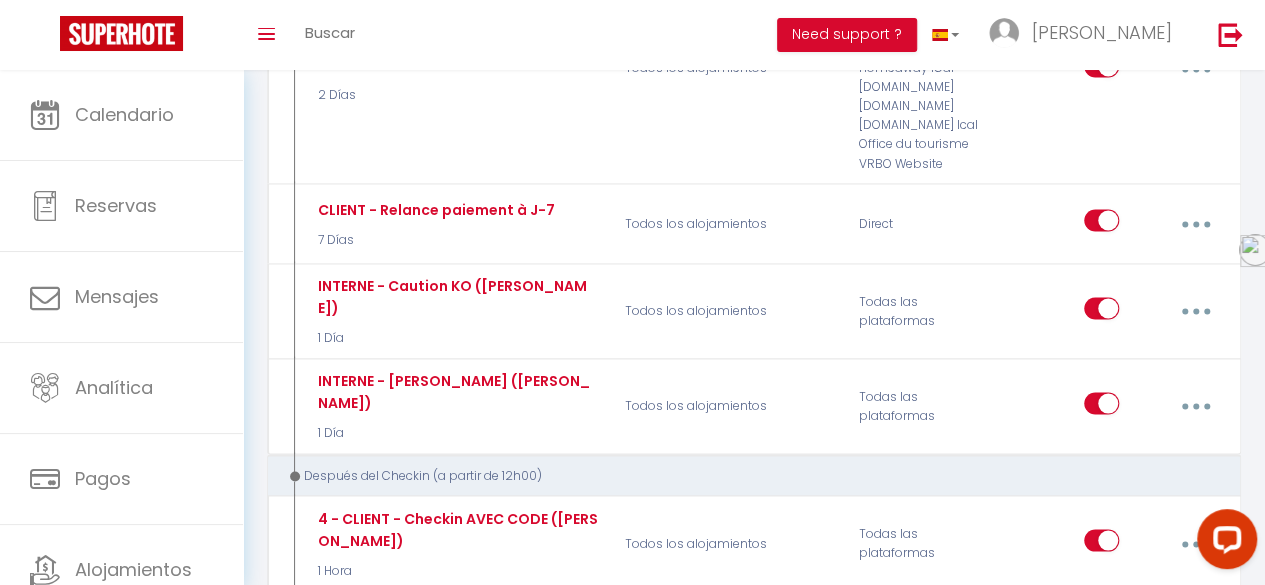 scroll, scrollTop: 1740, scrollLeft: 0, axis: vertical 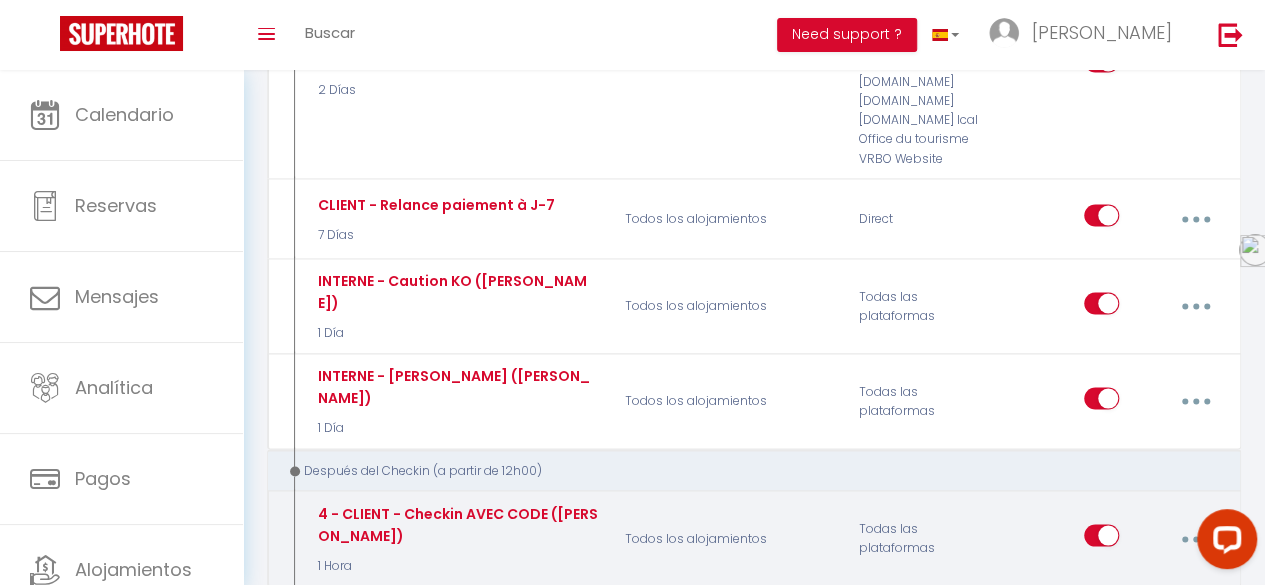 click at bounding box center [1195, 538] 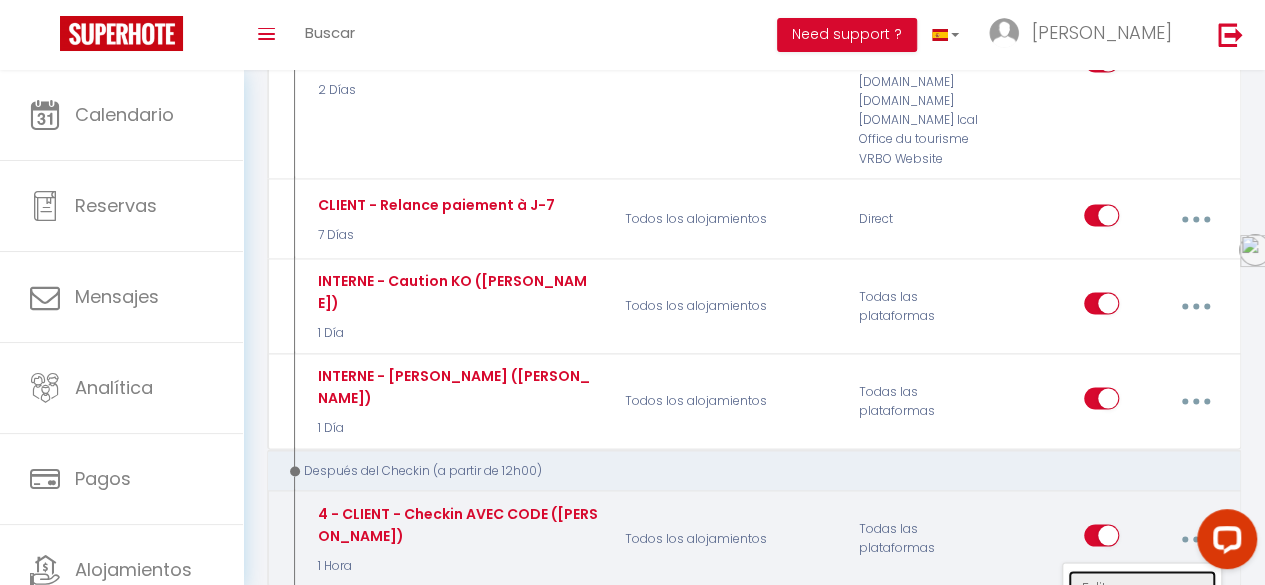 click on "Editar" at bounding box center [1142, 587] 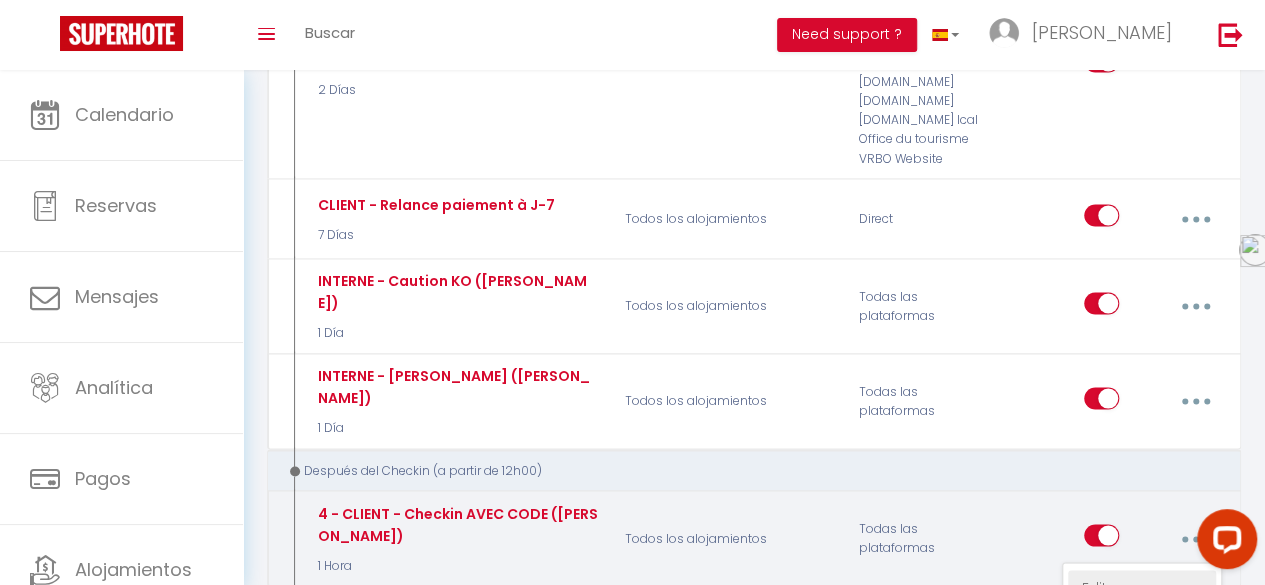 type on "4 - CLIENT - Checkin AVEC CODE ([PERSON_NAME])" 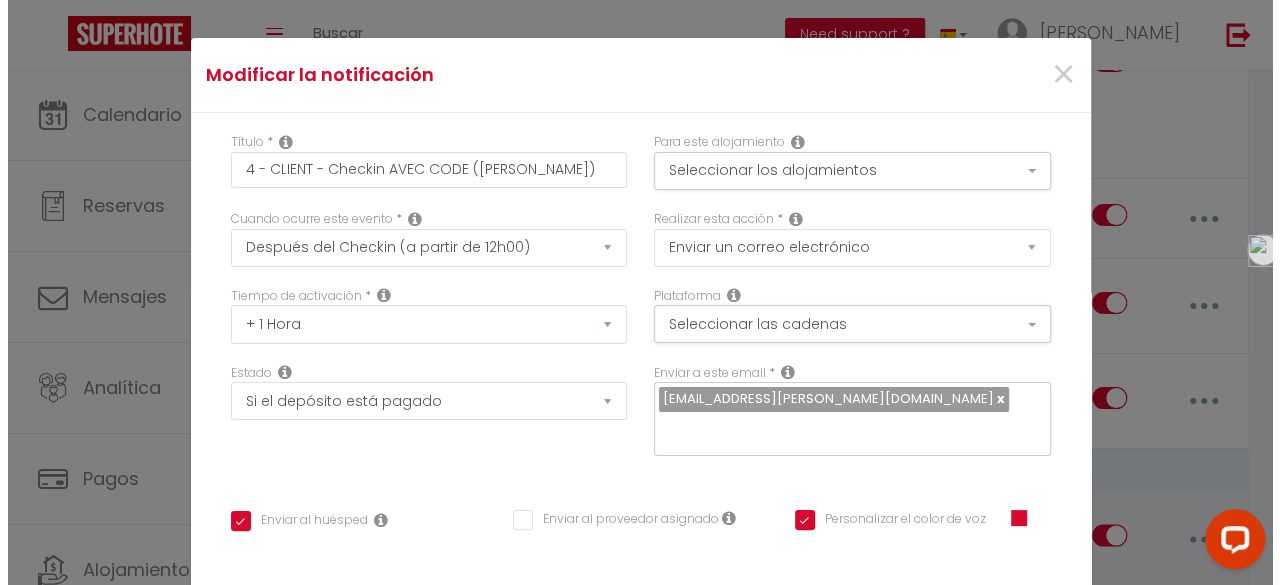 scroll, scrollTop: 1725, scrollLeft: 0, axis: vertical 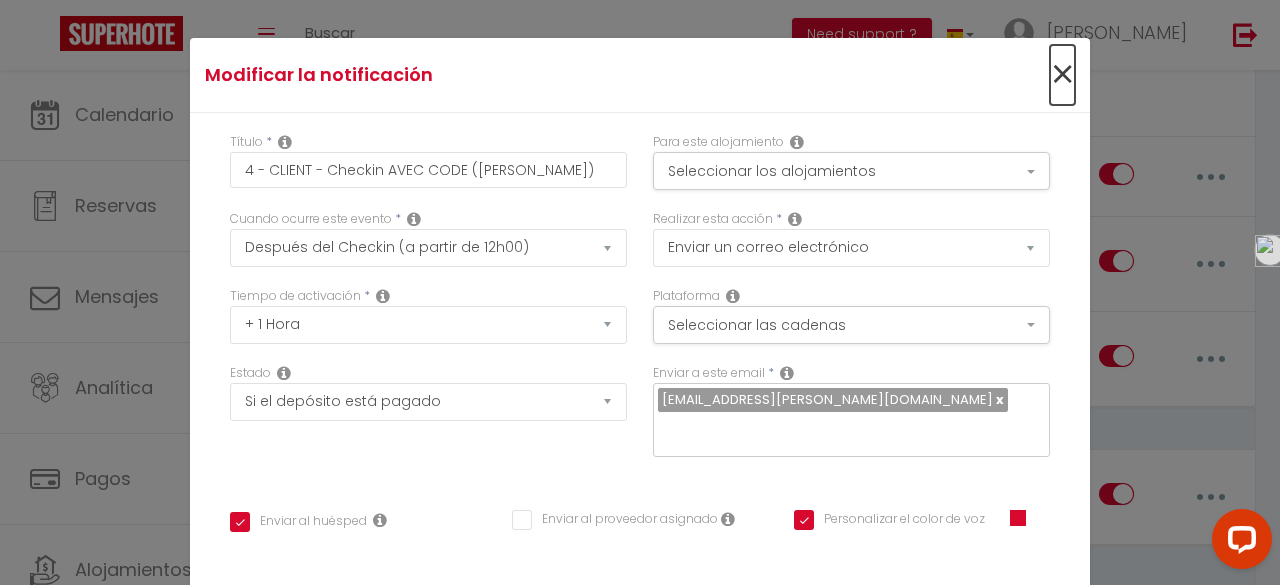 click on "×" at bounding box center (1062, 75) 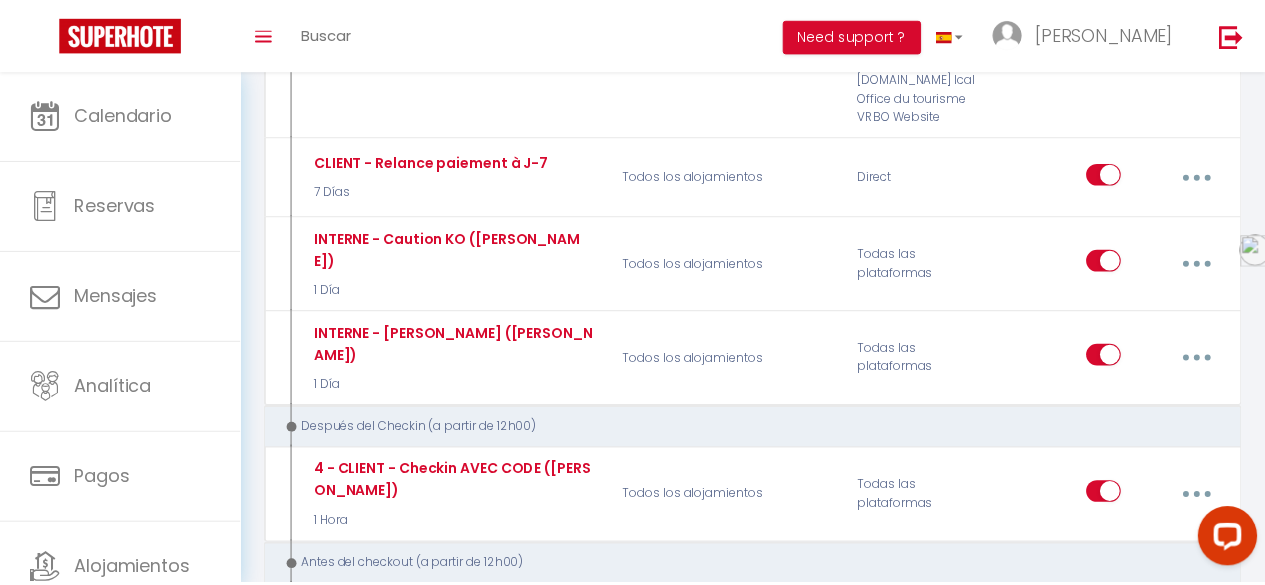 scroll, scrollTop: 1740, scrollLeft: 0, axis: vertical 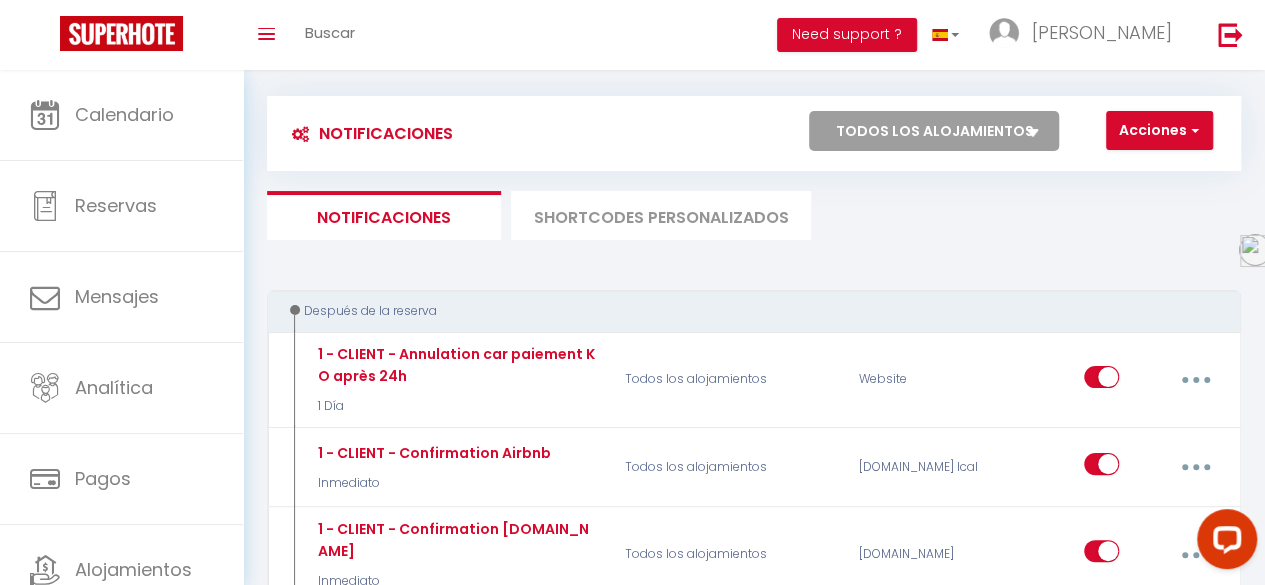click on "Shortcodes personalizados" at bounding box center [661, 215] 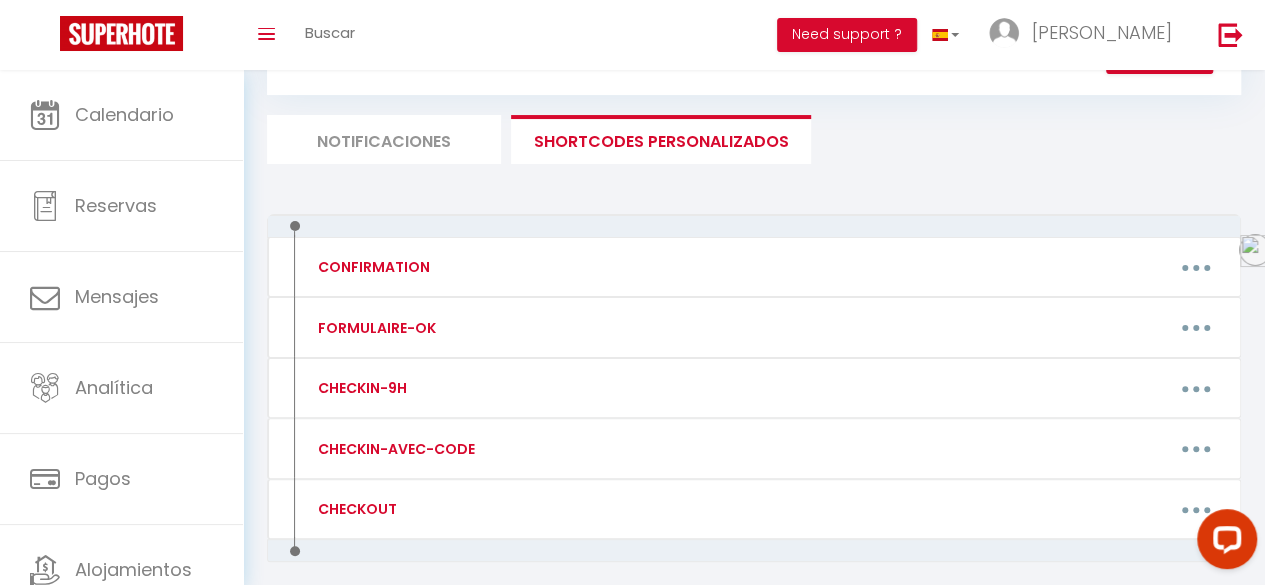scroll, scrollTop: 138, scrollLeft: 0, axis: vertical 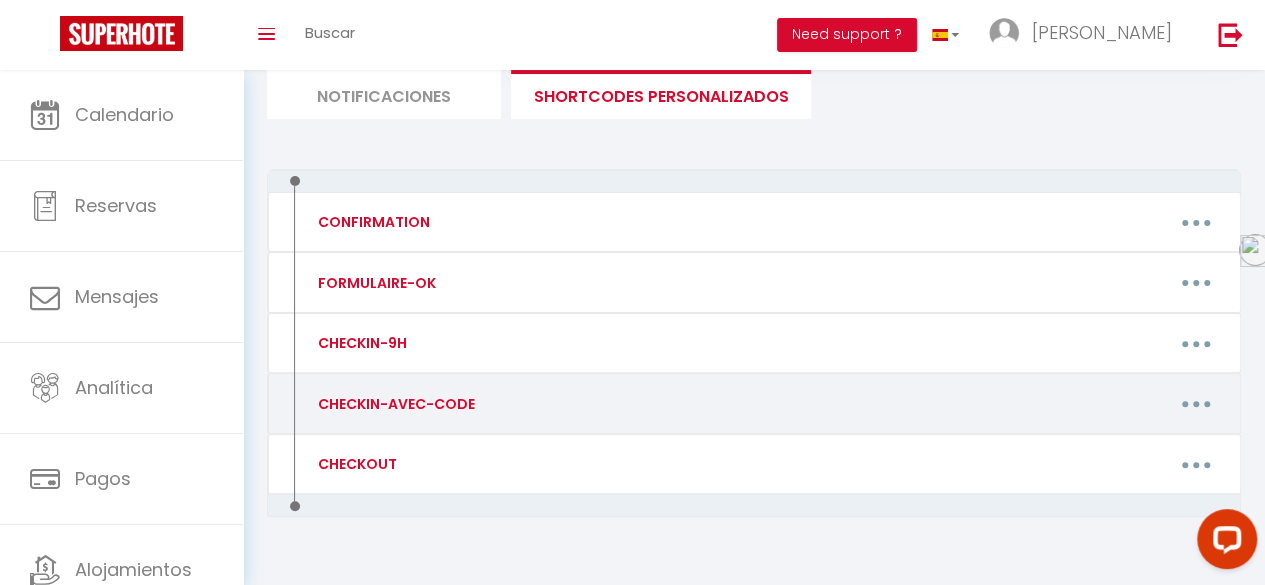 click at bounding box center [1196, 404] 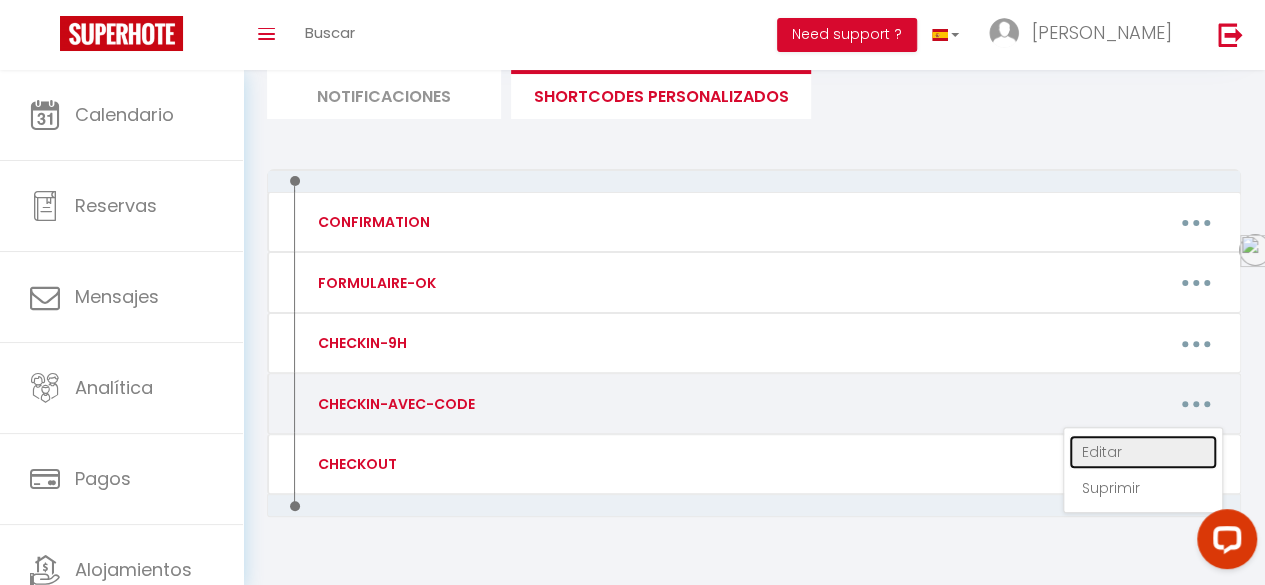 click on "Editar" at bounding box center (1143, 452) 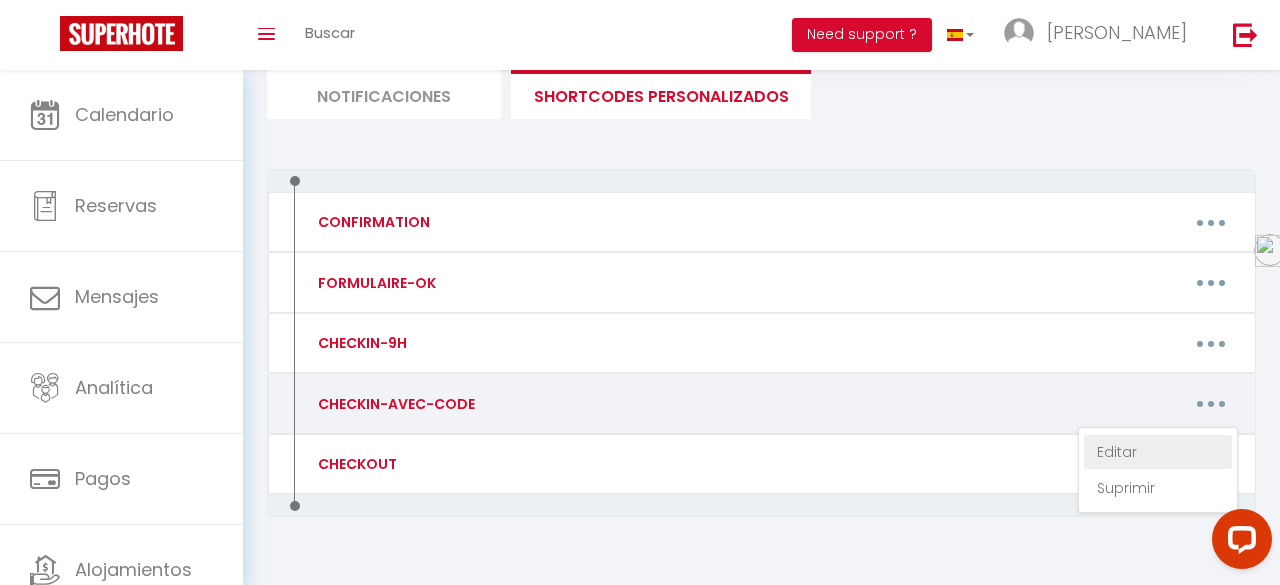 type on "CHECKIN-AVEC-CODE" 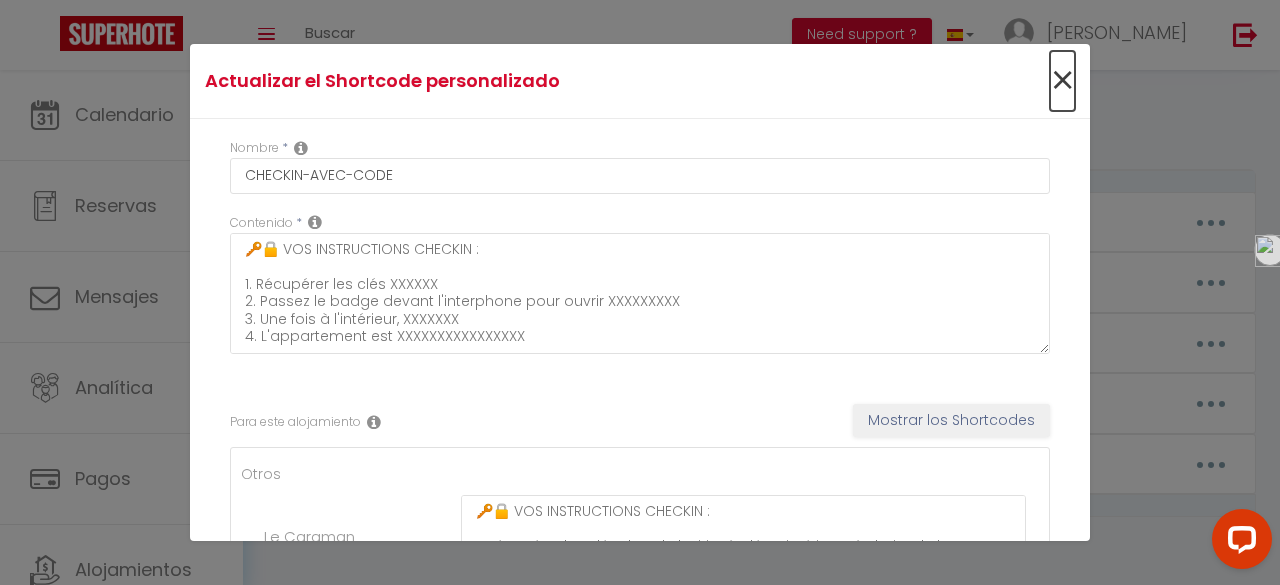 click on "×" at bounding box center [1062, 81] 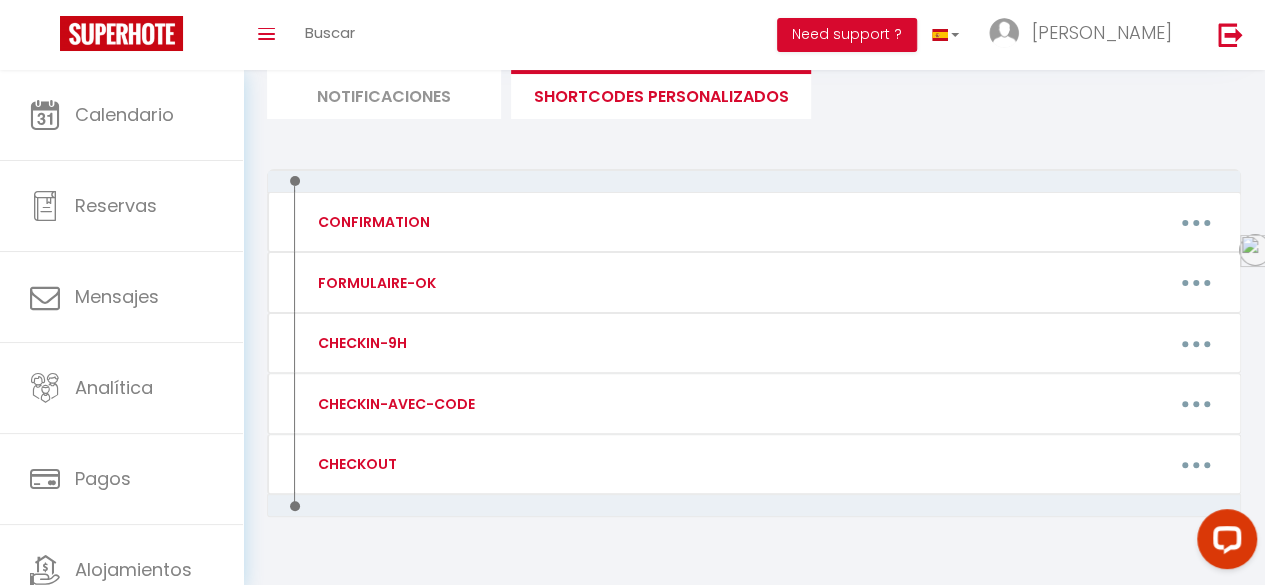 click on "Notificaciones" at bounding box center (384, 94) 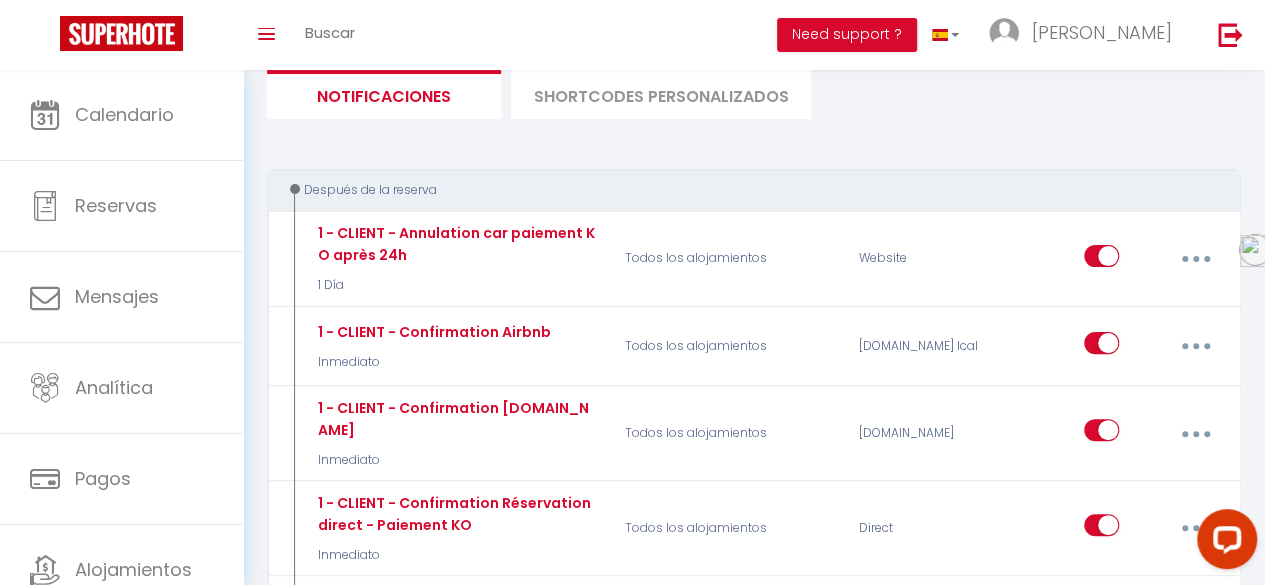 scroll, scrollTop: 0, scrollLeft: 0, axis: both 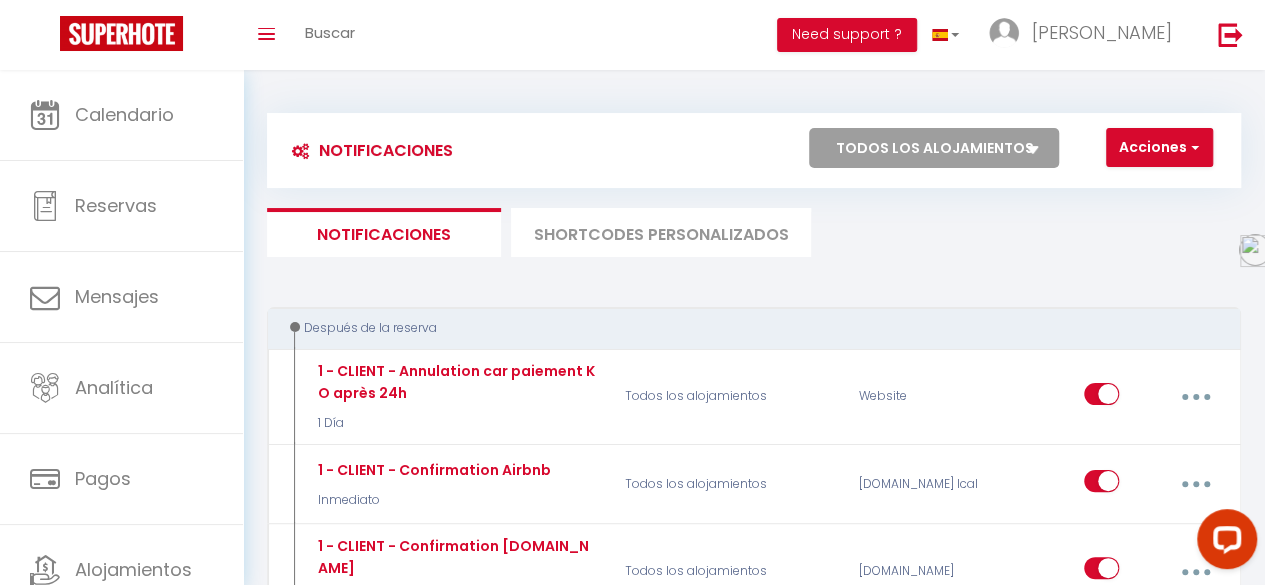 click on "Todos los alojamientos    Le Caraman Bohème Le Lormian Des Bartavelles La Colonne Le Petit Matabiau Les Jumeaux Les Hortensias" at bounding box center [934, 148] 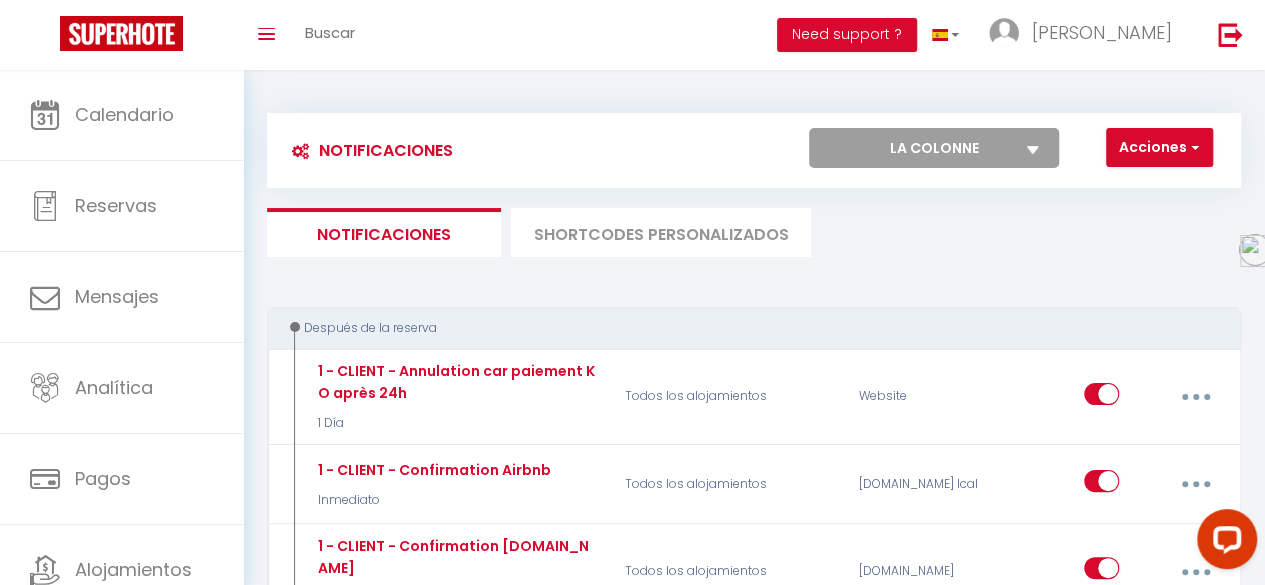 click on "Todos los alojamientos    Le Caraman Bohème Le Lormian Des Bartavelles La Colonne Le Petit Matabiau Les Jumeaux Les Hortensias" at bounding box center (934, 148) 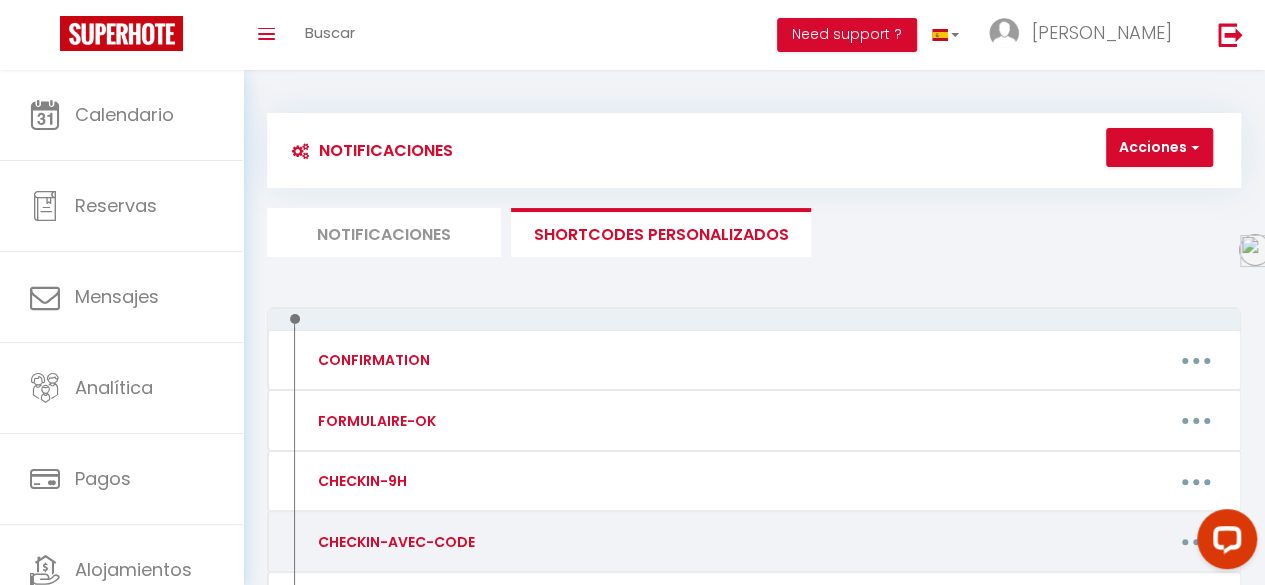 click on "Editar   [PERSON_NAME]" at bounding box center [885, 542] 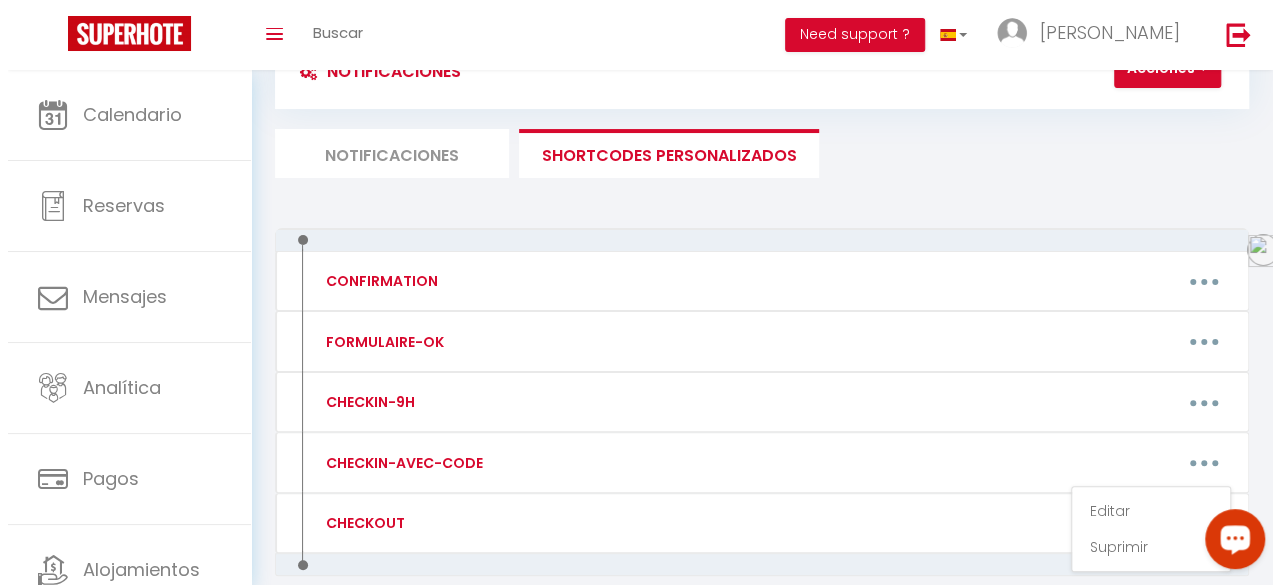 scroll, scrollTop: 80, scrollLeft: 0, axis: vertical 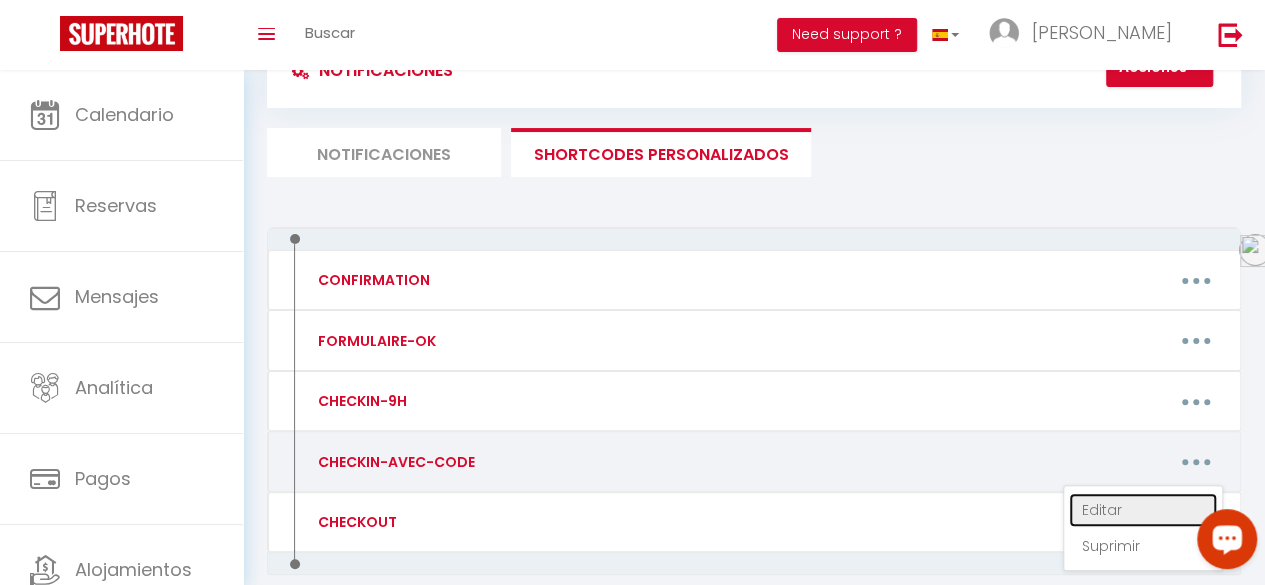 click on "Editar" at bounding box center [1143, 510] 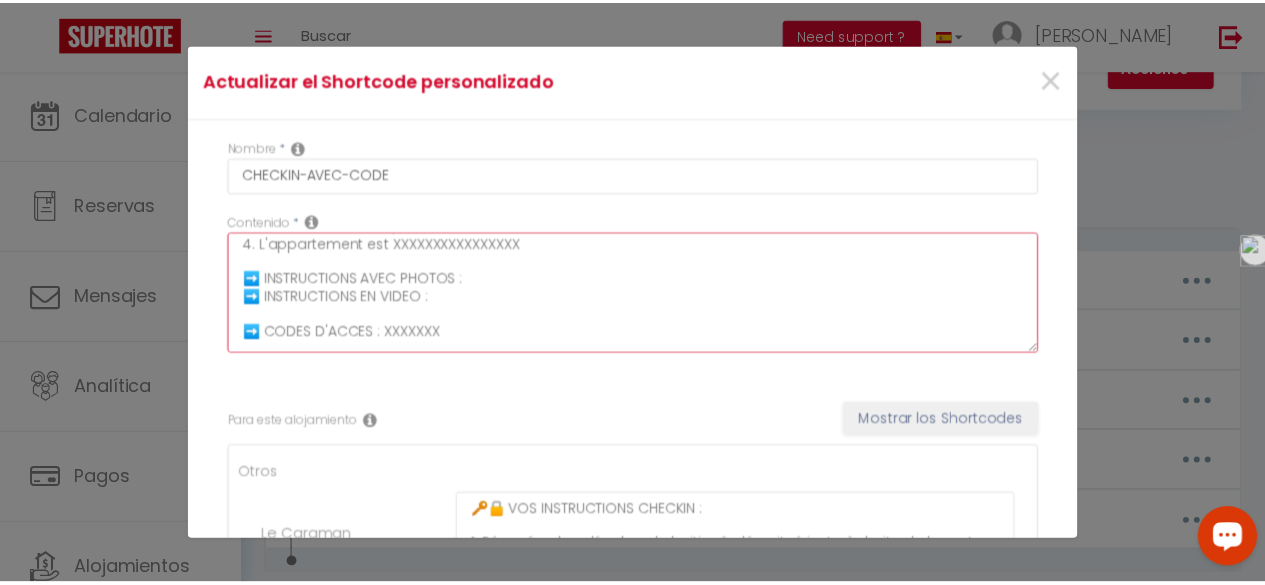 scroll, scrollTop: 122, scrollLeft: 0, axis: vertical 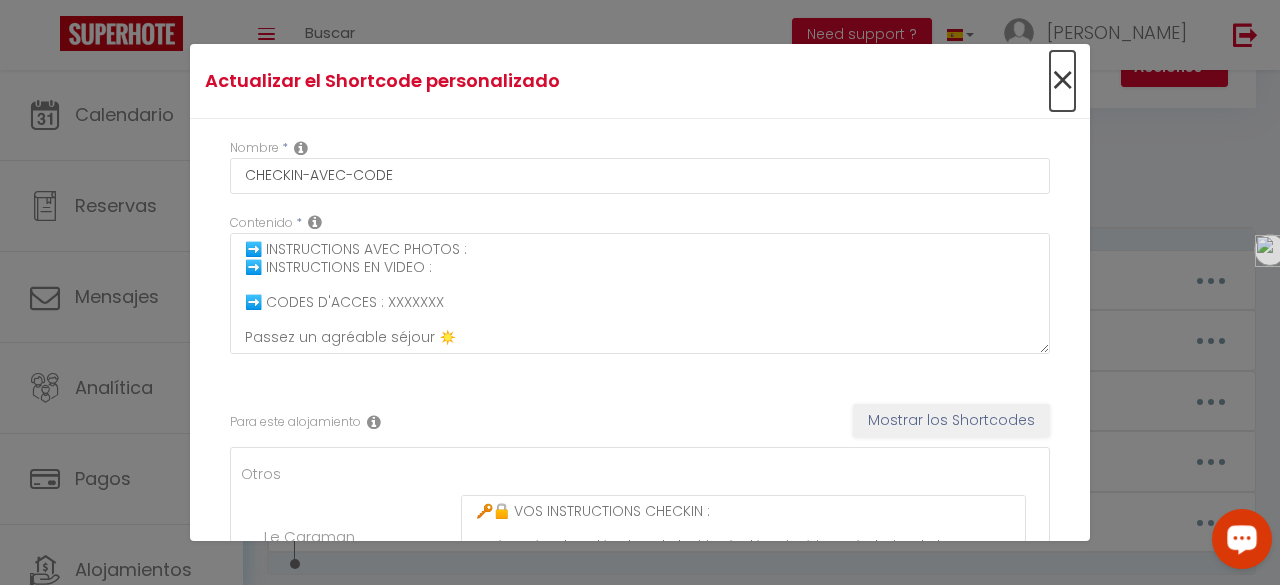 click on "×" at bounding box center (1062, 81) 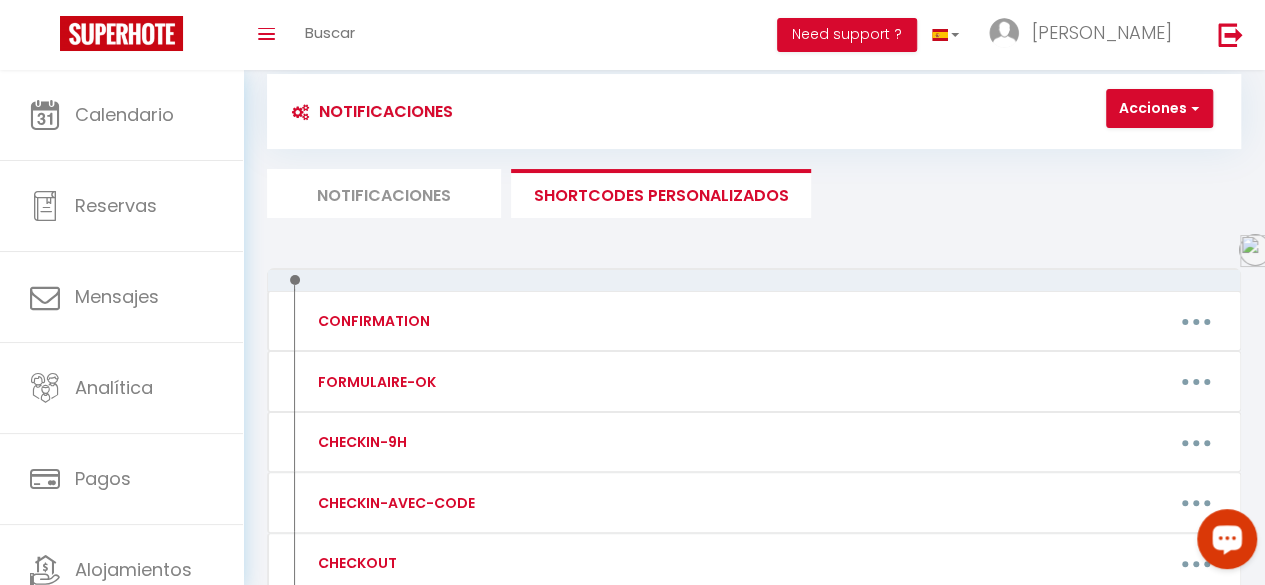 scroll, scrollTop: 29, scrollLeft: 0, axis: vertical 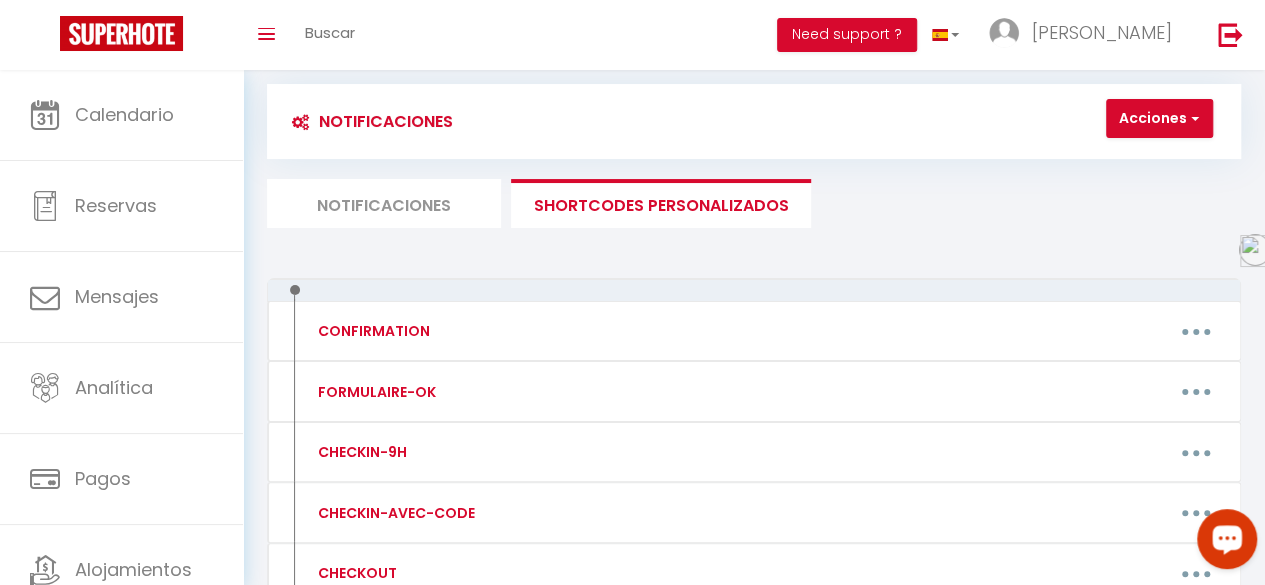 click on "Notificaciones" at bounding box center (384, 203) 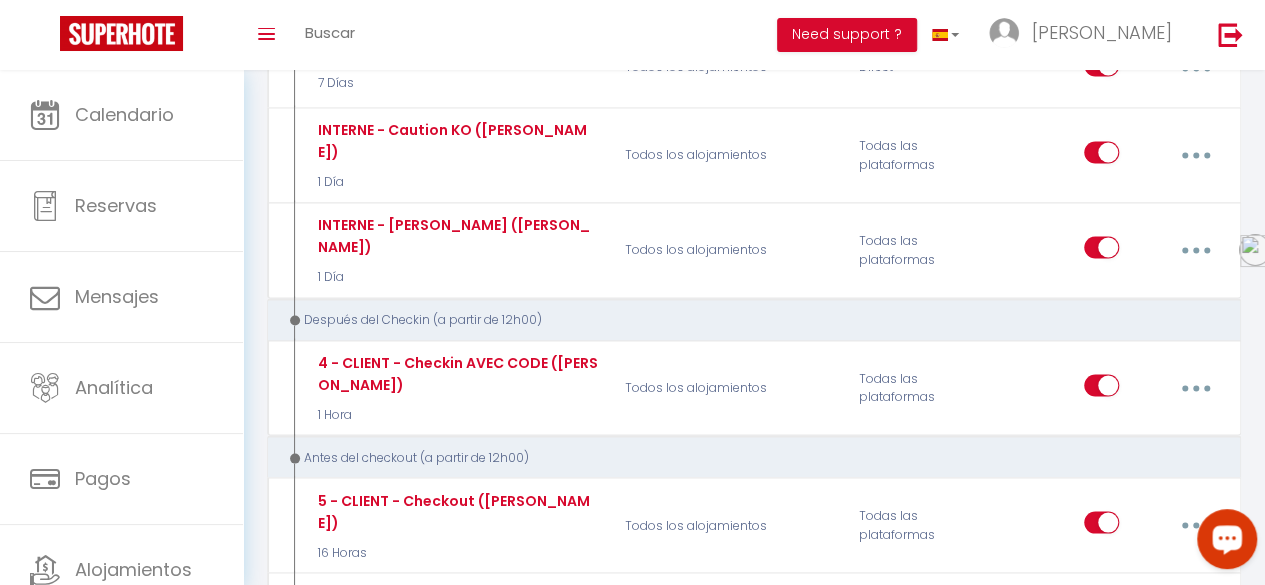 scroll, scrollTop: 1791, scrollLeft: 0, axis: vertical 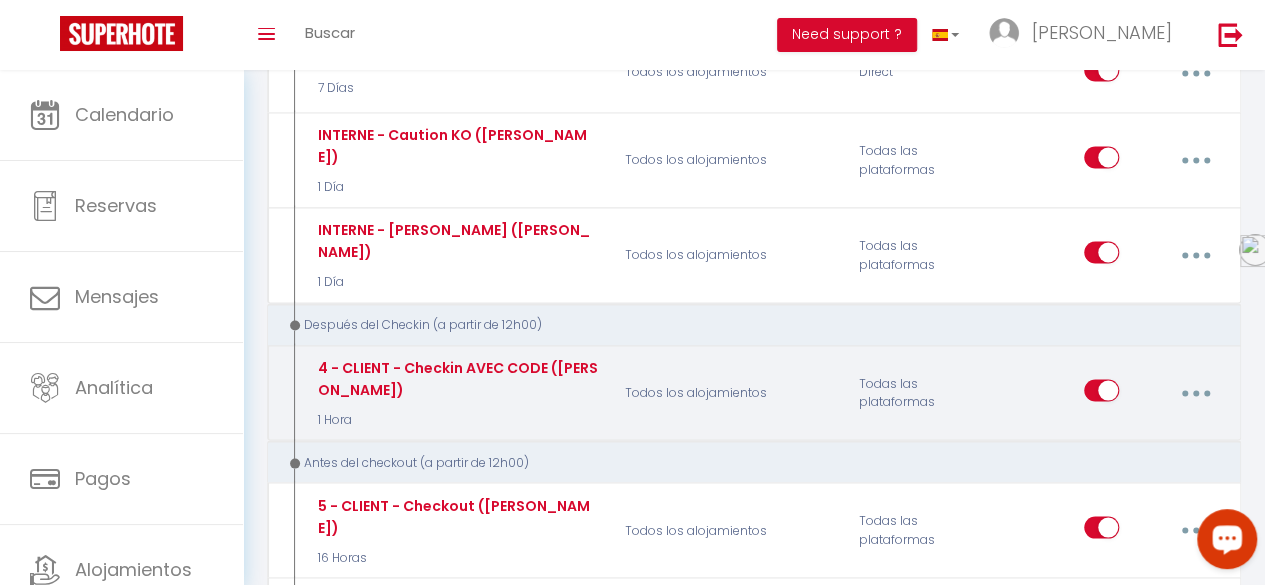 click at bounding box center (1195, 393) 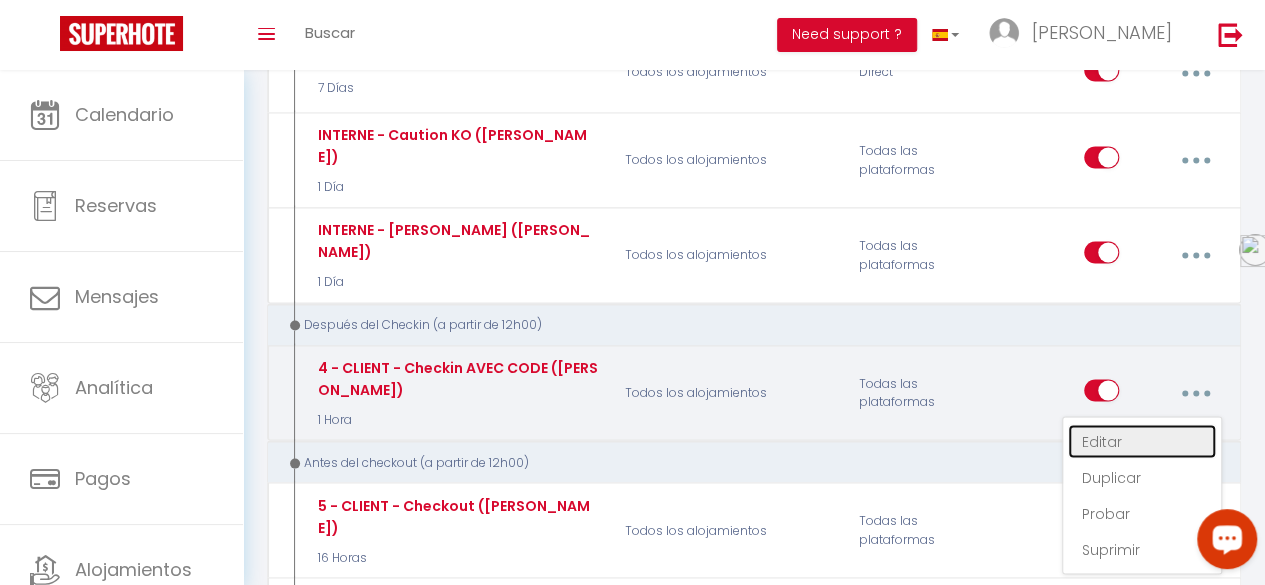click on "Editar" at bounding box center (1142, 441) 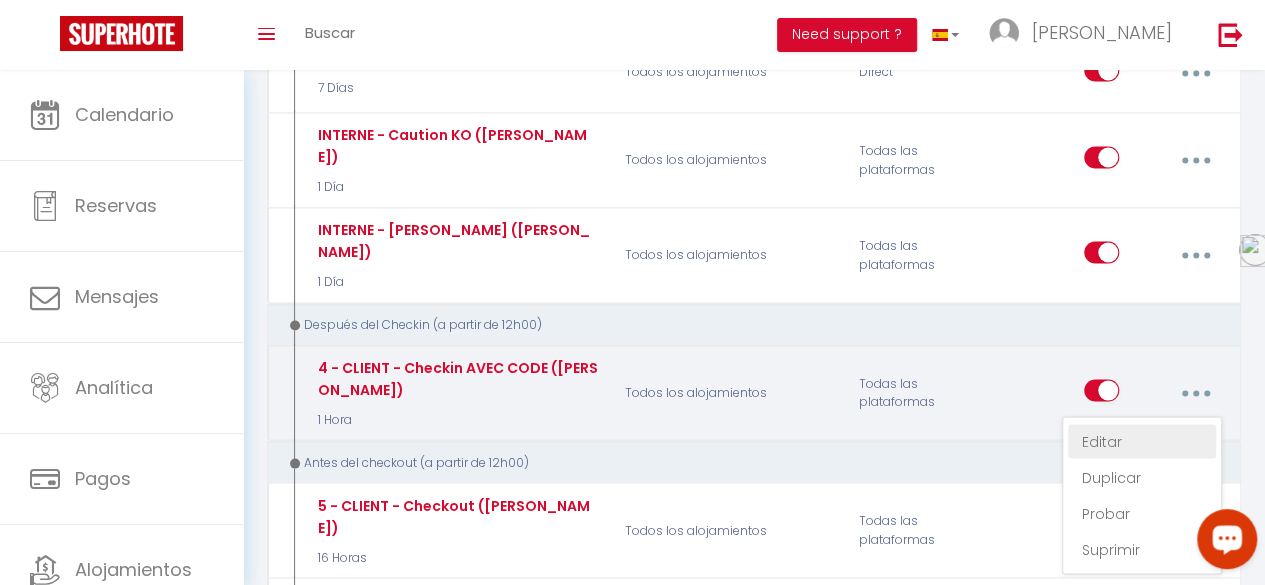 type on "4 - CLIENT - Checkin AVEC CODE ([PERSON_NAME])" 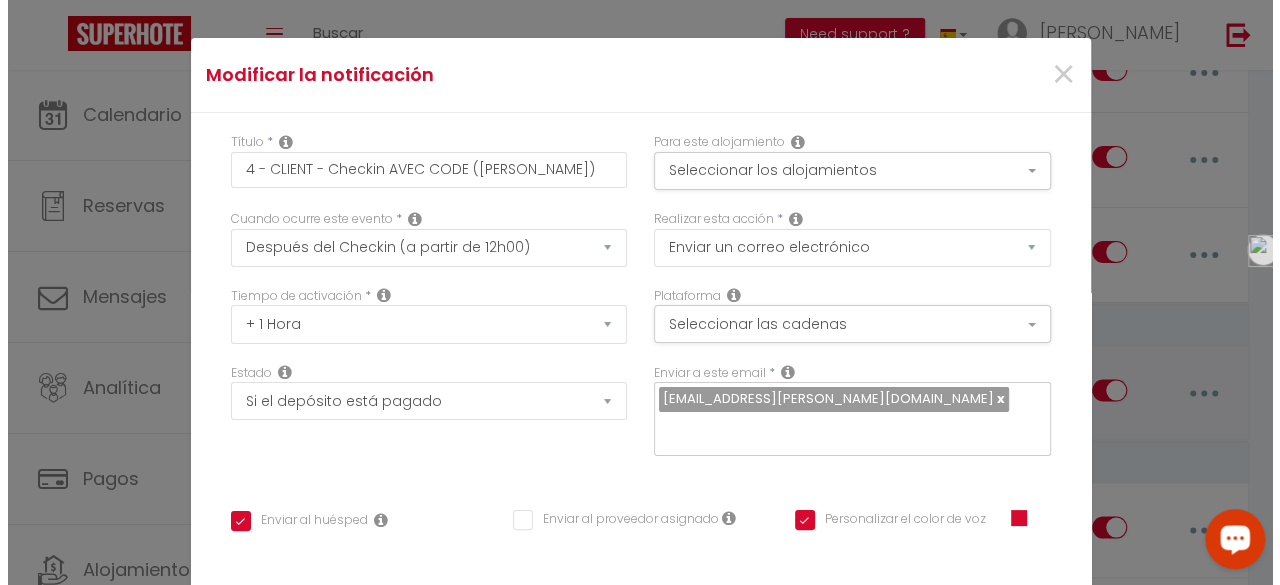 scroll, scrollTop: 1776, scrollLeft: 0, axis: vertical 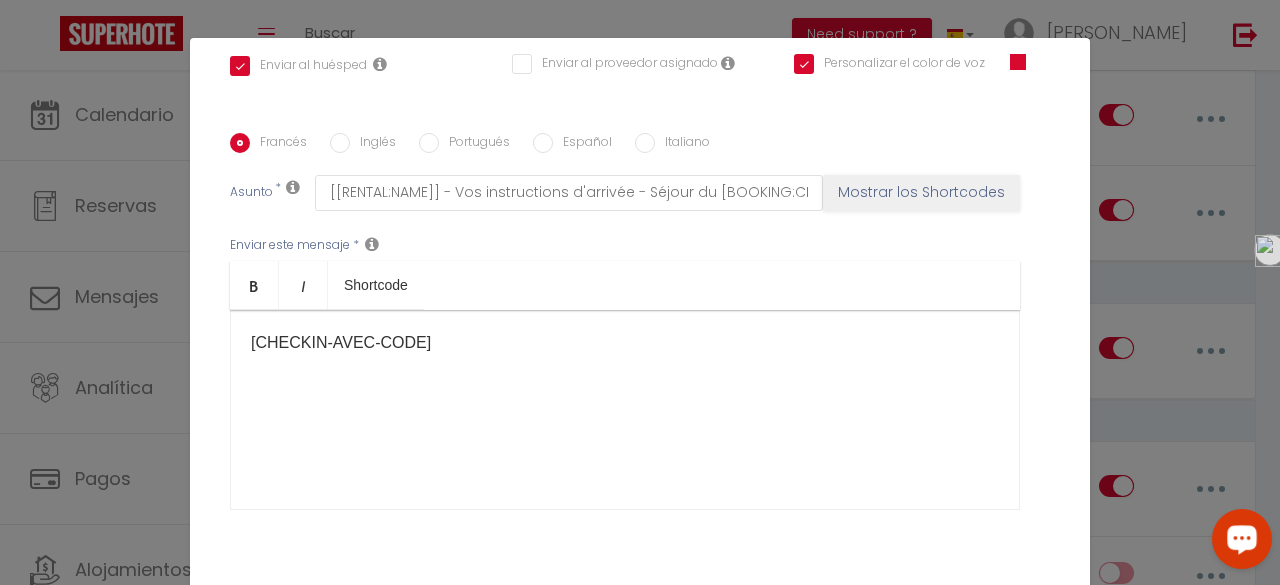 click on "[CHECKIN-AVEC-CODE]​​" at bounding box center [625, 343] 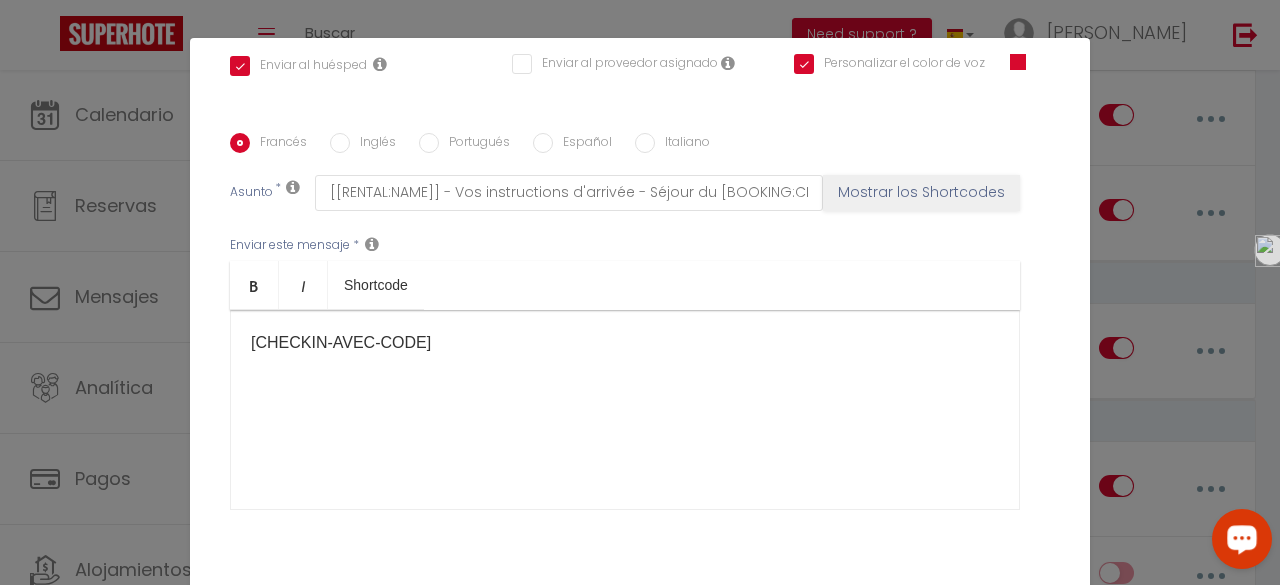 click on "[CHECKIN-AVEC-CODE]​​" at bounding box center (625, 410) 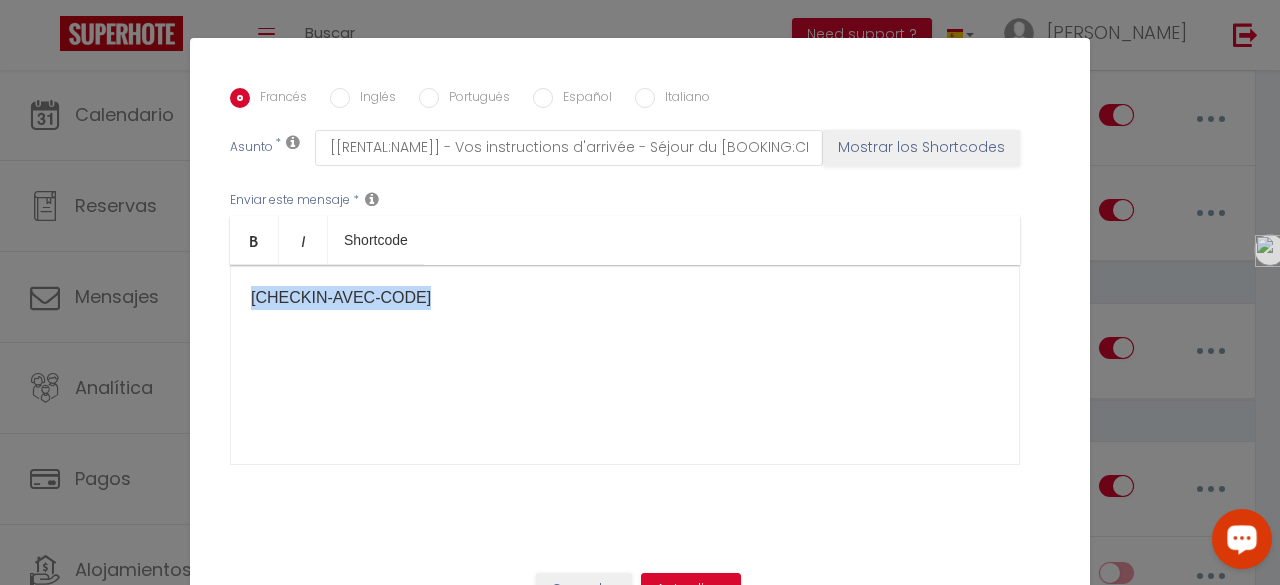 drag, startPoint x: 242, startPoint y: 299, endPoint x: 492, endPoint y: 306, distance: 250.09798 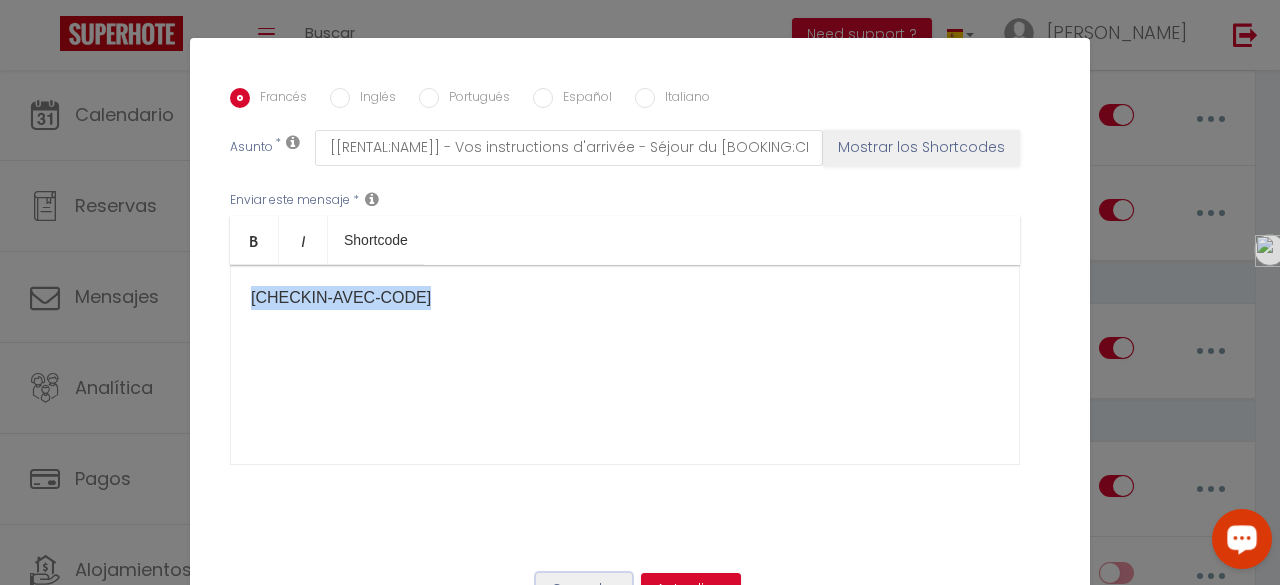 click on "Cancelar" at bounding box center [584, 590] 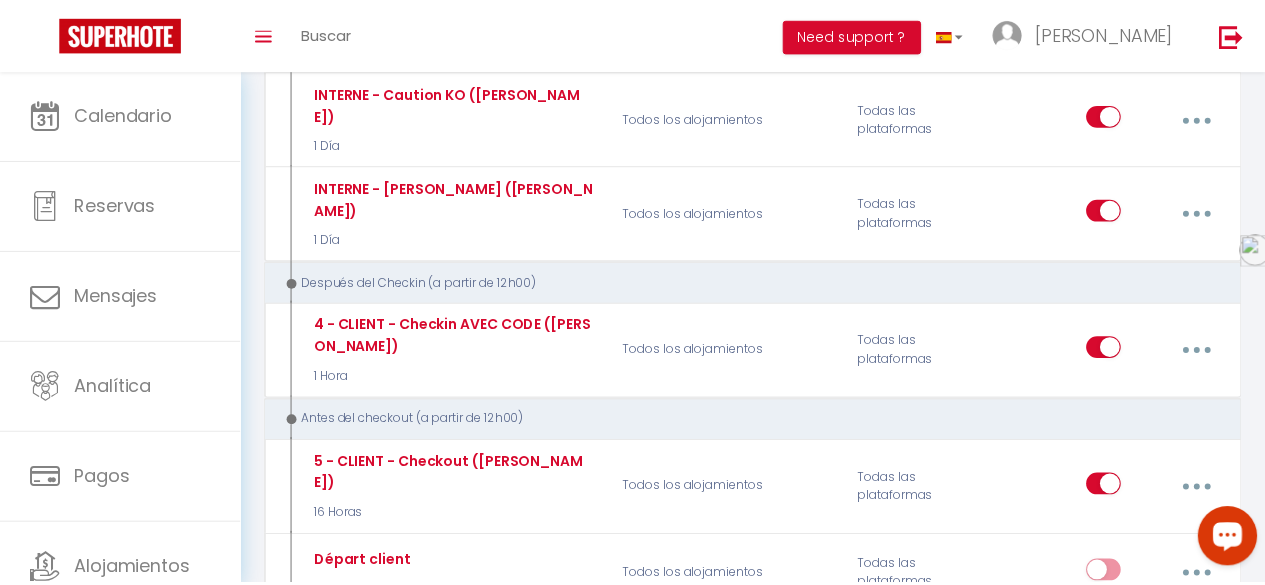 scroll, scrollTop: 1791, scrollLeft: 0, axis: vertical 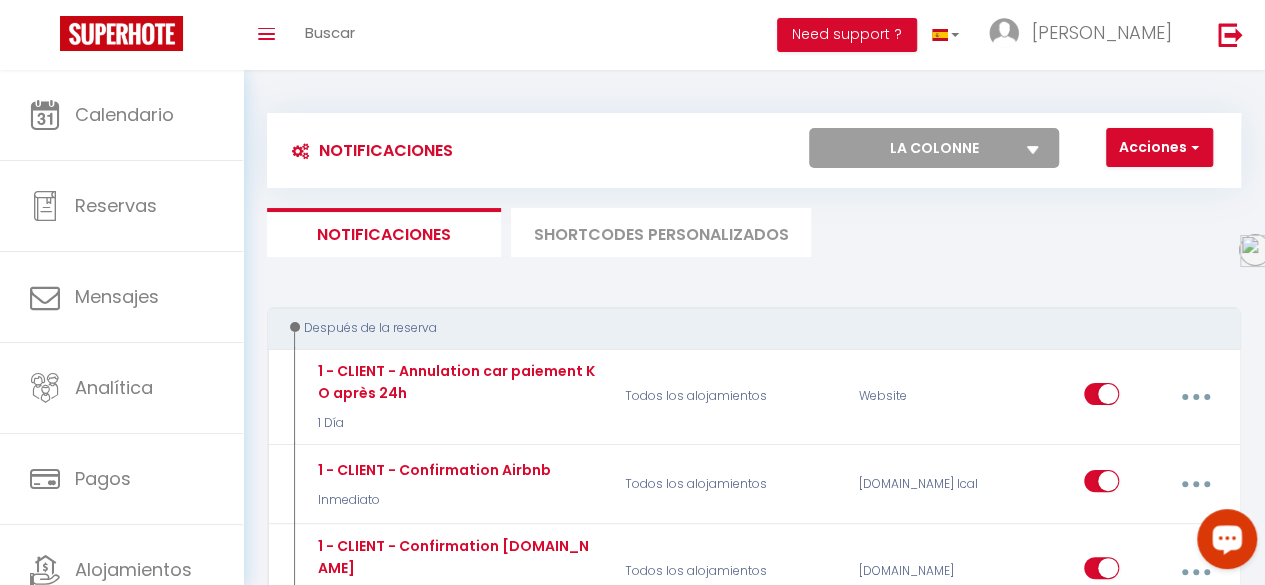 click on "Shortcodes personalizados" at bounding box center [661, 232] 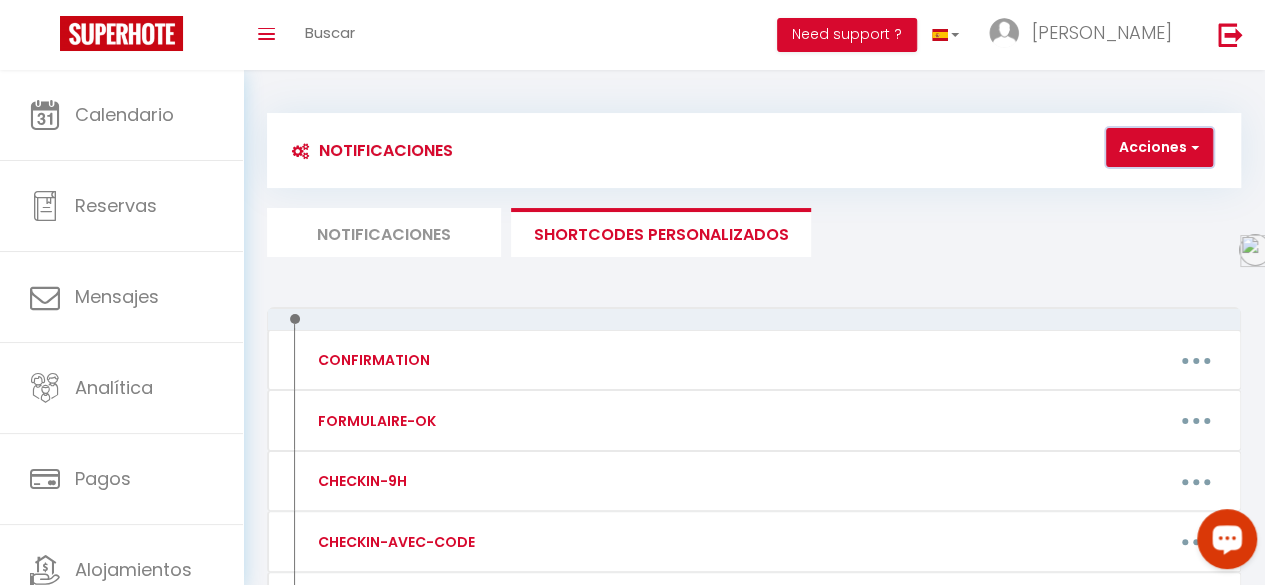 click at bounding box center (1193, 147) 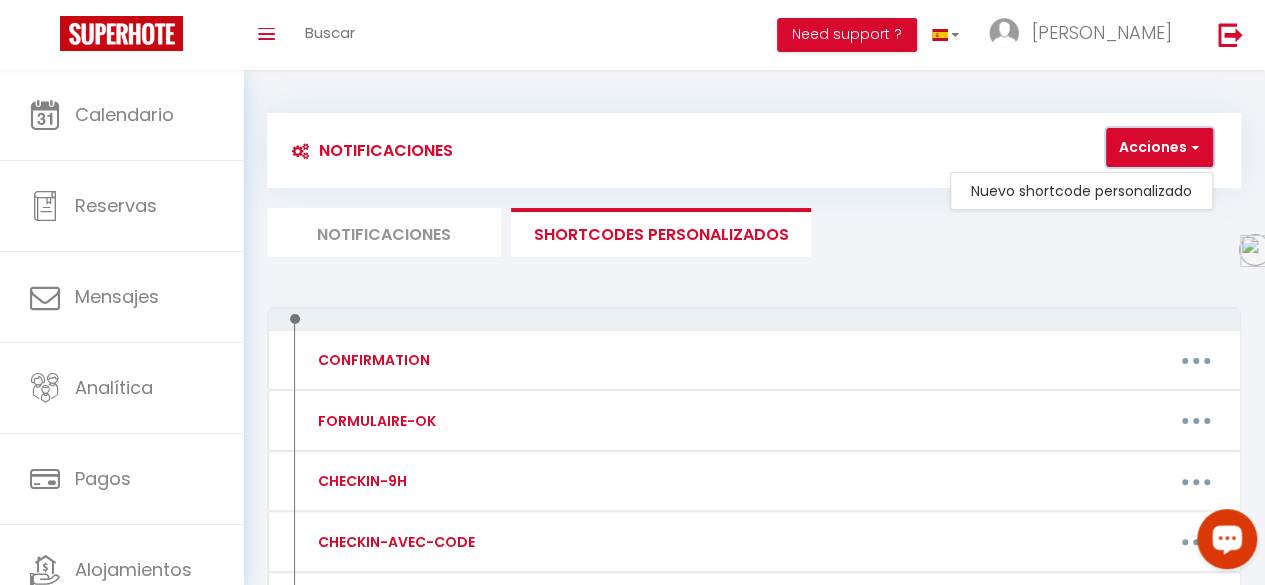click at bounding box center (1193, 147) 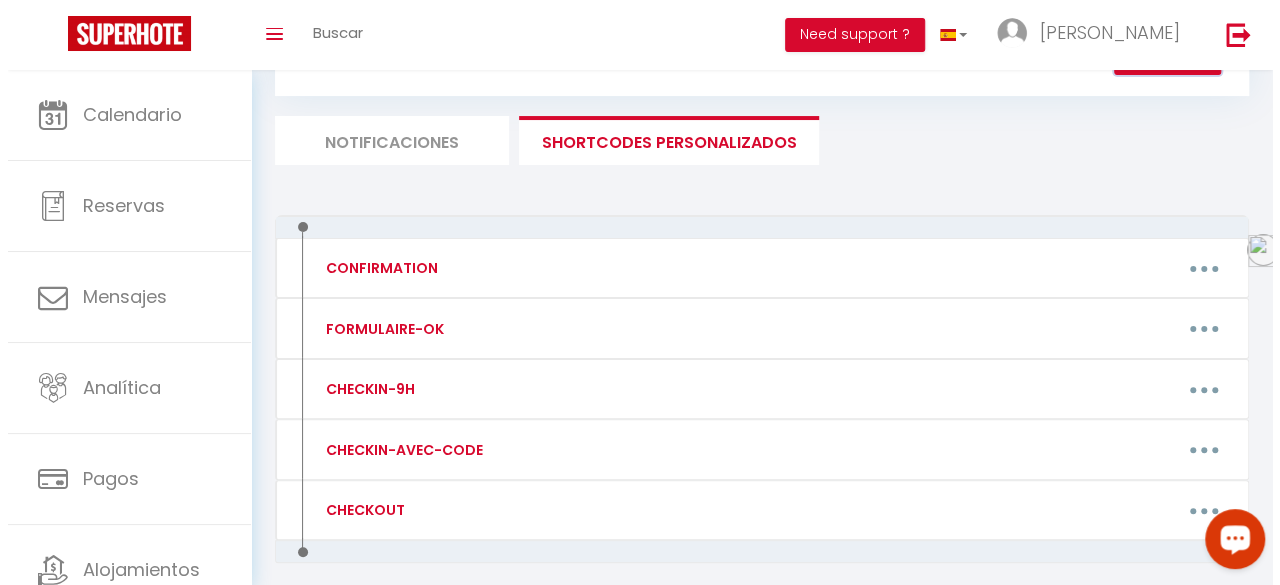 scroll, scrollTop: 100, scrollLeft: 0, axis: vertical 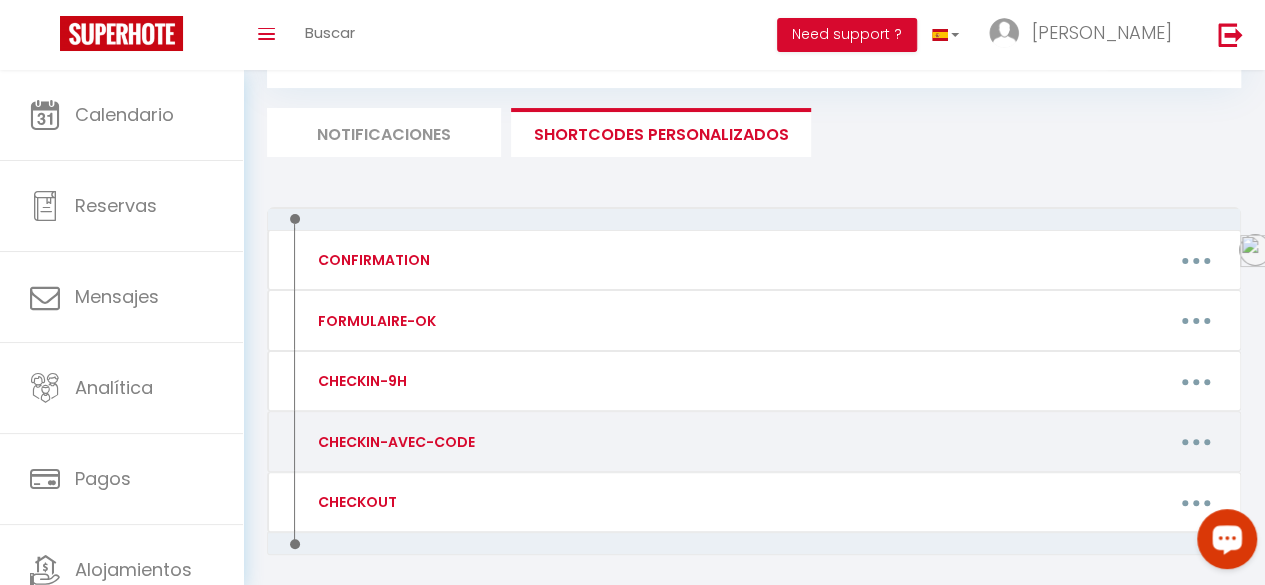 click at bounding box center (1196, 442) 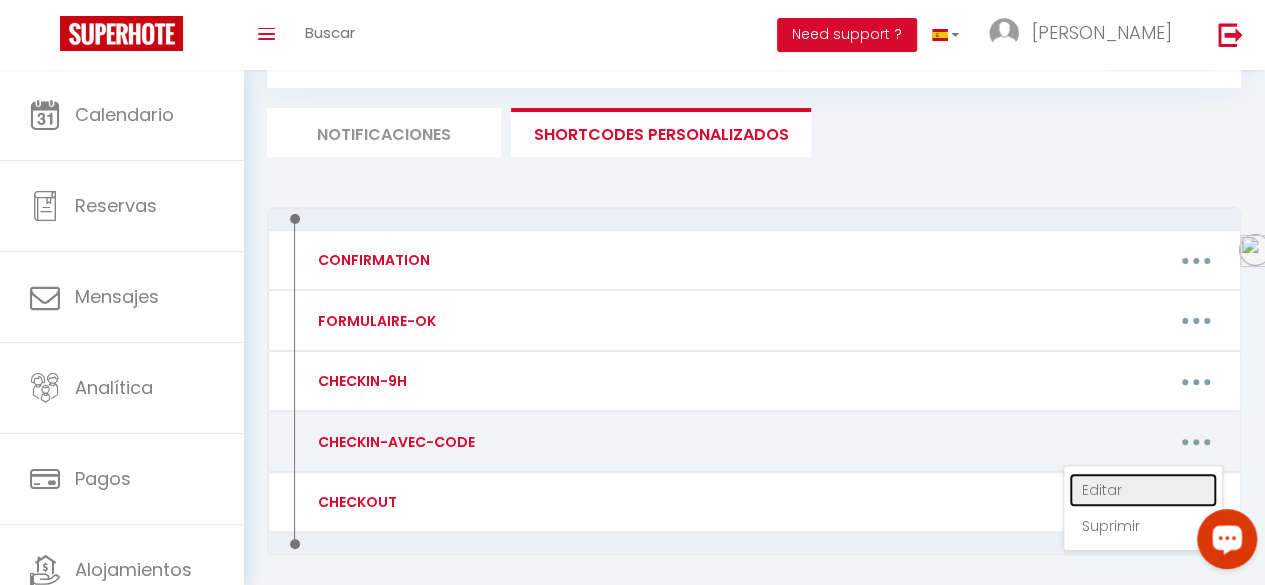 click on "Editar" at bounding box center [1143, 490] 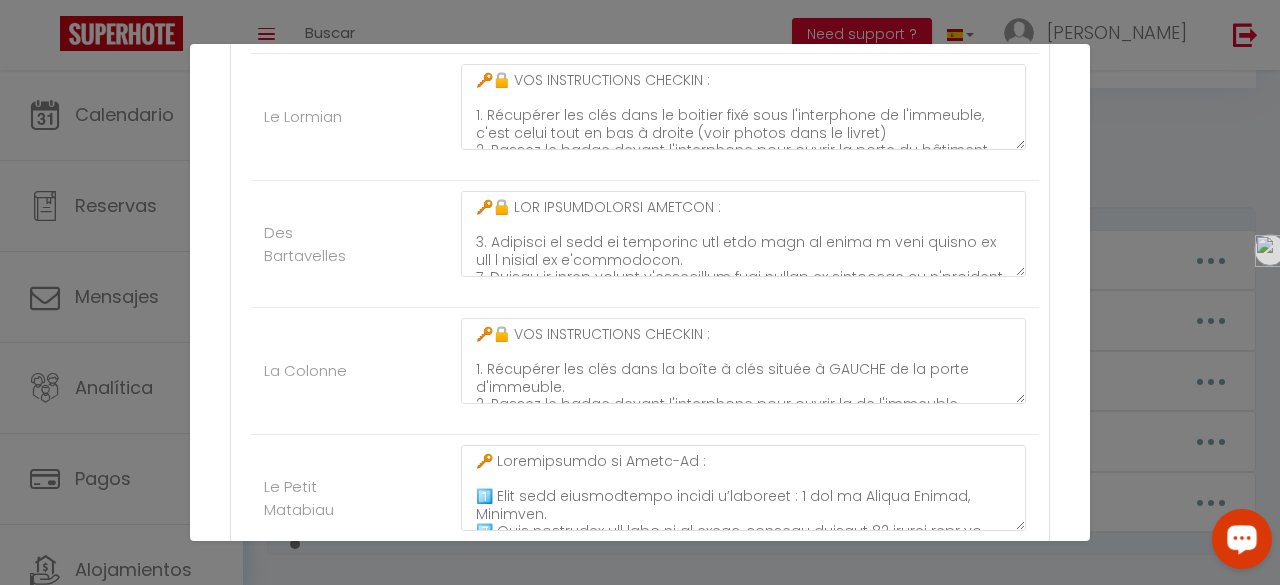 scroll, scrollTop: 560, scrollLeft: 0, axis: vertical 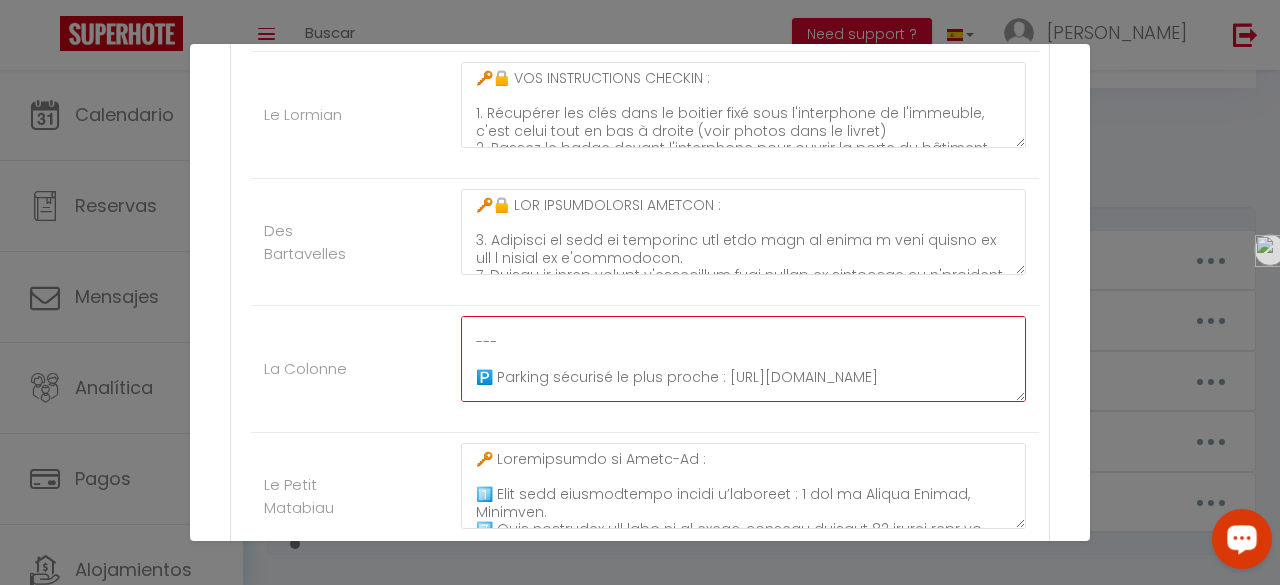 click on "🔑🔒 VOS INSTRUCTIONS CHECKIN :
1. Récupérer les clés dans la boîte à clés située à GAUCHE de la porte d'immeuble.
2. Passez le badge devant l'interphone pour ouvrir la de l'immeuble.
3. Empruntez les escaliers jusqu'au 1er étage.
4. L'appartement se trouve en face de l'escalier PORTE A5.
⚠️ Pour fermer la porte, soulevez la poignée vers le haut jusqu'à sentir qu'elle se bloque. Ensuite, tournez la clé.
➡️ INSTRUCTIONS AVEC PHOTOS : [URL][DOMAIN_NAME]
➡️ CODES D'ACCES : 1729
---
🅿️ Parking sécurisé le plus proche : [URL][DOMAIN_NAME]
🔔 Besoin d'aide ?
Nous restons à votre disposition pour toute question ou assistance supplémentaire. N'hésitez pas à nous contacter par message ou par téléphone : [PERSON_NAME] au [PHONE_NUMBER] ou [PERSON_NAME] au [PHONE_NUMBER].
Passez un agréable séjour ☀️" at bounding box center (743, 359) 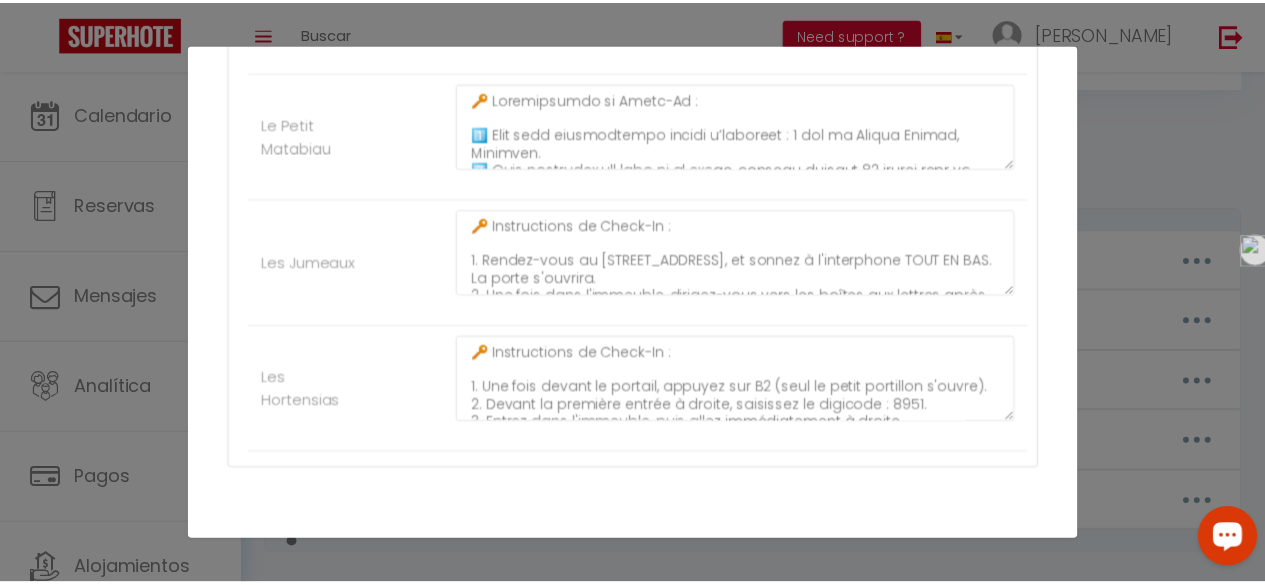 scroll, scrollTop: 960, scrollLeft: 0, axis: vertical 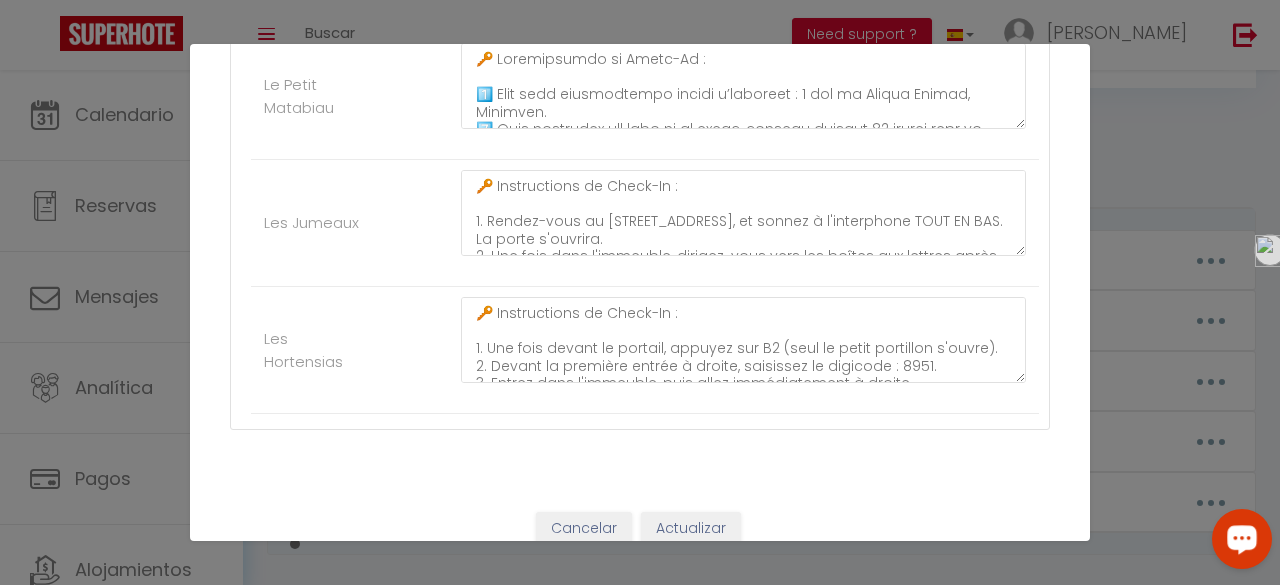 type on "🔑🔒 VOS INSTRUCTIONS CHECKIN :
1. Récupérer les clés dans la boîte à clés située à GAUCHE de la porte d'immeuble.
2. Passez le badge devant l'interphone pour ouvrir la de l'immeuble.
3. Empruntez les escaliers jusqu'au 1er étage.
4. L'appartement se trouve en face de l'escalier PORTE A5.
⚠️ Pour fermer la porte, soulevez la poignée vers le haut jusqu'à sentir qu'elle se bloque. Ensuite, tournez la clé.
➡️ INSTRUCTIONS AVEC PHOTOS : [URL][DOMAIN_NAME]
➡️ CODES D'ACCES : 2016
---
🅿️ Parking sécurisé le plus proche : [URL][DOMAIN_NAME]
🔔 Besoin d'aide ?
Nous restons à votre disposition pour toute question ou assistance supplémentaire. N'hésitez pas à nous contacter par message ou par téléphone : [PERSON_NAME] au [PHONE_NUMBER] ou [PERSON_NAME] au [PHONE_NUMBER].
Passez un agréable séjour ☀️" 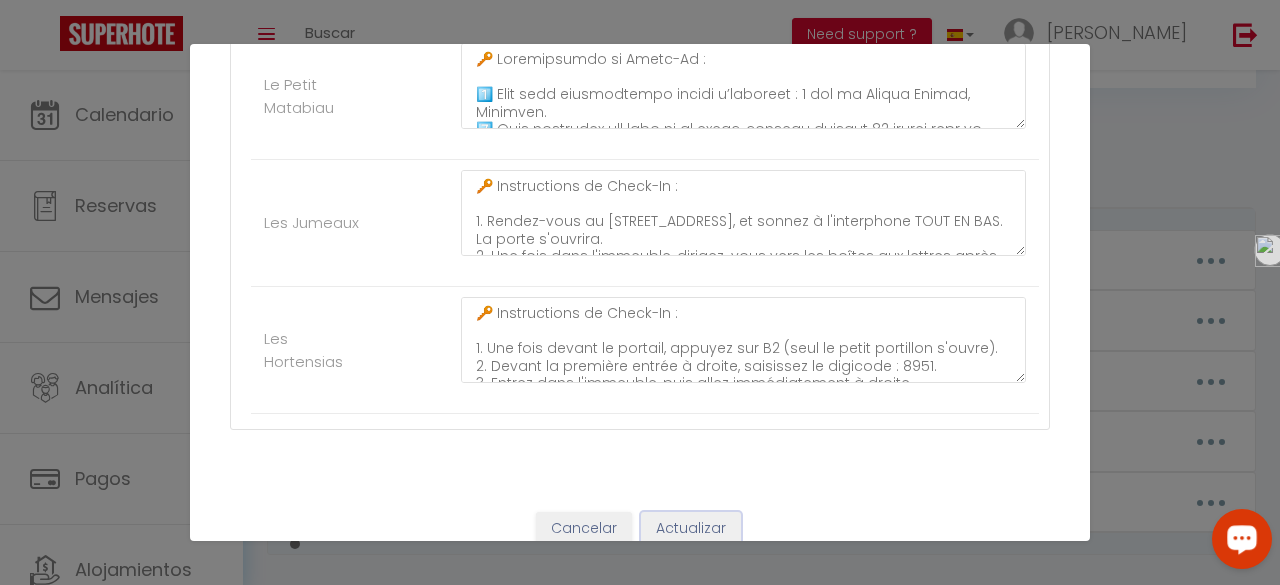 click on "Actualizar" at bounding box center [691, 529] 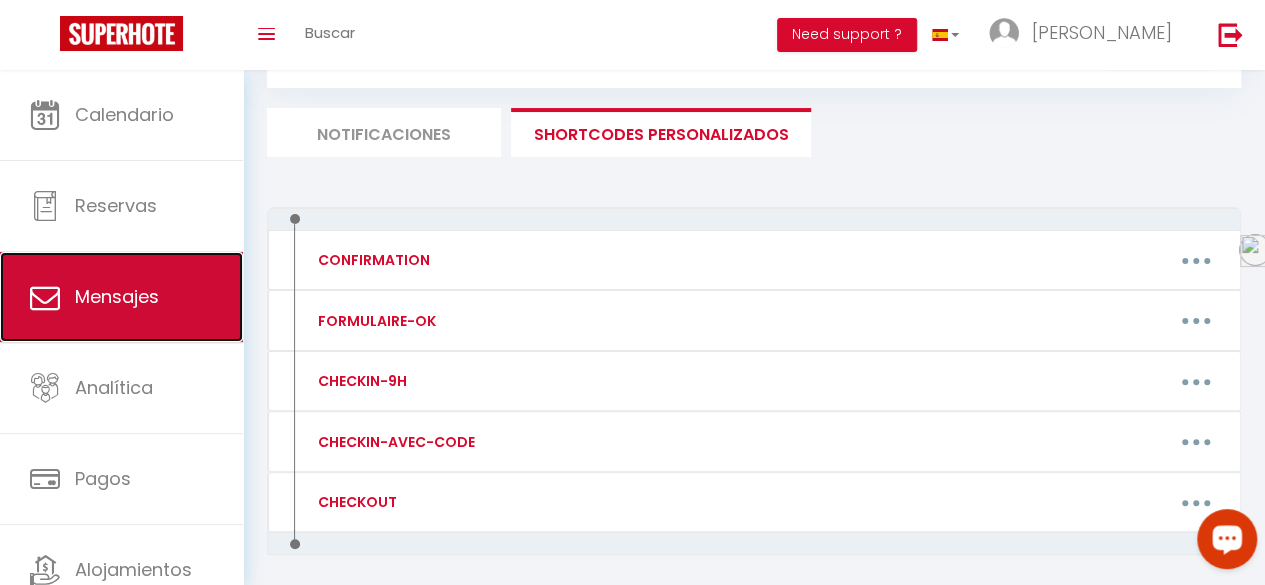 click on "Mensajes" at bounding box center (121, 297) 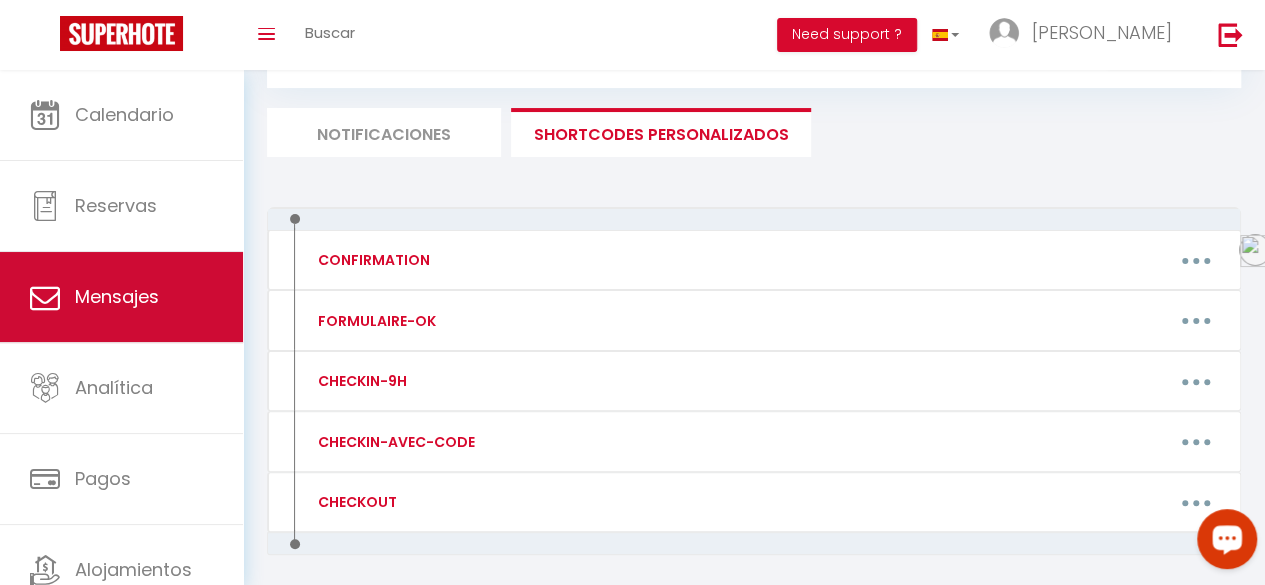 select on "message" 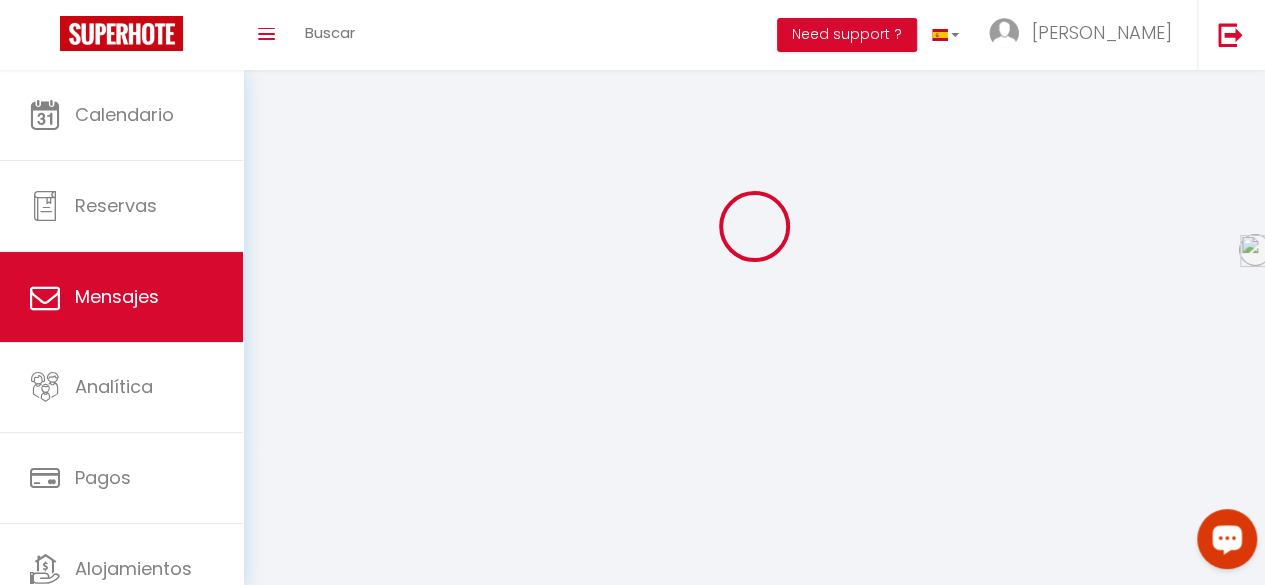 scroll, scrollTop: 0, scrollLeft: 0, axis: both 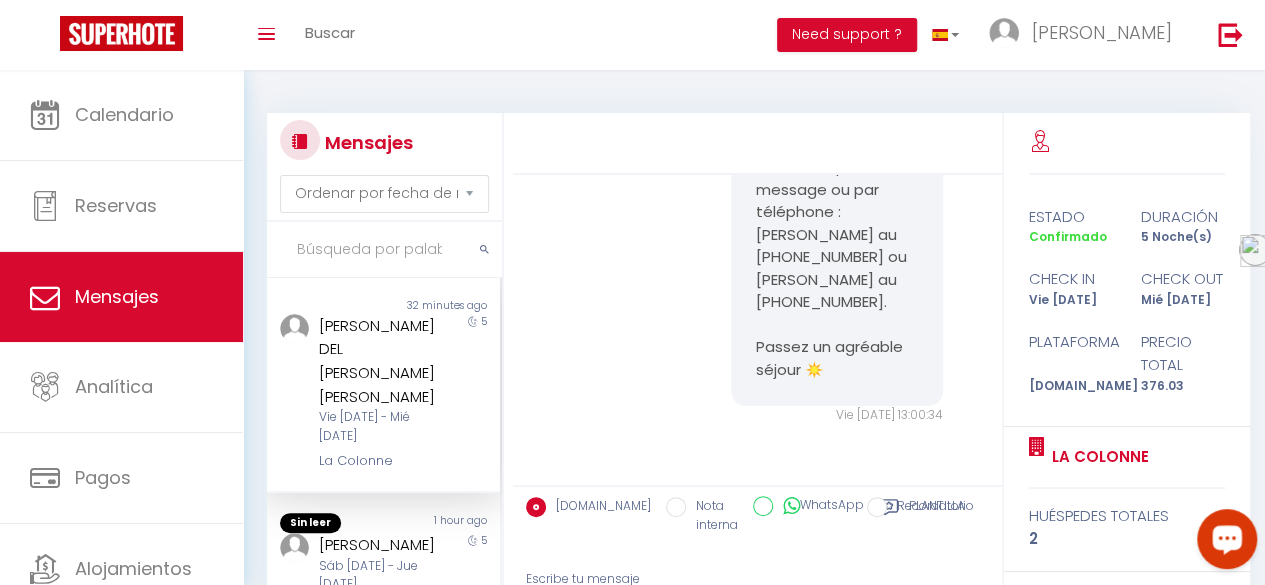 click on "[PERSON_NAME] DEL [PERSON_NAME] [PERSON_NAME]" at bounding box center [380, 361] 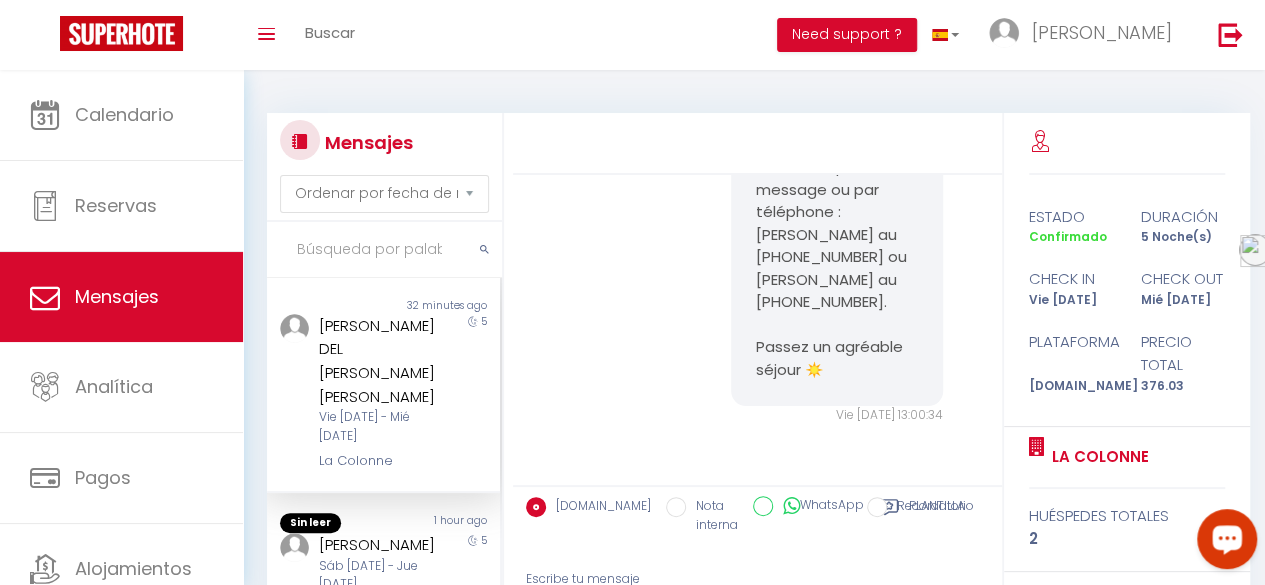 scroll, scrollTop: 12999, scrollLeft: 0, axis: vertical 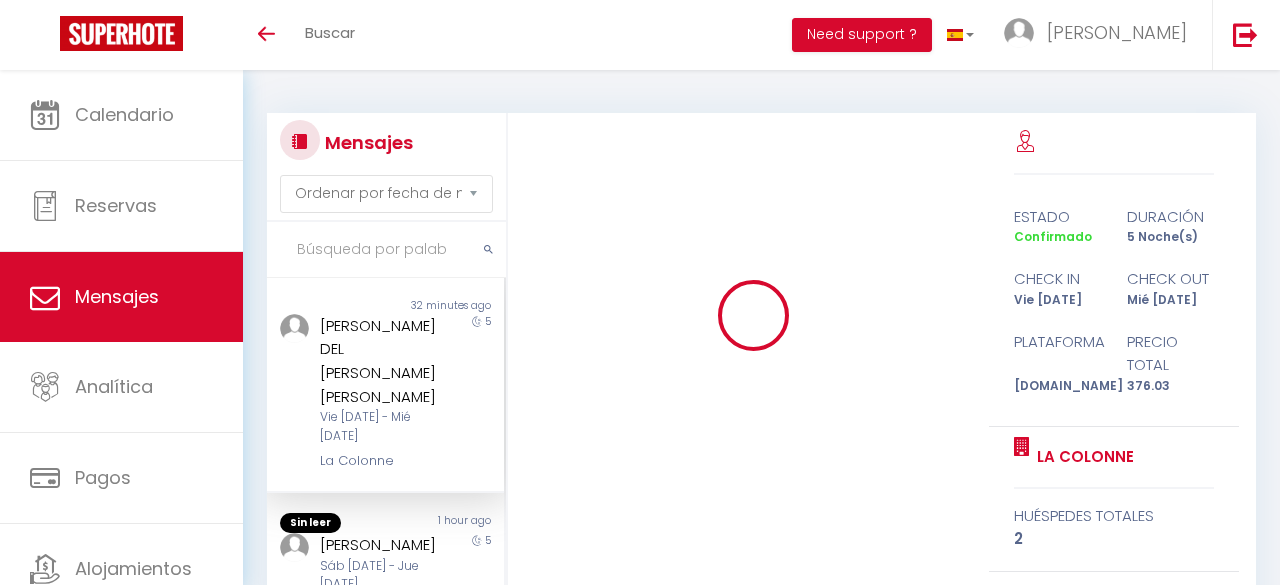 select on "message" 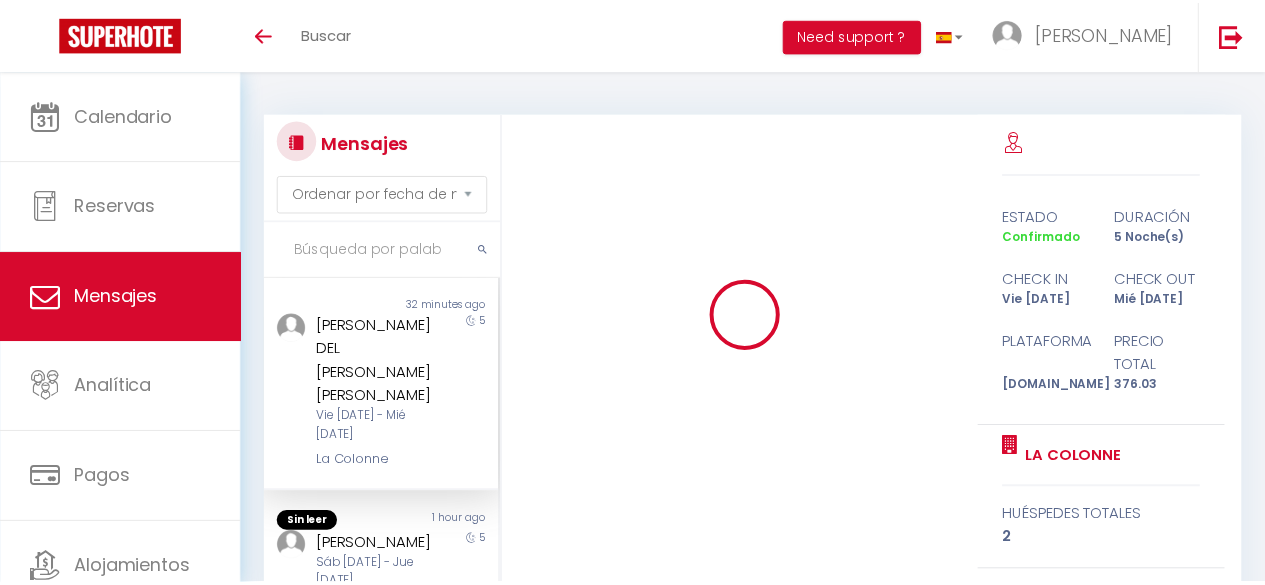 scroll, scrollTop: 0, scrollLeft: 0, axis: both 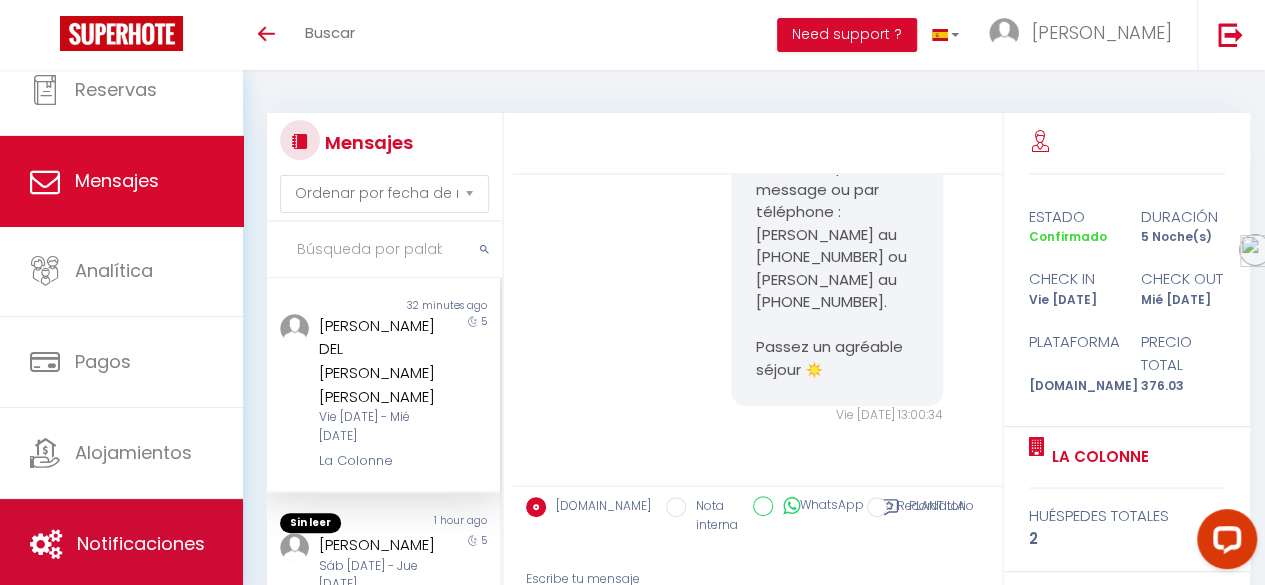 click on "Notificaciones" at bounding box center (141, 543) 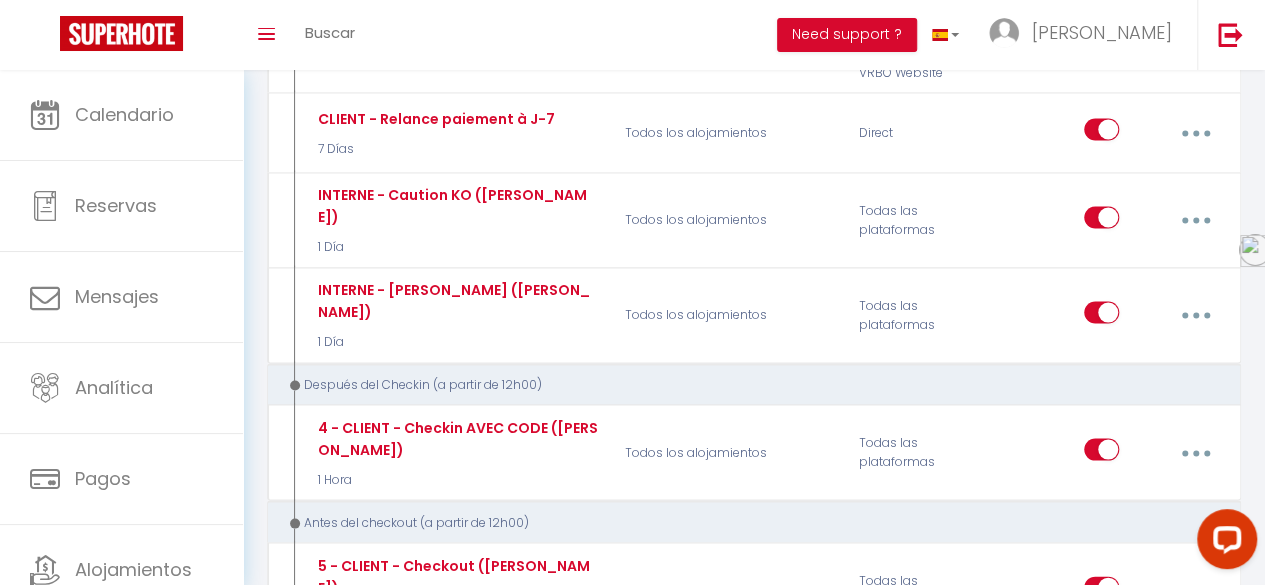 scroll, scrollTop: 1866, scrollLeft: 0, axis: vertical 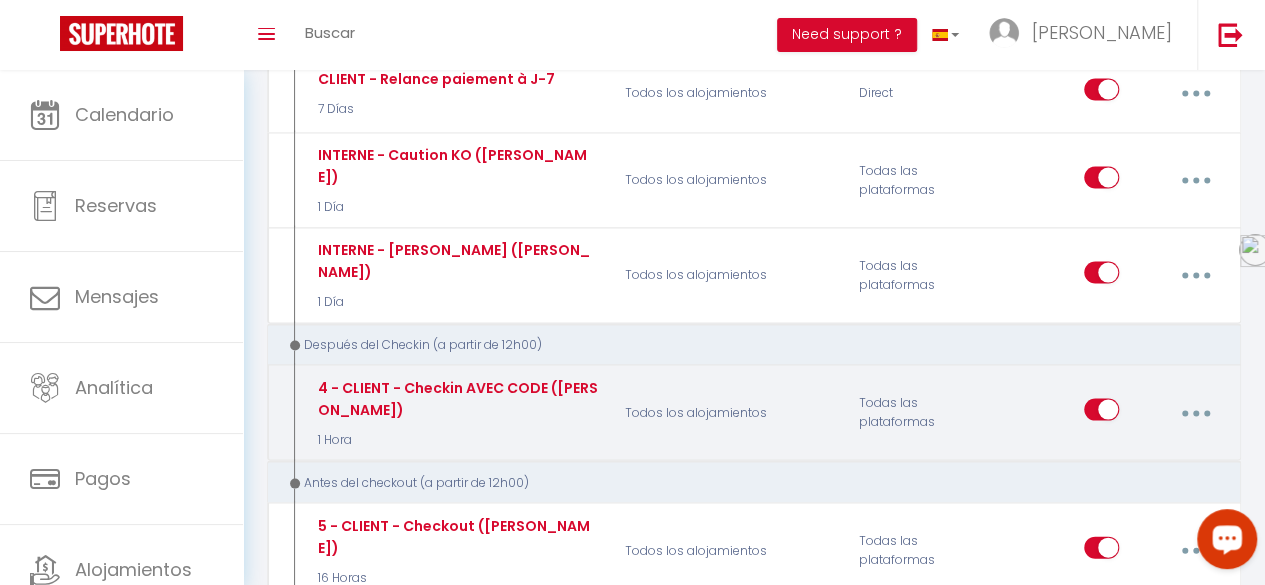 click at bounding box center [1195, 412] 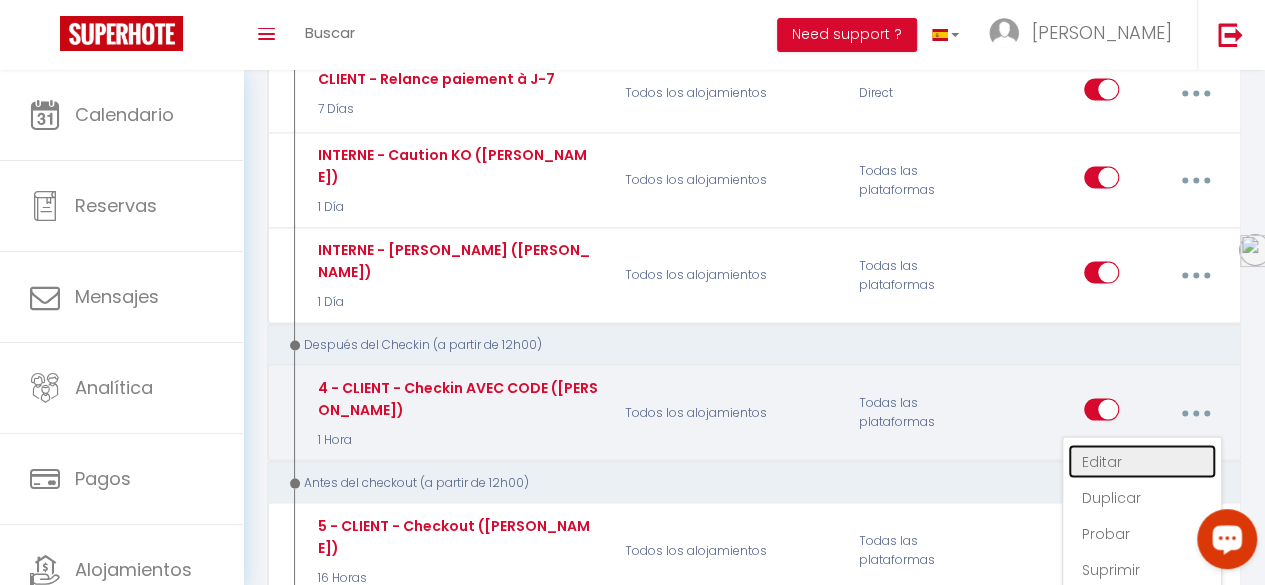 click on "Editar" at bounding box center (1142, 461) 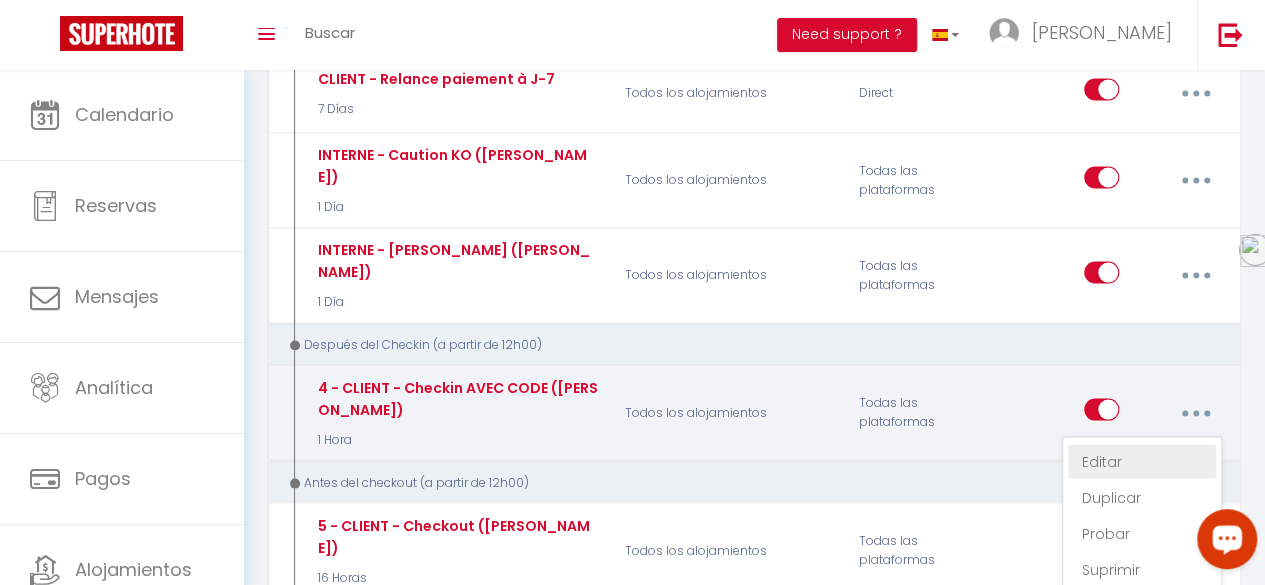 type on "4 - CLIENT - Checkin AVEC CODE ([PERSON_NAME])" 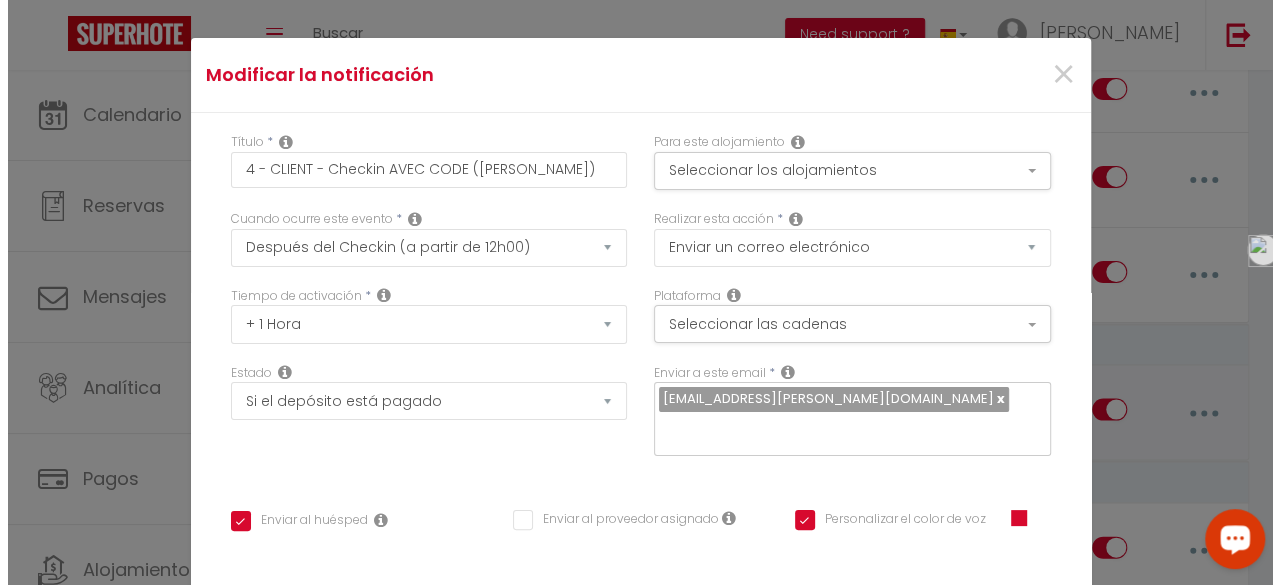 scroll, scrollTop: 1850, scrollLeft: 0, axis: vertical 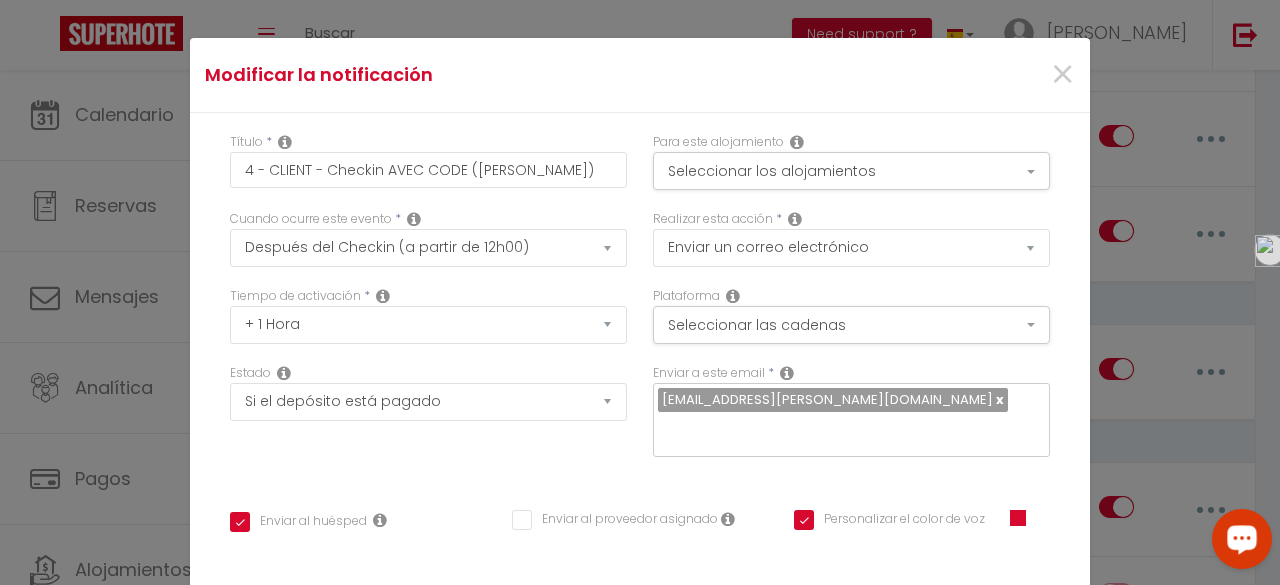 click on "Título   *     4 - CLIENT - Checkin AVEC CODE (CHRIS)   Para este alojamiento
Seleccionar los alojamientos
Todos los alojamientos
Otros
Le Caraman Bohème
Le Lormian
Des Bartavelles
La Colonne
Le Petit Matabiau
Les Jumeaux
Les Hortensias
Cuando ocurre este evento   *      Temperaturas   Co2" at bounding box center (640, 590) 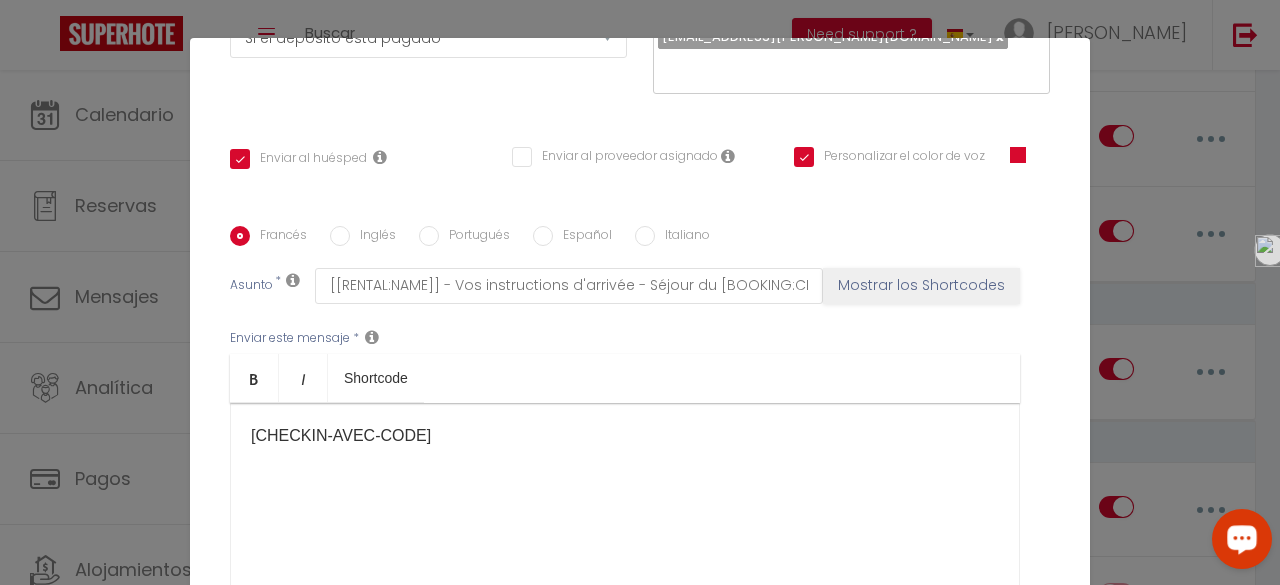 scroll, scrollTop: 390, scrollLeft: 0, axis: vertical 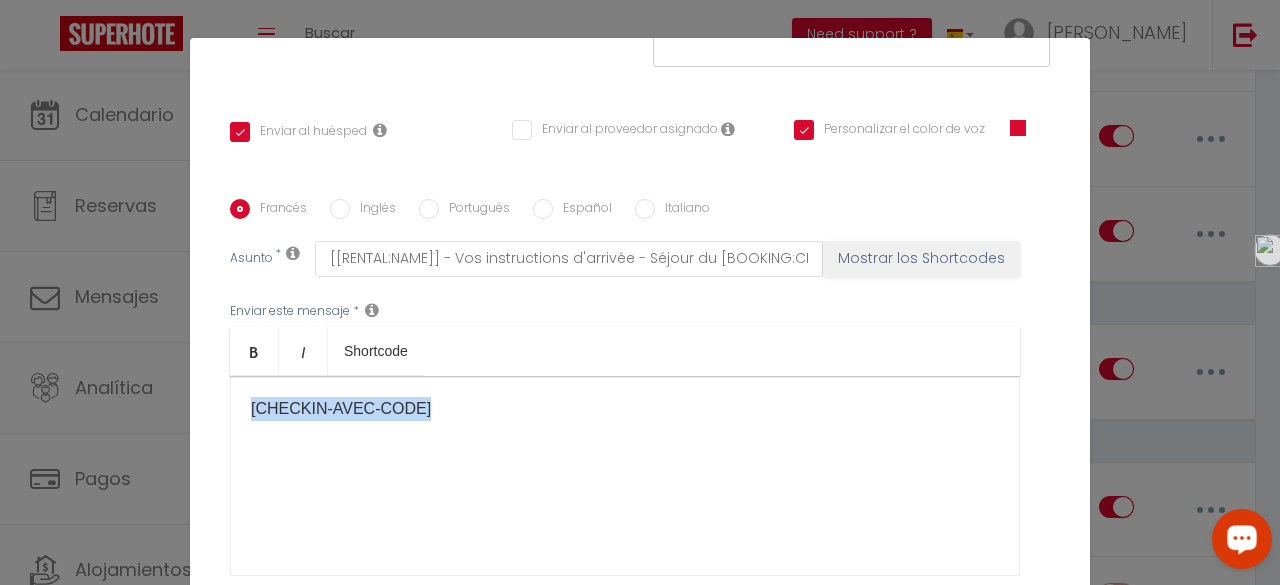 drag, startPoint x: 243, startPoint y: 404, endPoint x: 484, endPoint y: 427, distance: 242.09502 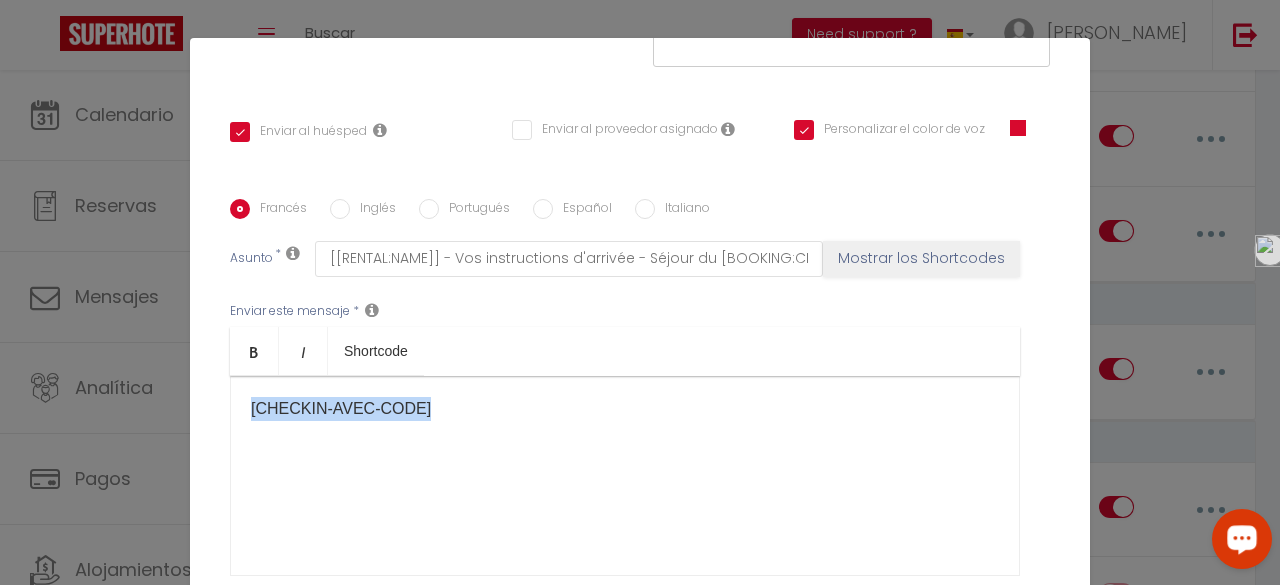 scroll, scrollTop: 501, scrollLeft: 0, axis: vertical 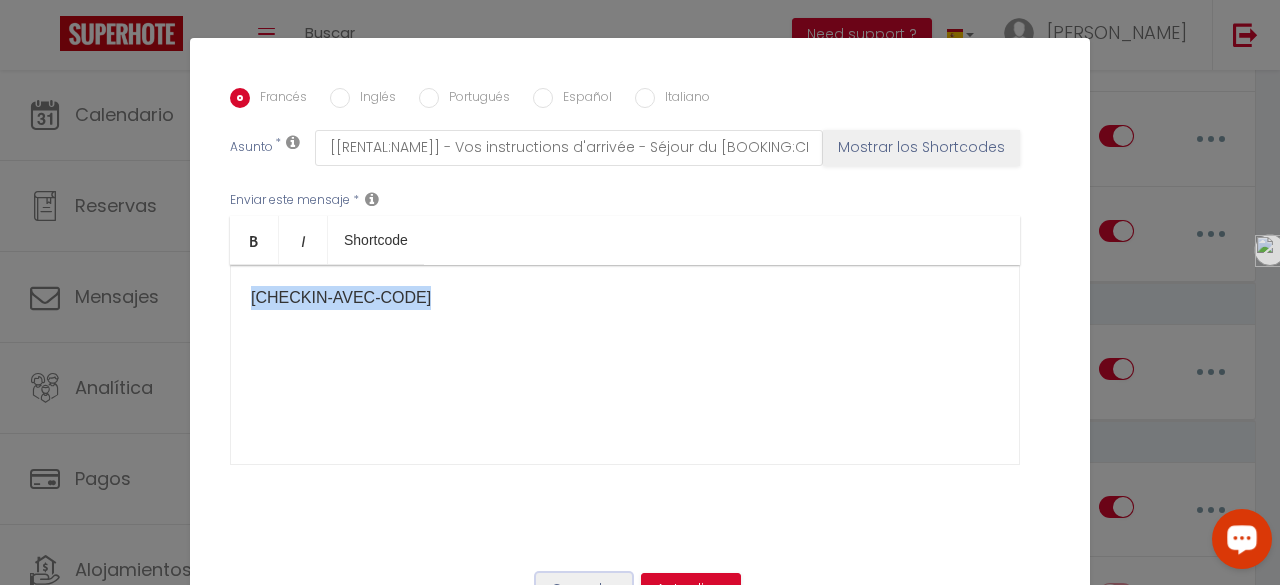 click on "Cancelar" at bounding box center [584, 590] 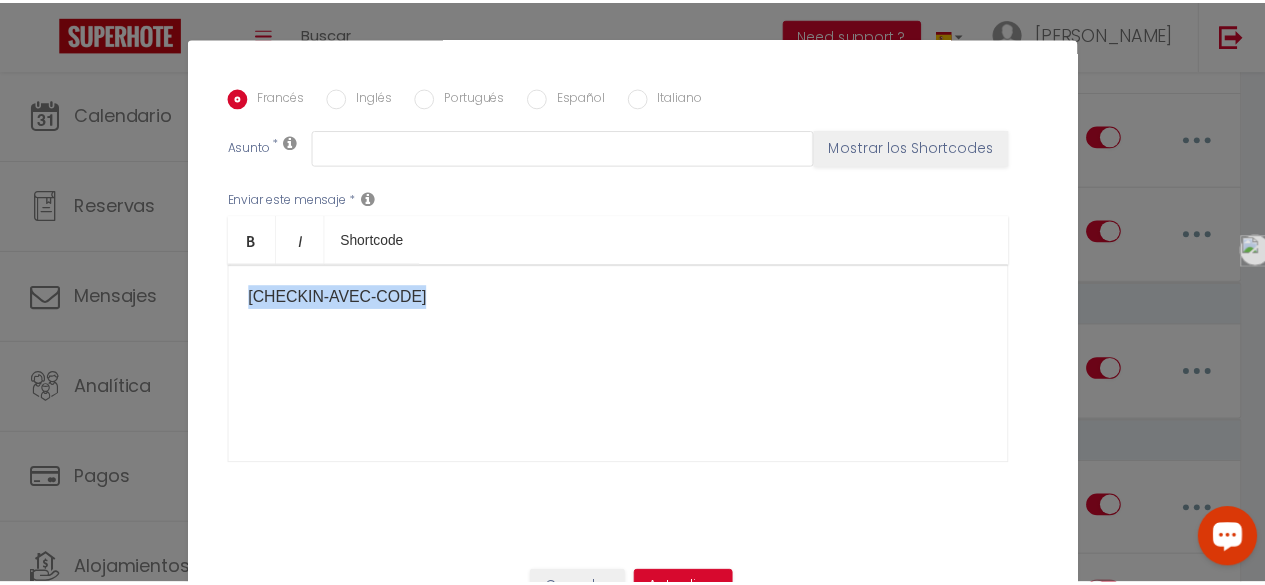 scroll, scrollTop: 1866, scrollLeft: 0, axis: vertical 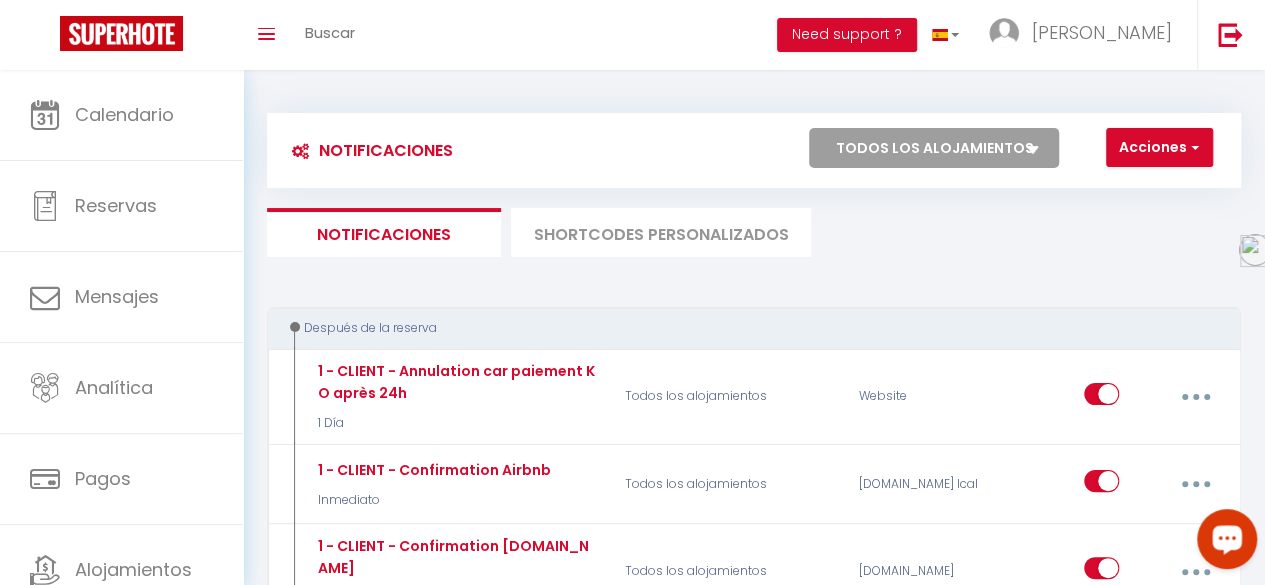 click on "Shortcodes personalizados" at bounding box center (661, 232) 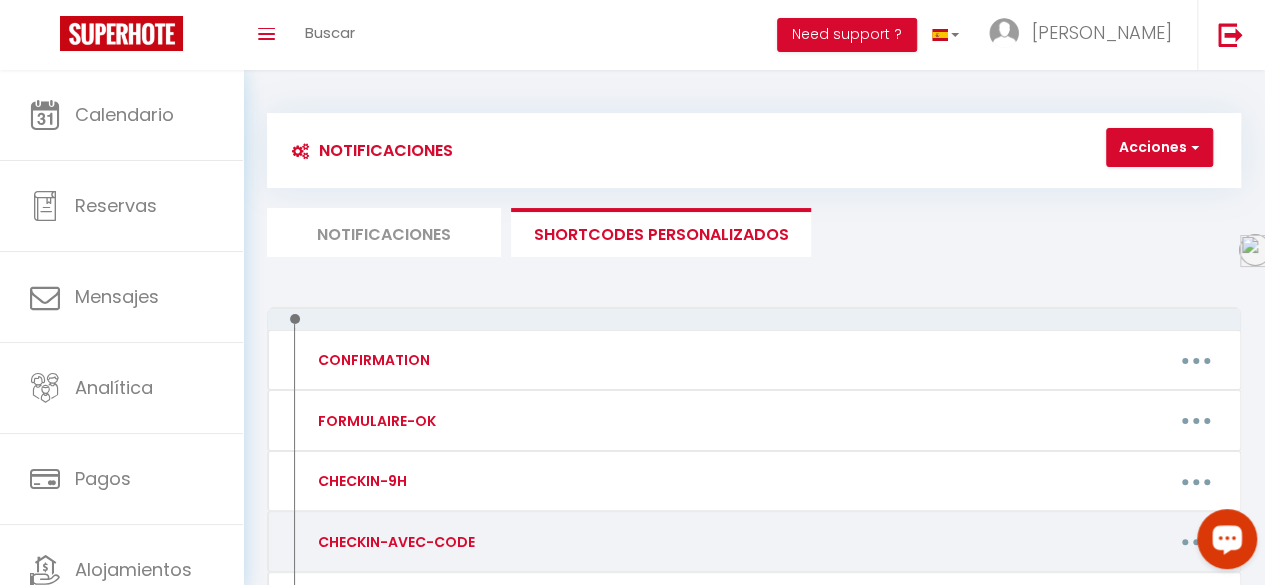click on "Editar   [PERSON_NAME]" at bounding box center (885, 542) 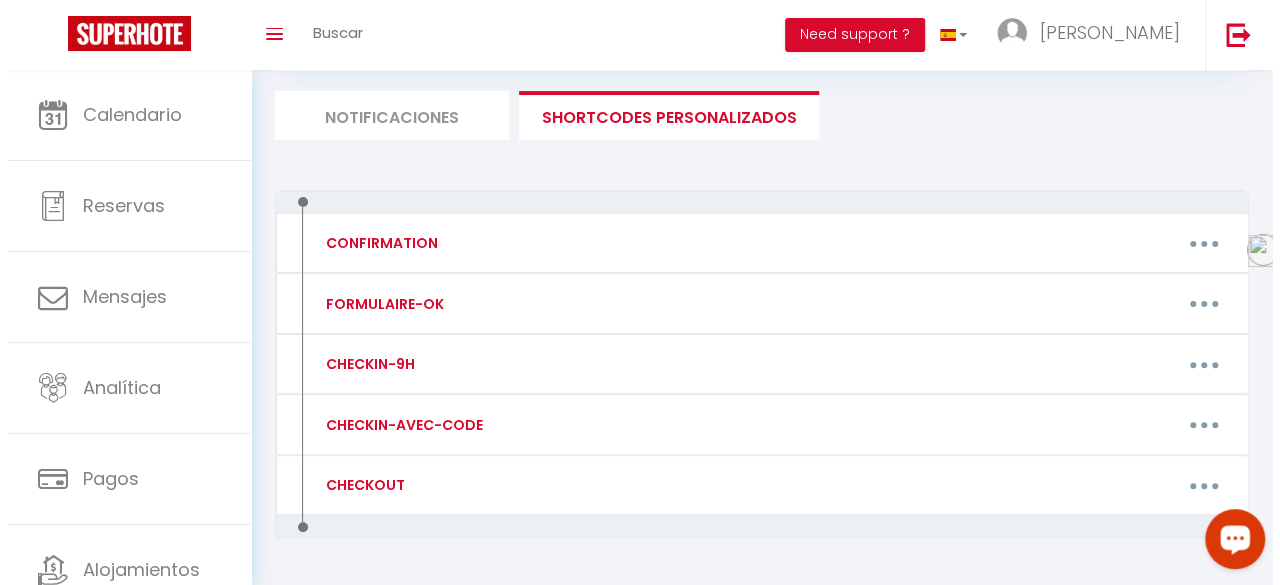 scroll, scrollTop: 174, scrollLeft: 0, axis: vertical 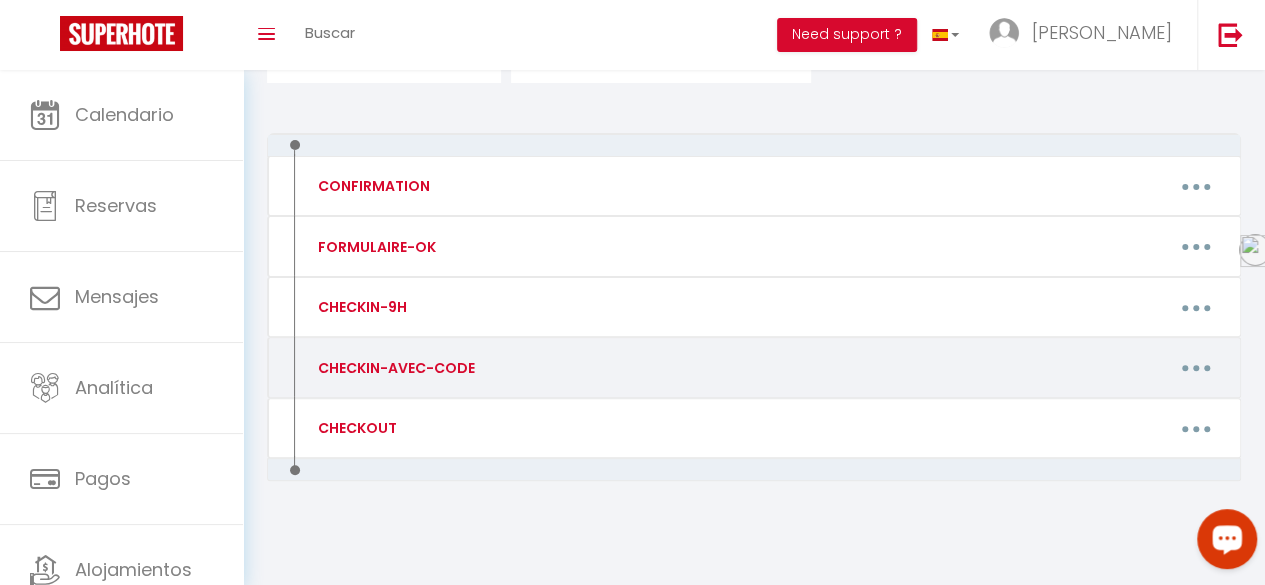 click at bounding box center [1196, 368] 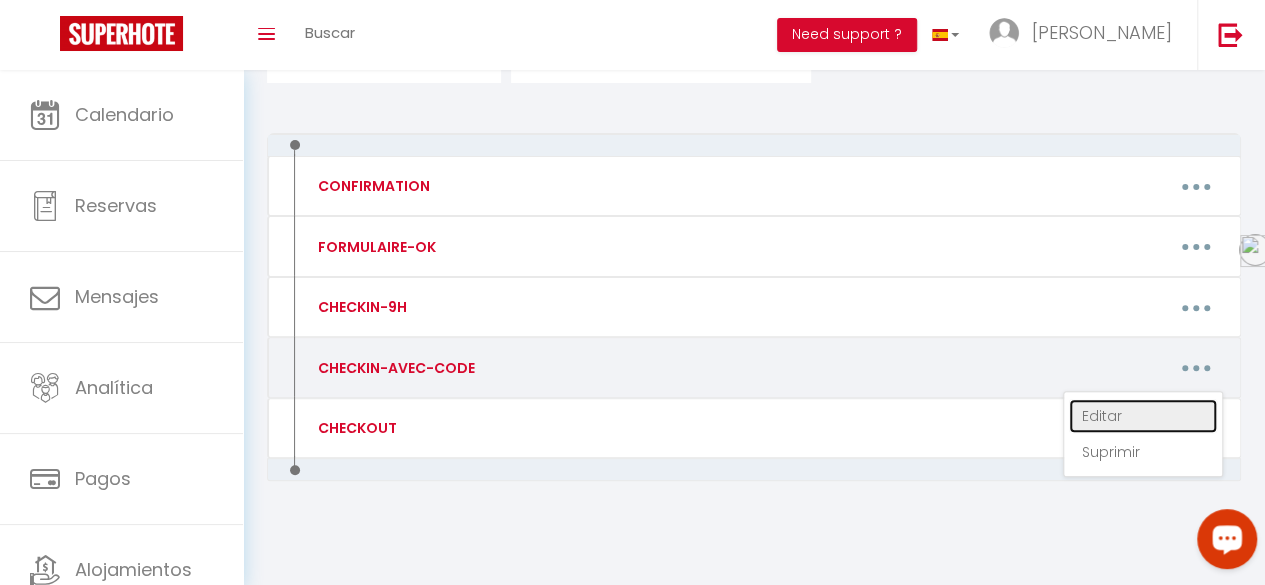 click on "Editar" at bounding box center (1143, 416) 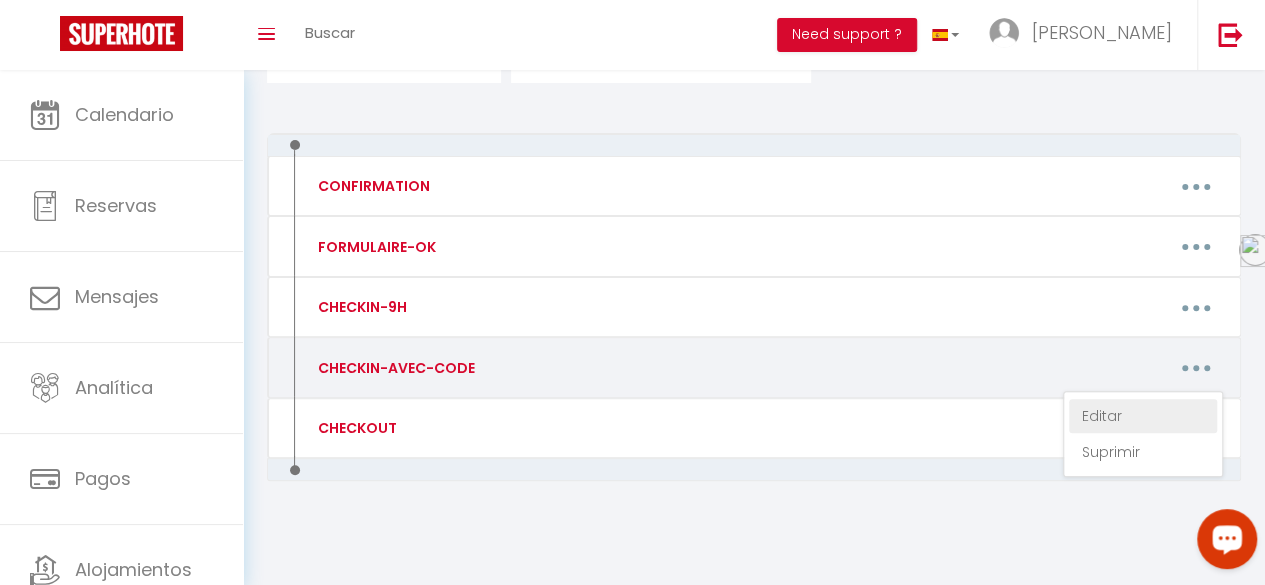 type on "CHECKIN-AVEC-CODE" 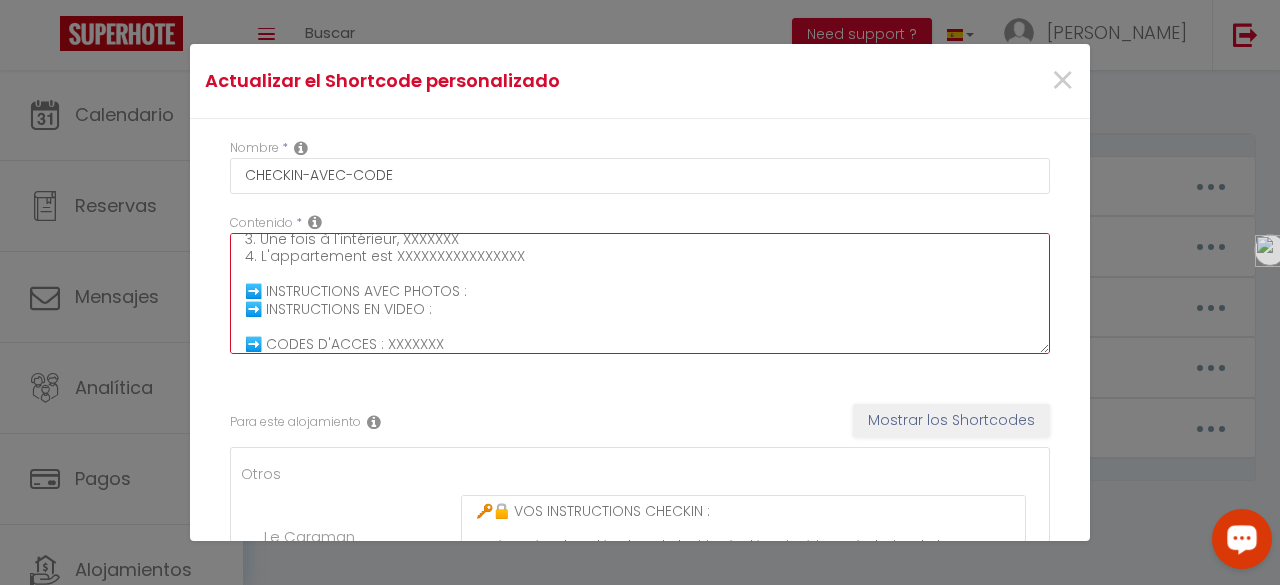 scroll, scrollTop: 122, scrollLeft: 0, axis: vertical 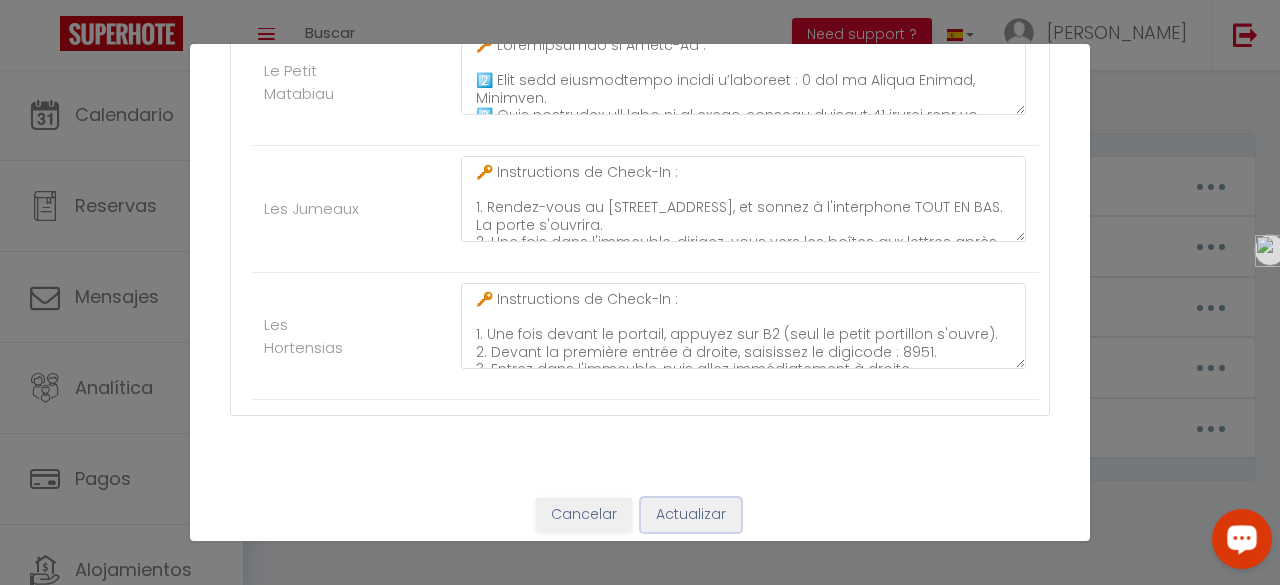 click on "Actualizar" at bounding box center [691, 515] 